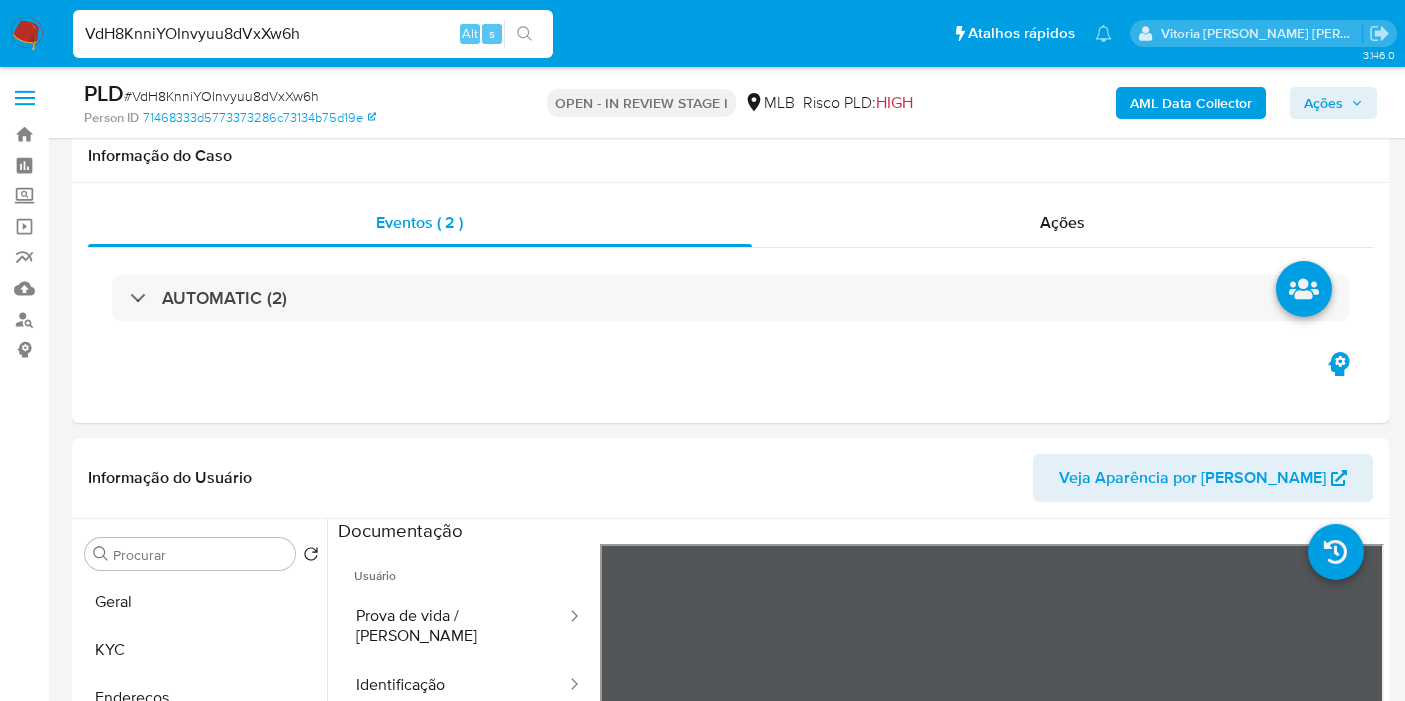 select on "10" 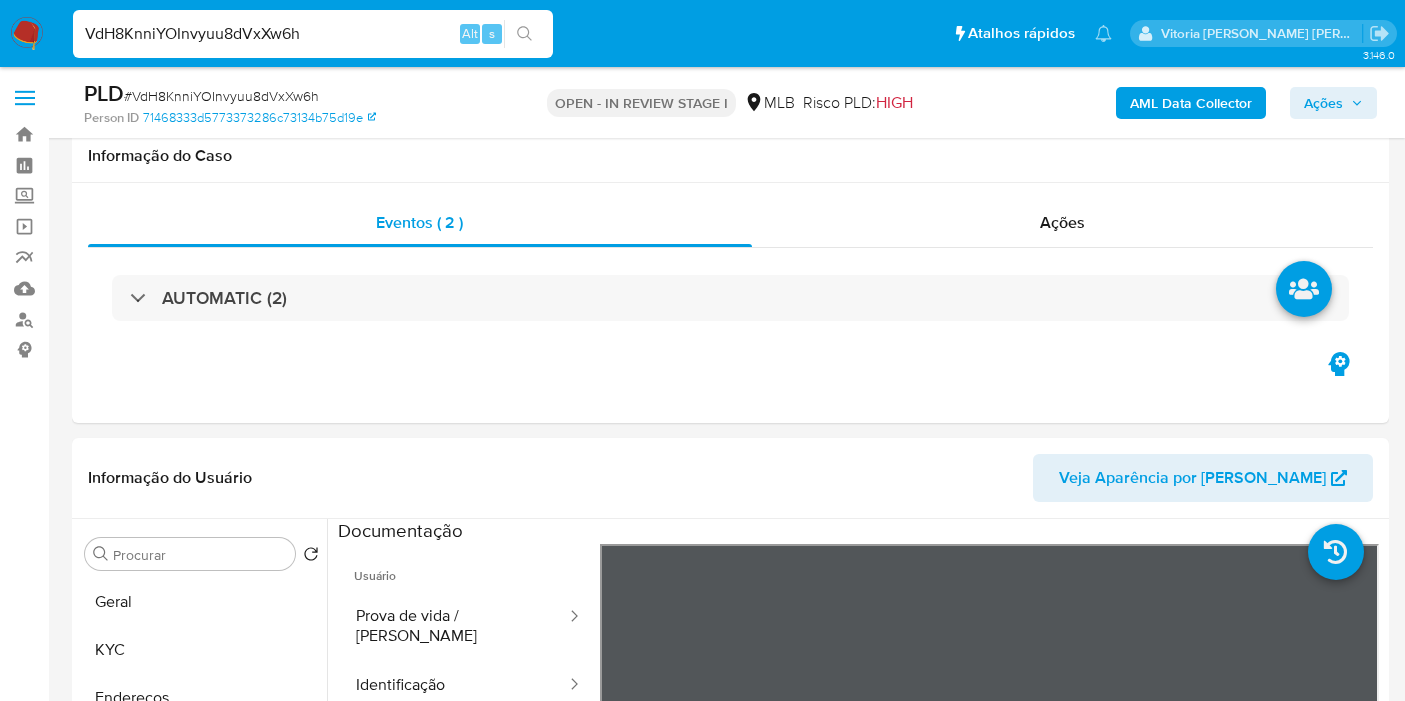 scroll, scrollTop: 383, scrollLeft: 0, axis: vertical 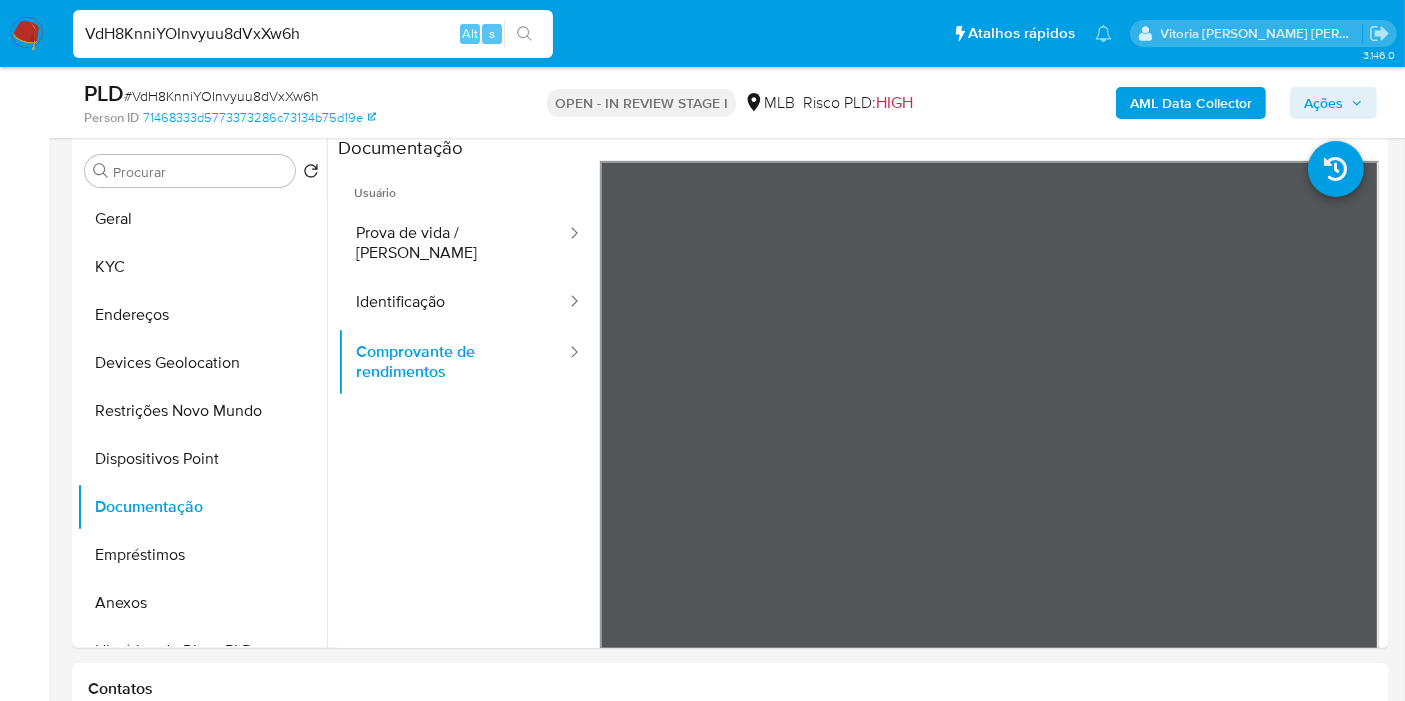 click on "VdH8KnniYOInvyuu8dVxXw6h" at bounding box center (313, 34) 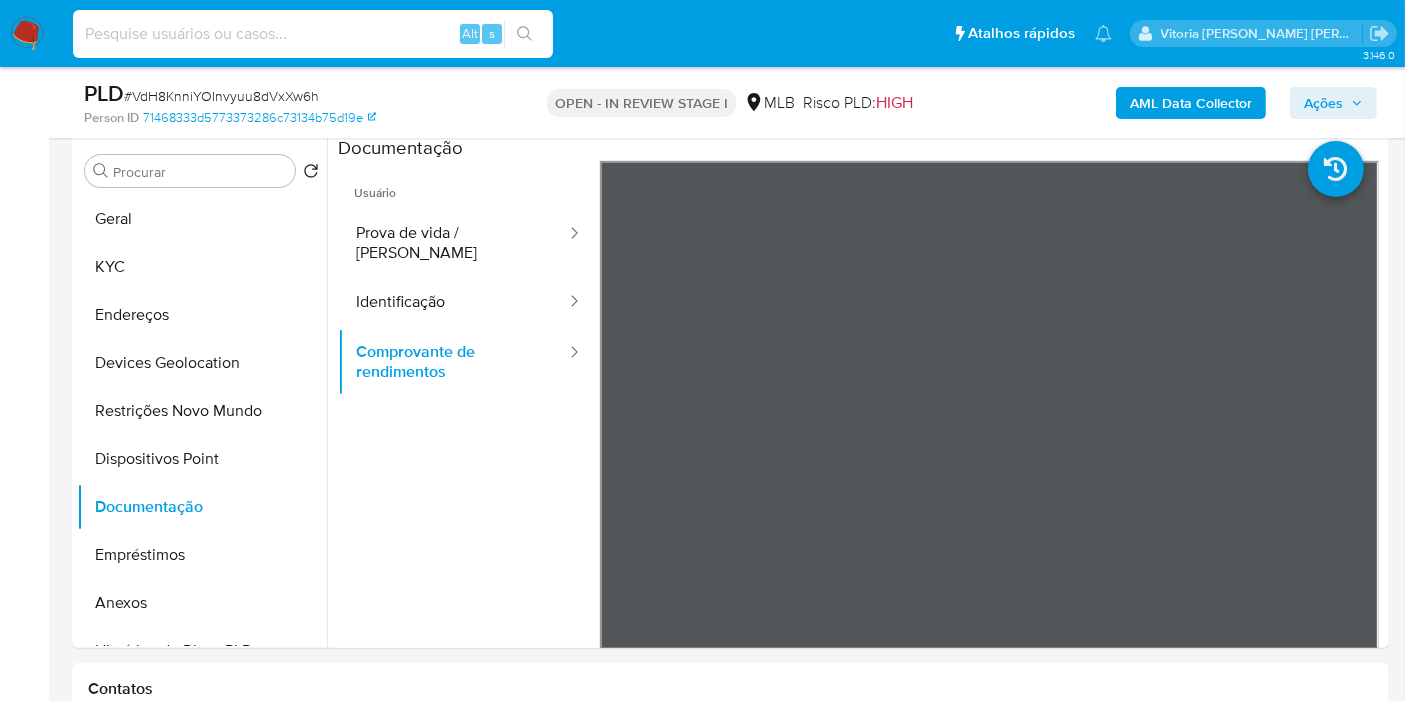 paste on "1791989998" 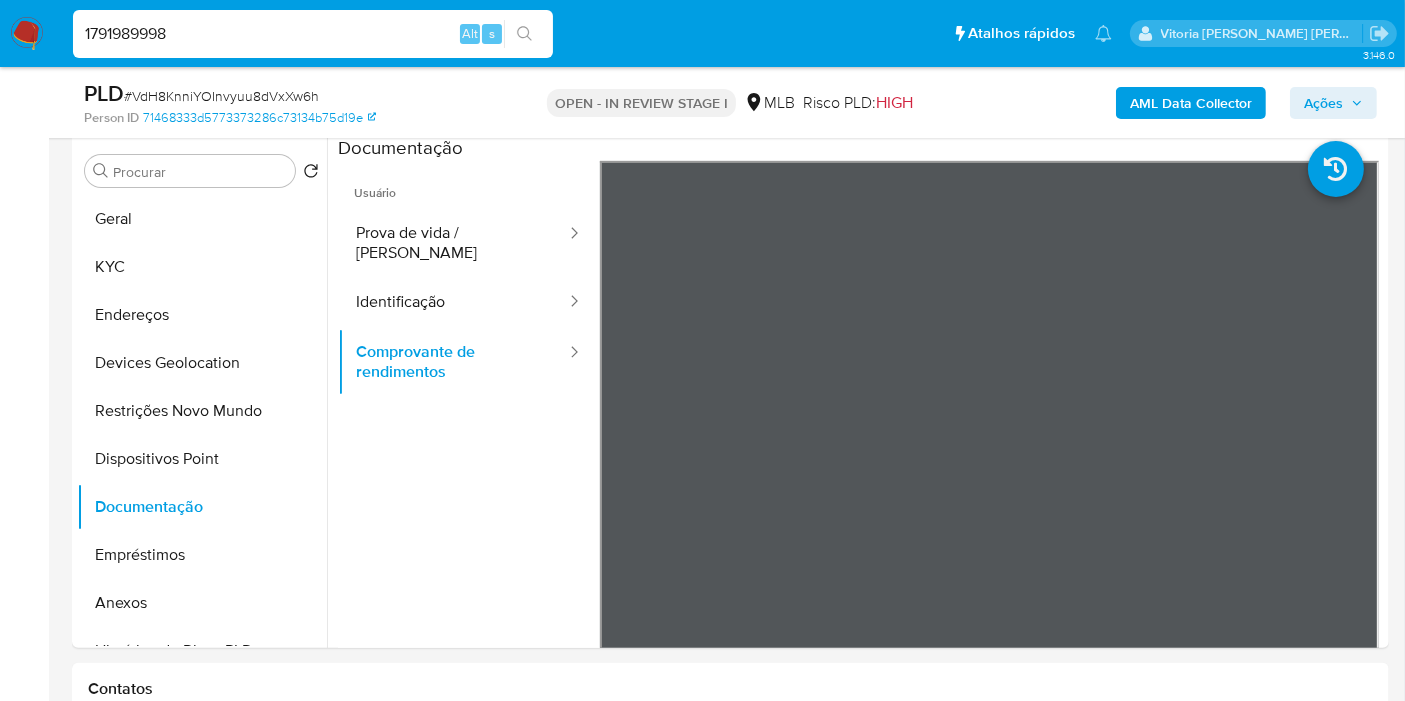 type on "1791989998" 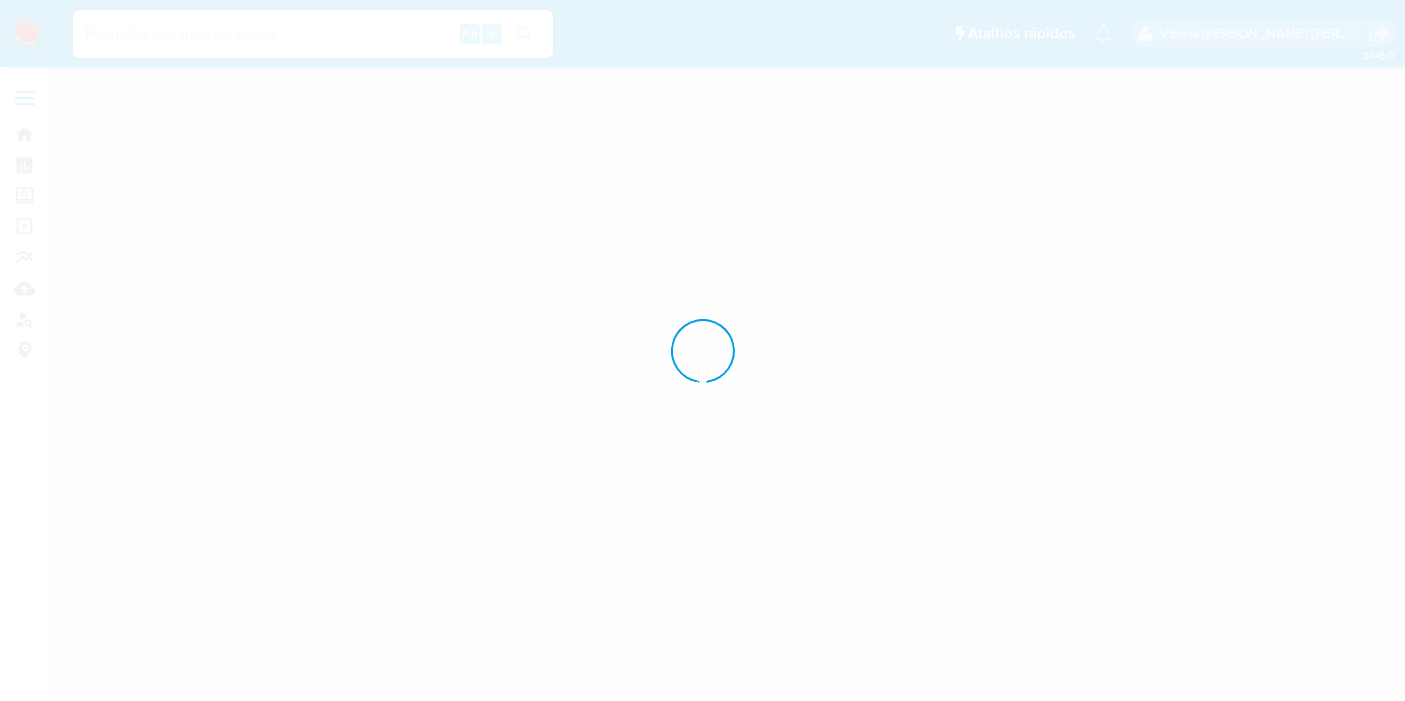 scroll, scrollTop: 0, scrollLeft: 0, axis: both 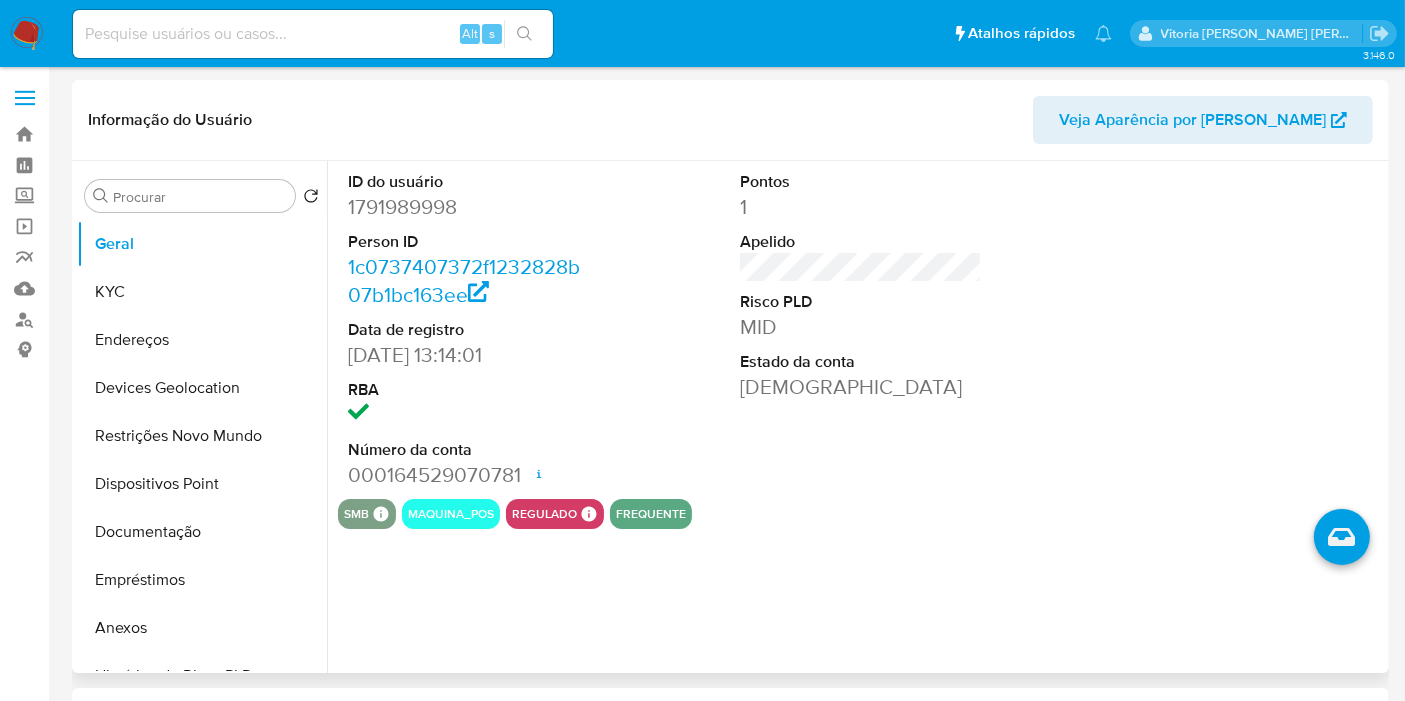 select on "10" 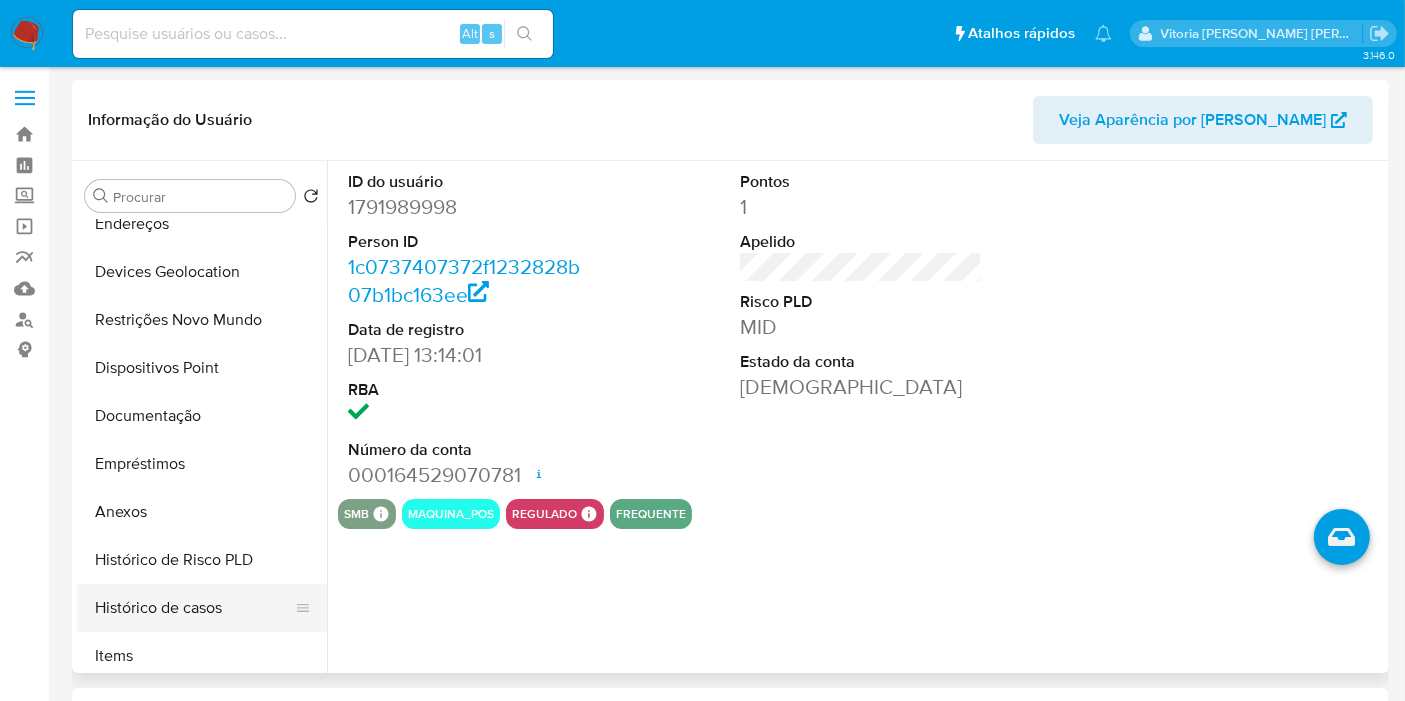 scroll, scrollTop: 222, scrollLeft: 0, axis: vertical 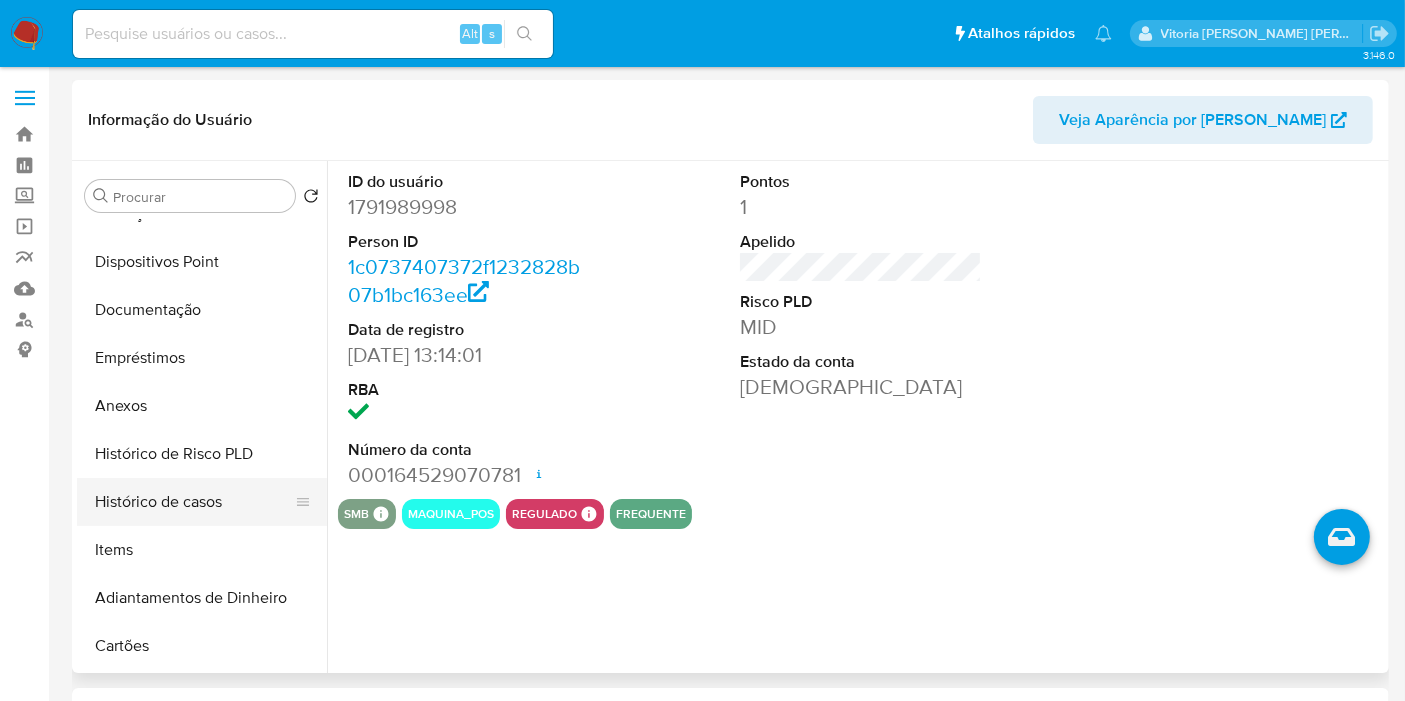 click on "Histórico de casos" at bounding box center [194, 502] 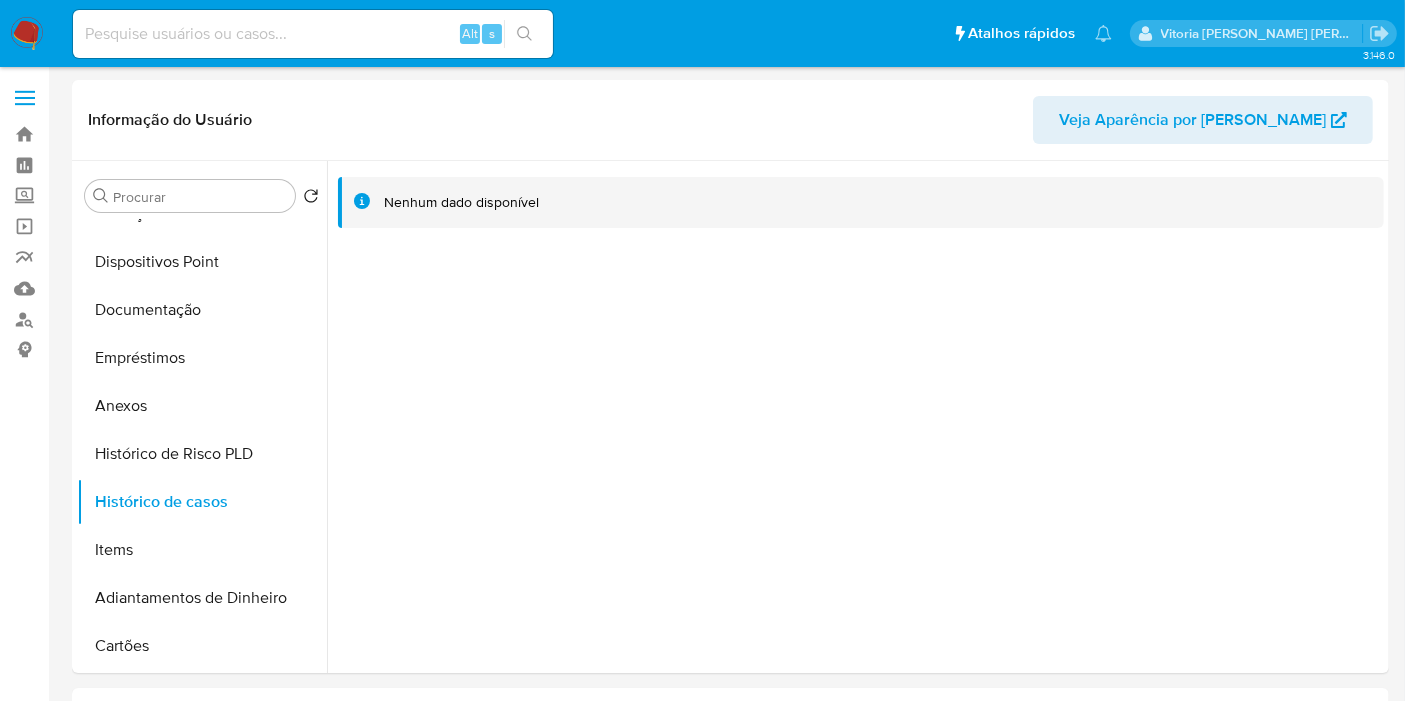 click at bounding box center (313, 34) 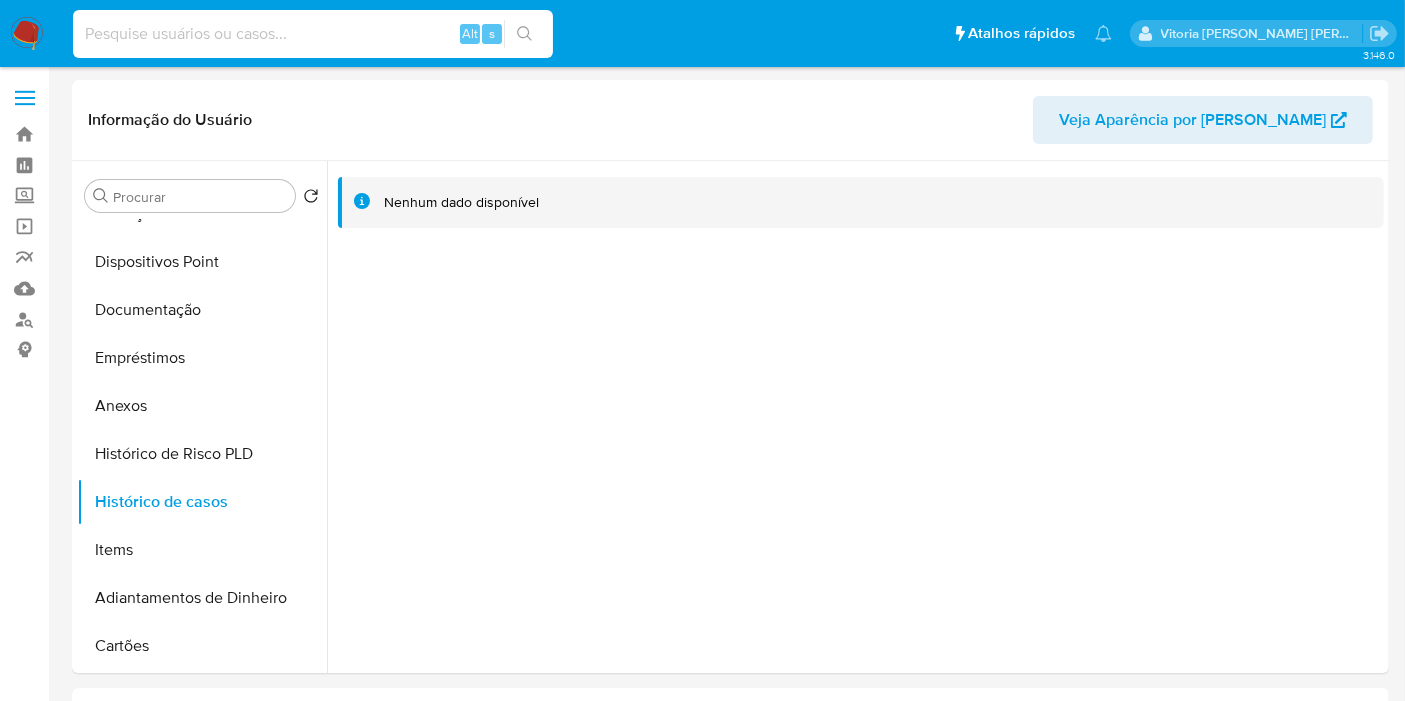 paste on "UBjeB0nKCPlXfAoDx8LYqWeb" 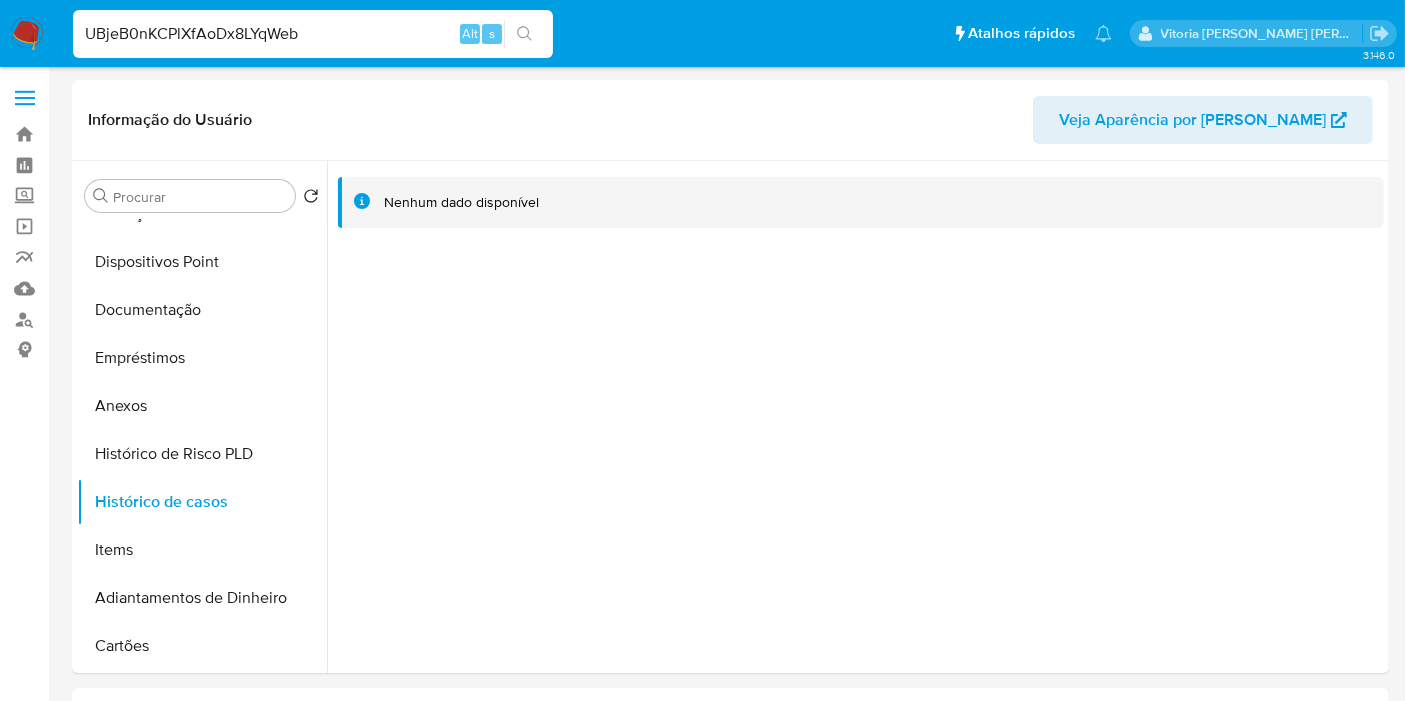 type on "UBjeB0nKCPlXfAoDx8LYqWeb" 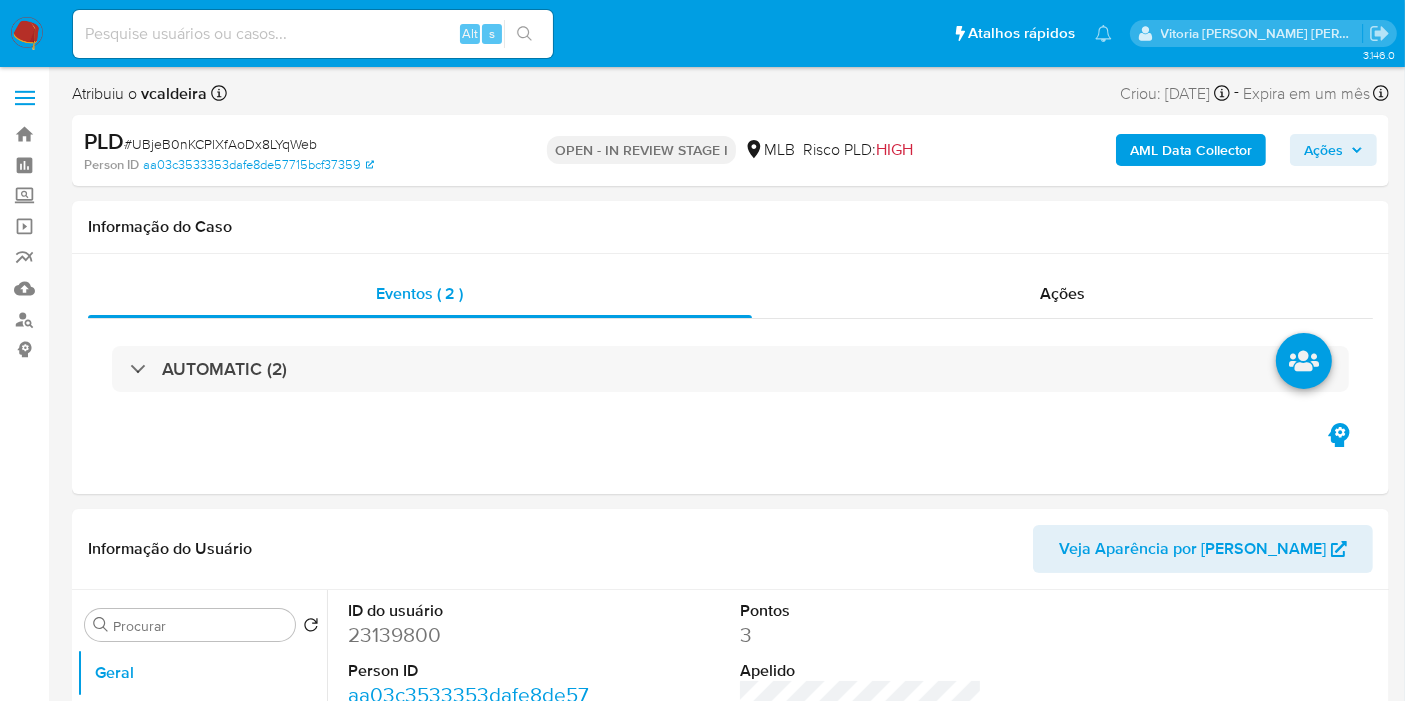 select on "10" 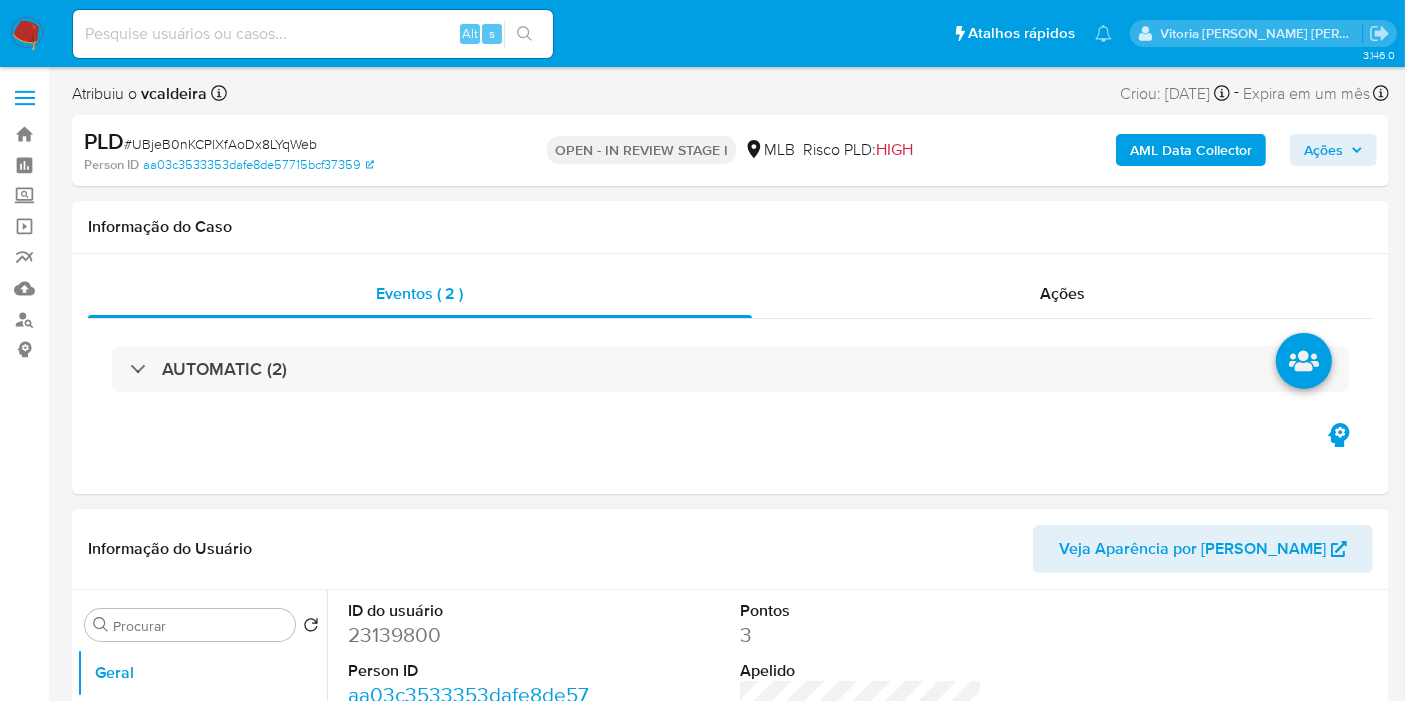 click on "23139800" at bounding box center [469, 635] 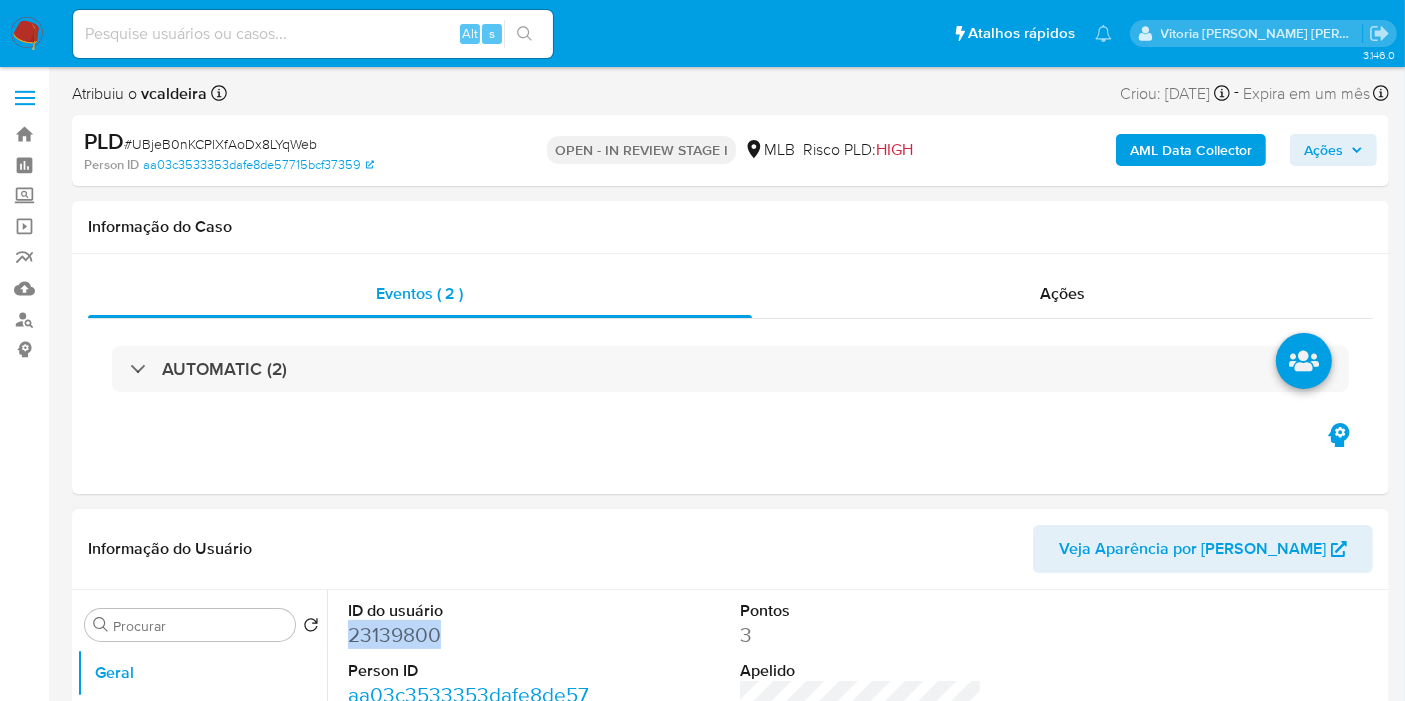 click on "23139800" at bounding box center (469, 635) 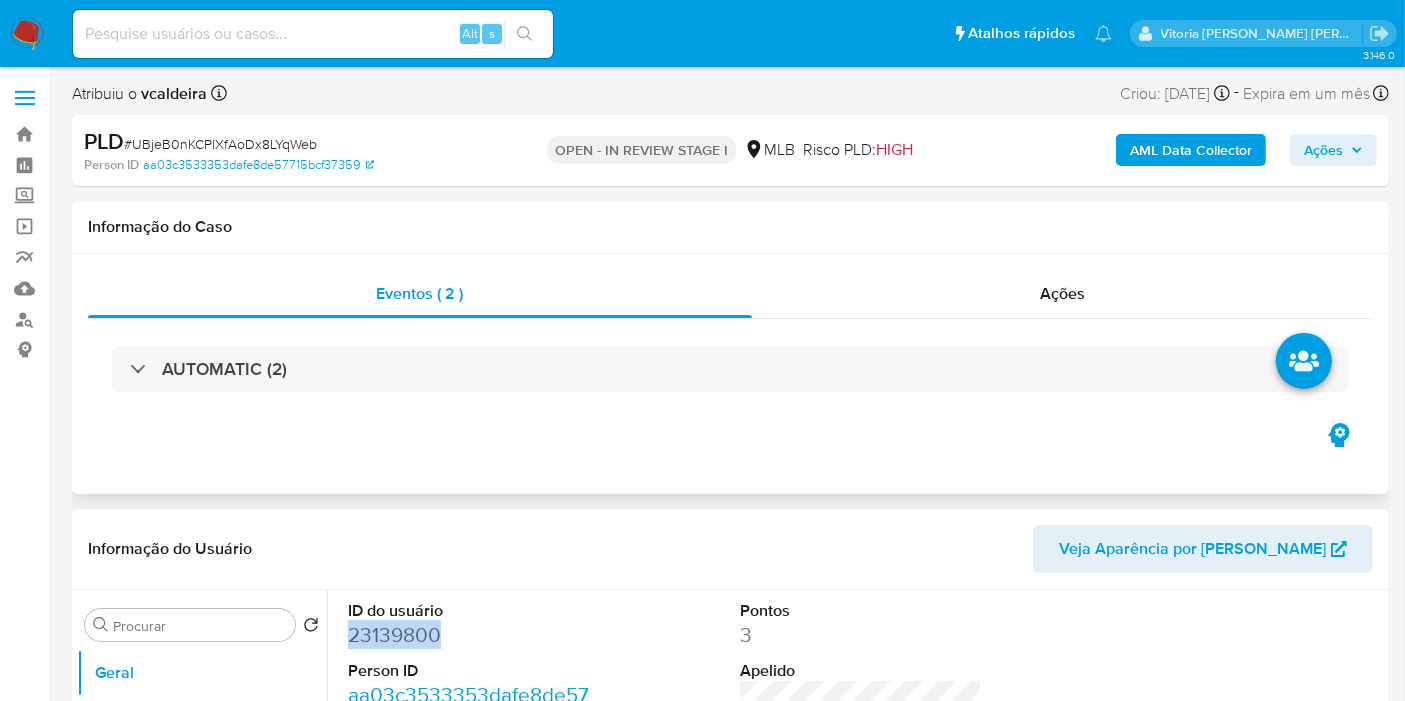 copy on "23139800" 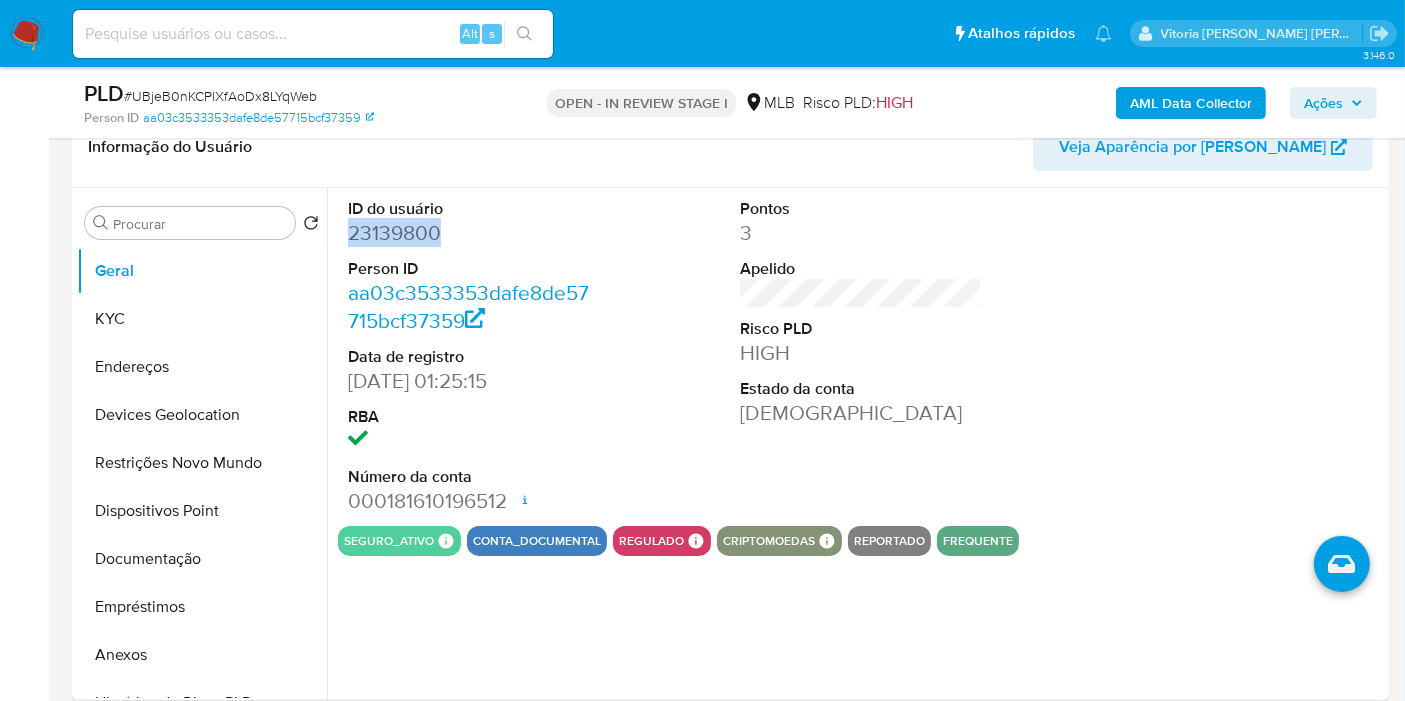 scroll, scrollTop: 333, scrollLeft: 0, axis: vertical 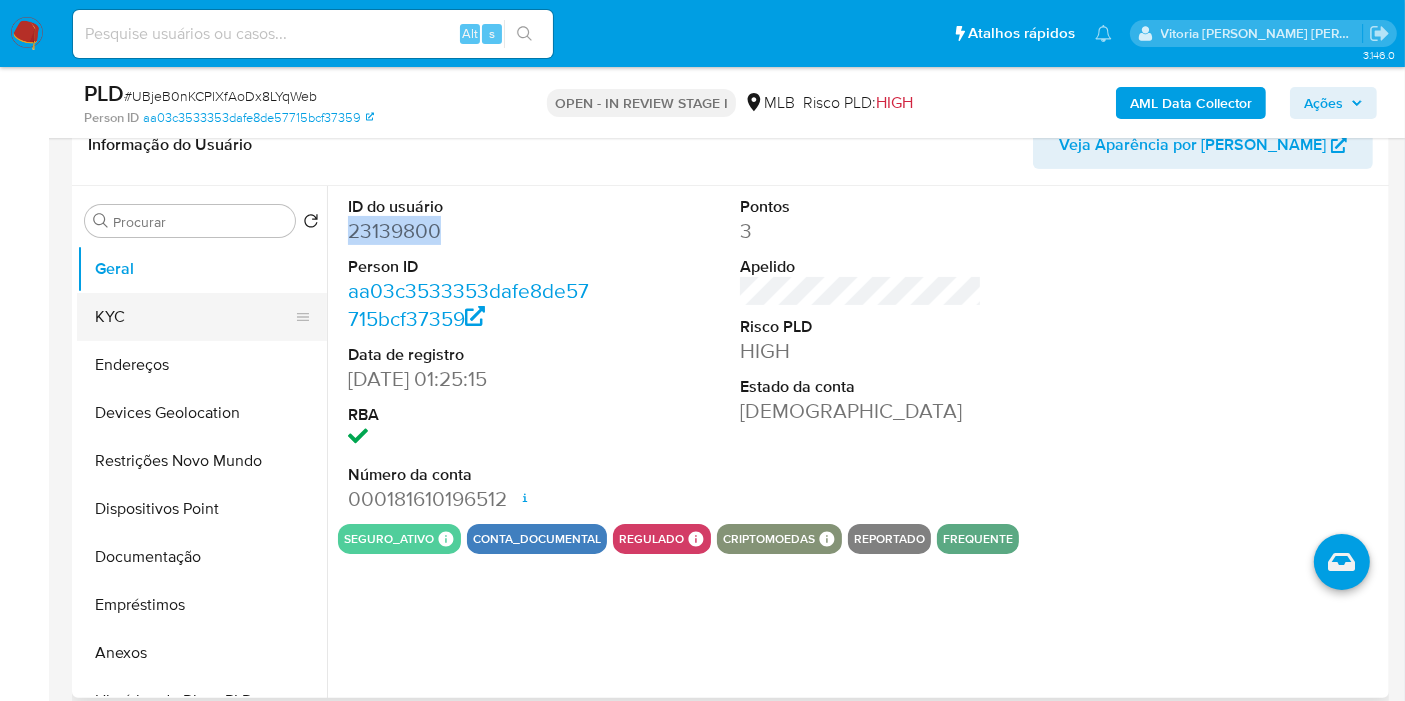 click on "KYC" at bounding box center (194, 317) 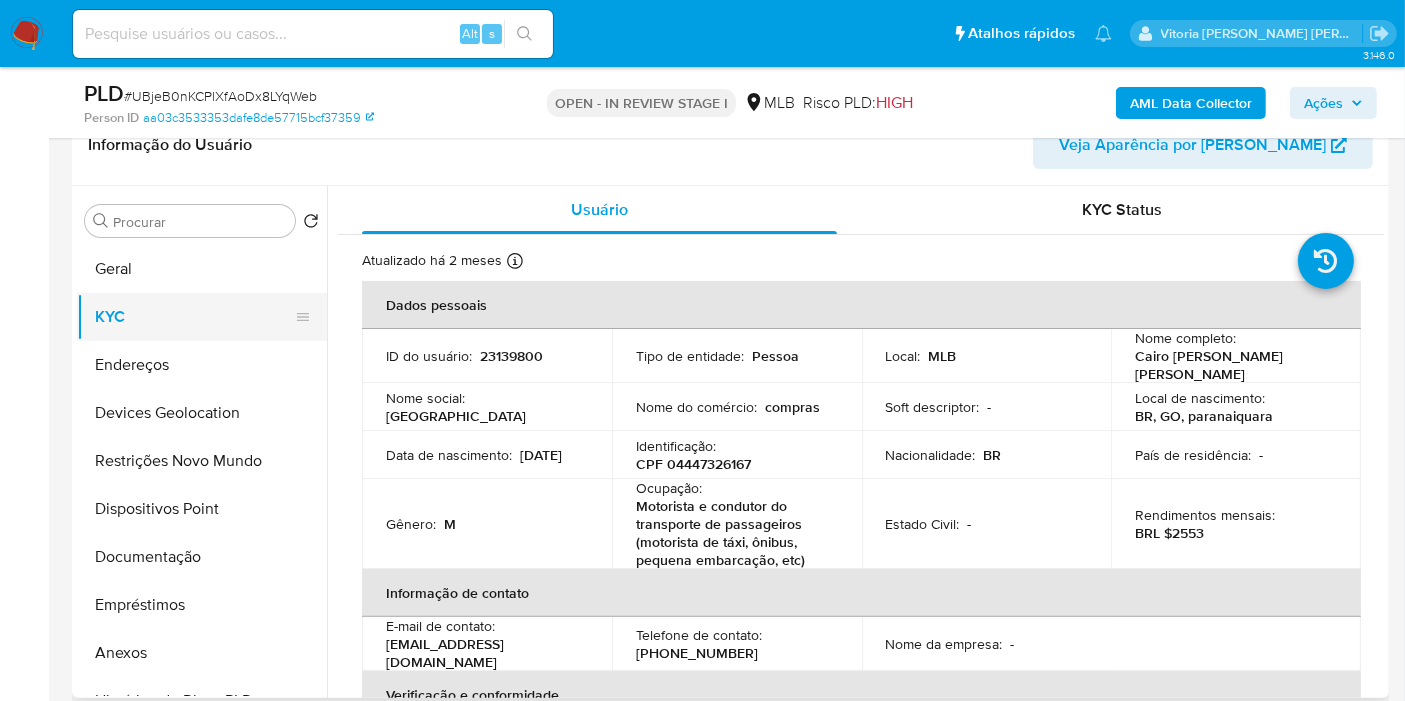 click on "KYC" at bounding box center [194, 317] 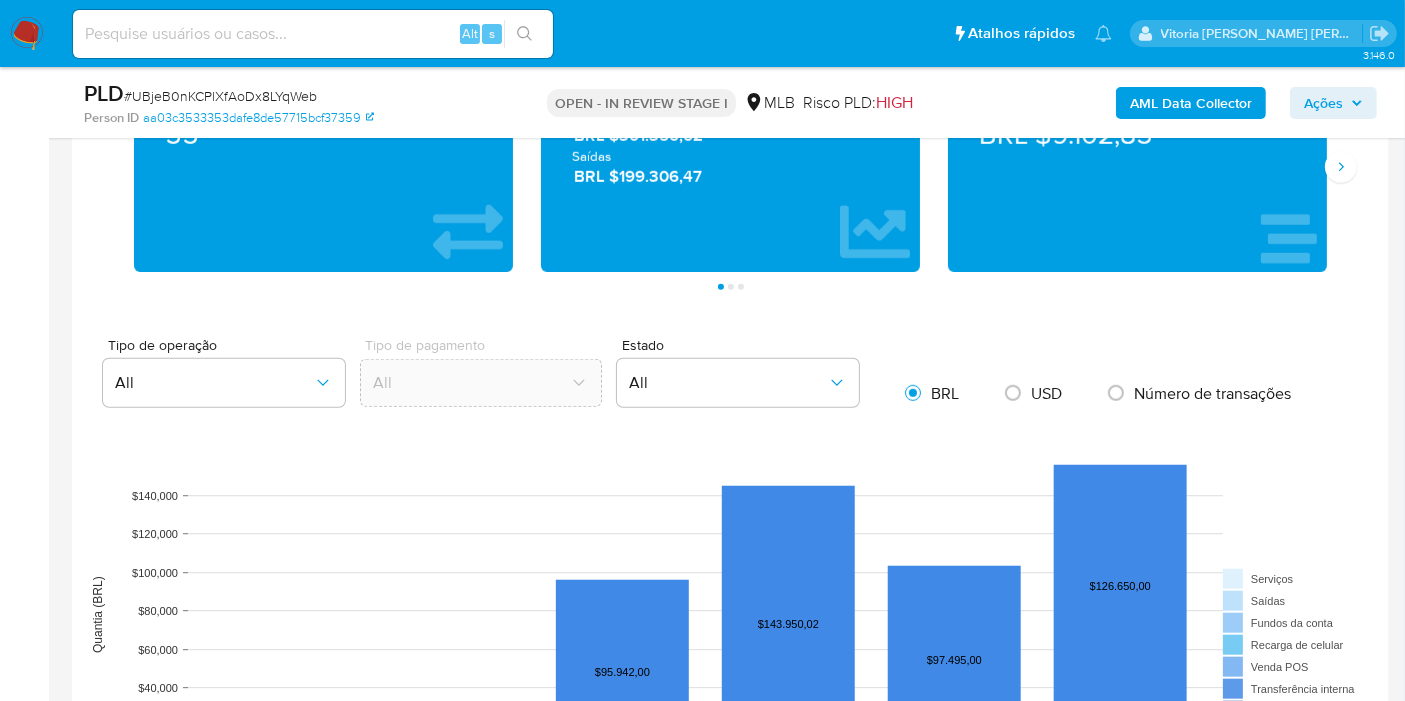 scroll, scrollTop: 1222, scrollLeft: 0, axis: vertical 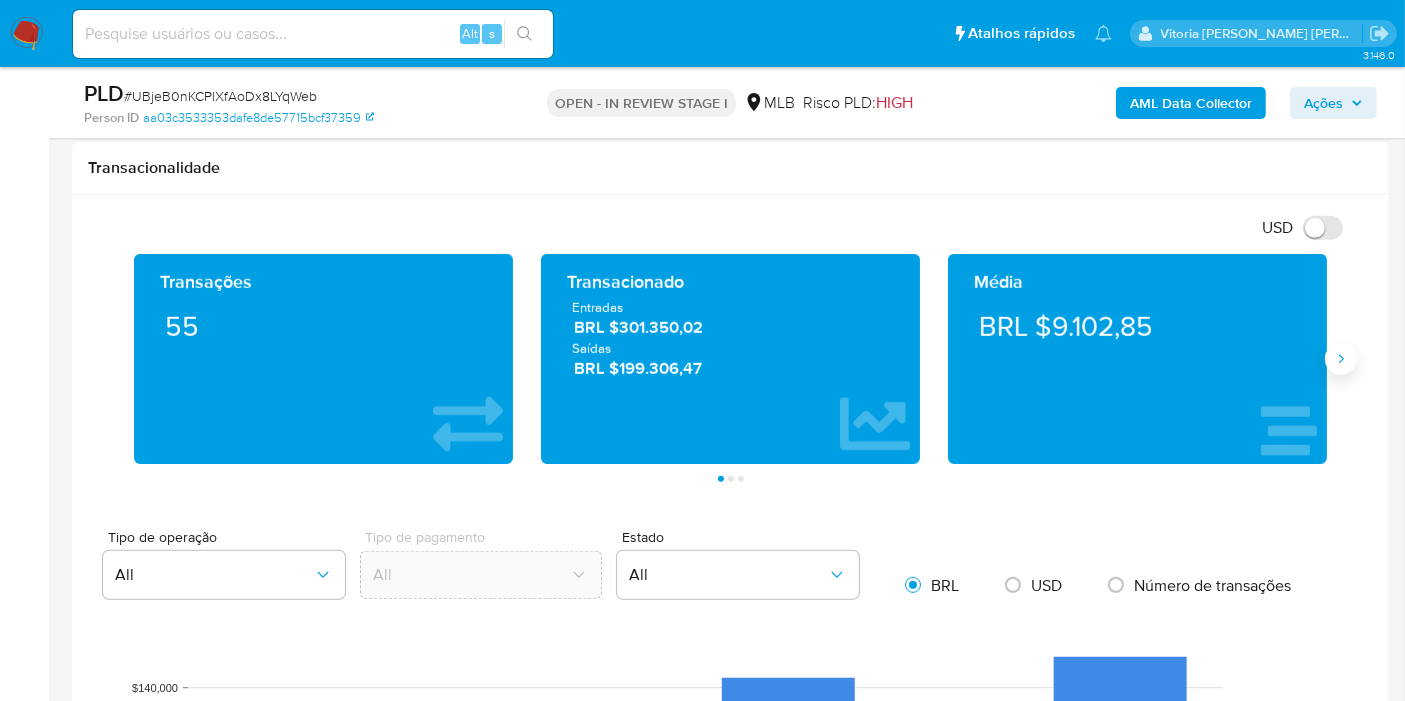 click 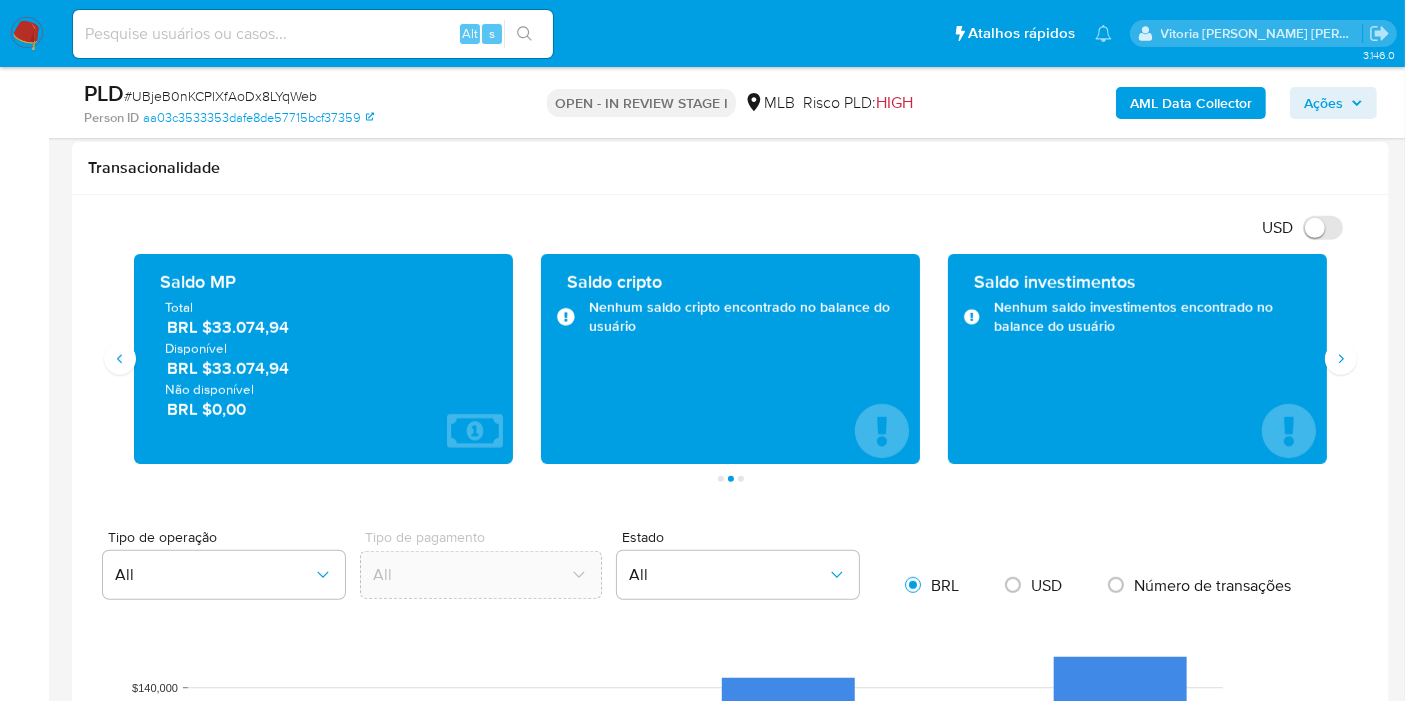 drag, startPoint x: 293, startPoint y: 367, endPoint x: 213, endPoint y: 376, distance: 80.50466 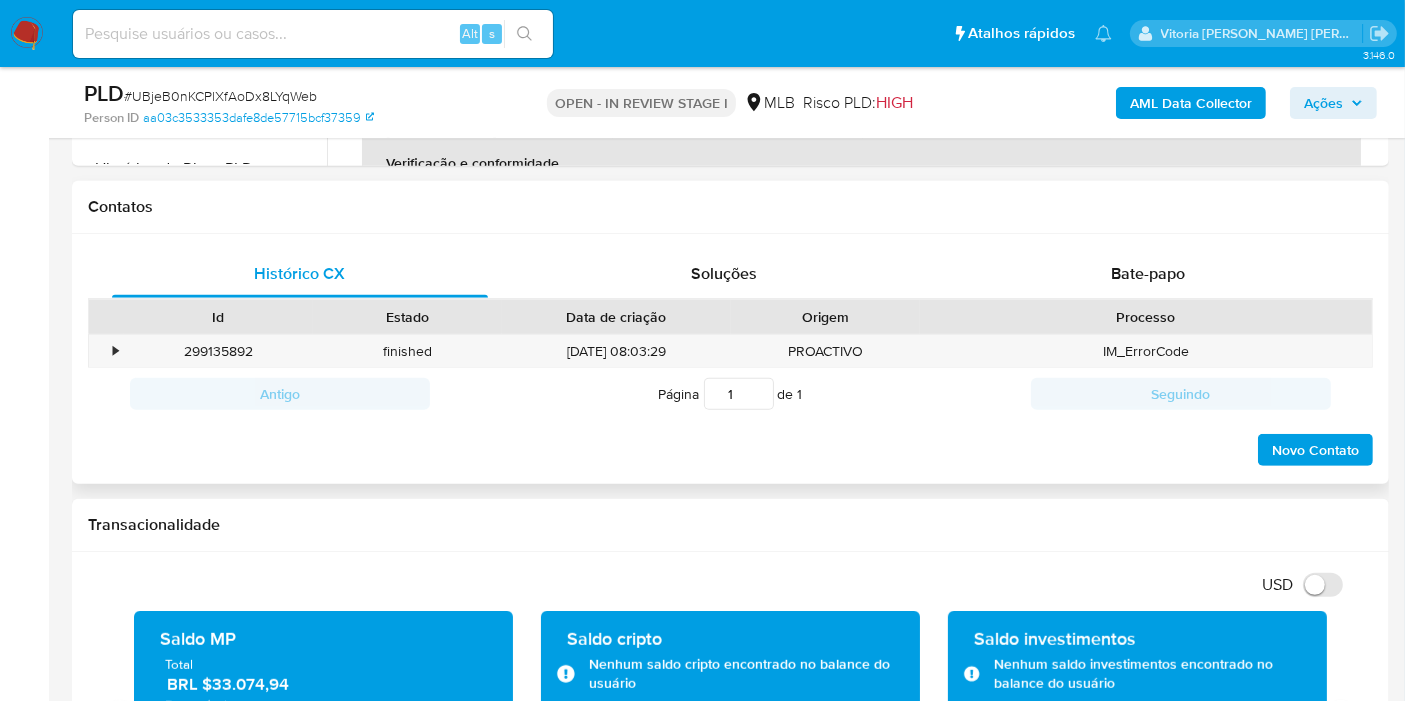scroll, scrollTop: 444, scrollLeft: 0, axis: vertical 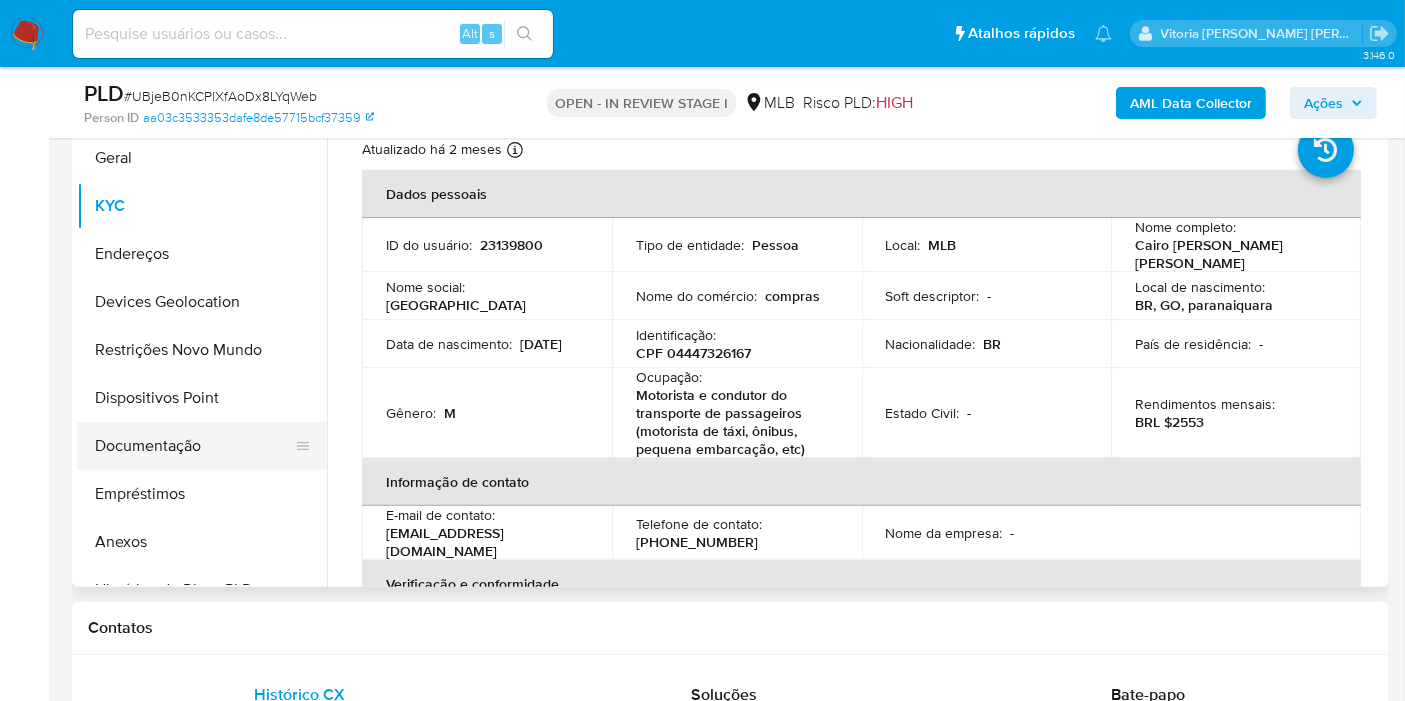 click on "Documentação" at bounding box center (194, 446) 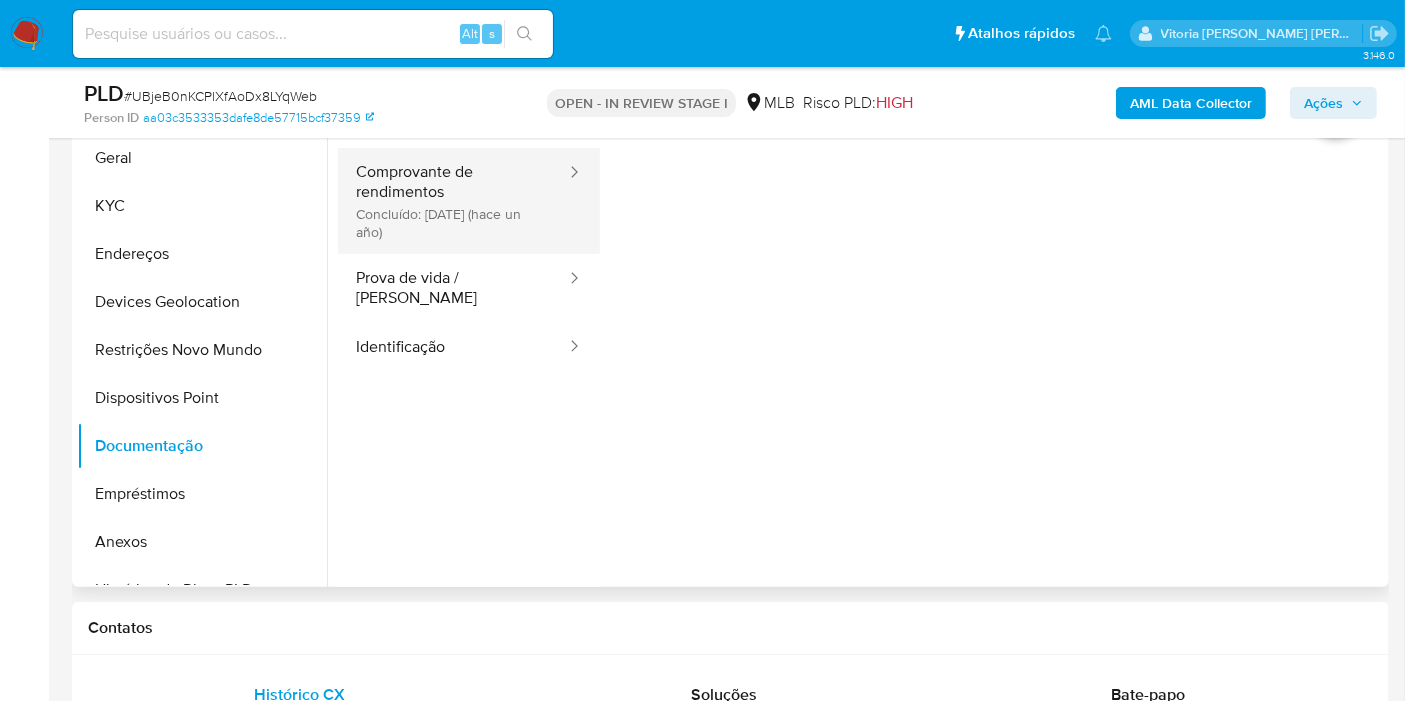 click on "Comprovante de rendimentos Concluído: 24/05/2024 (hace un año)" at bounding box center [453, 201] 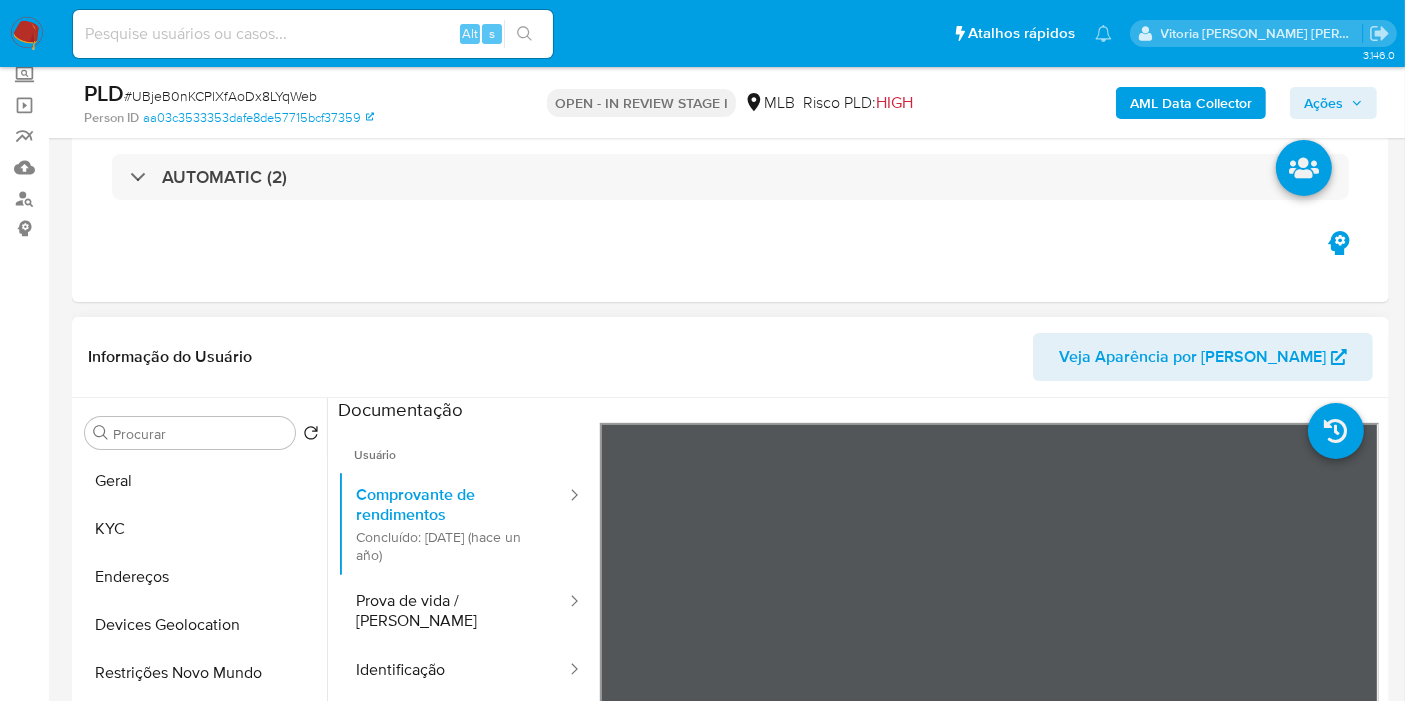 scroll, scrollTop: 222, scrollLeft: 0, axis: vertical 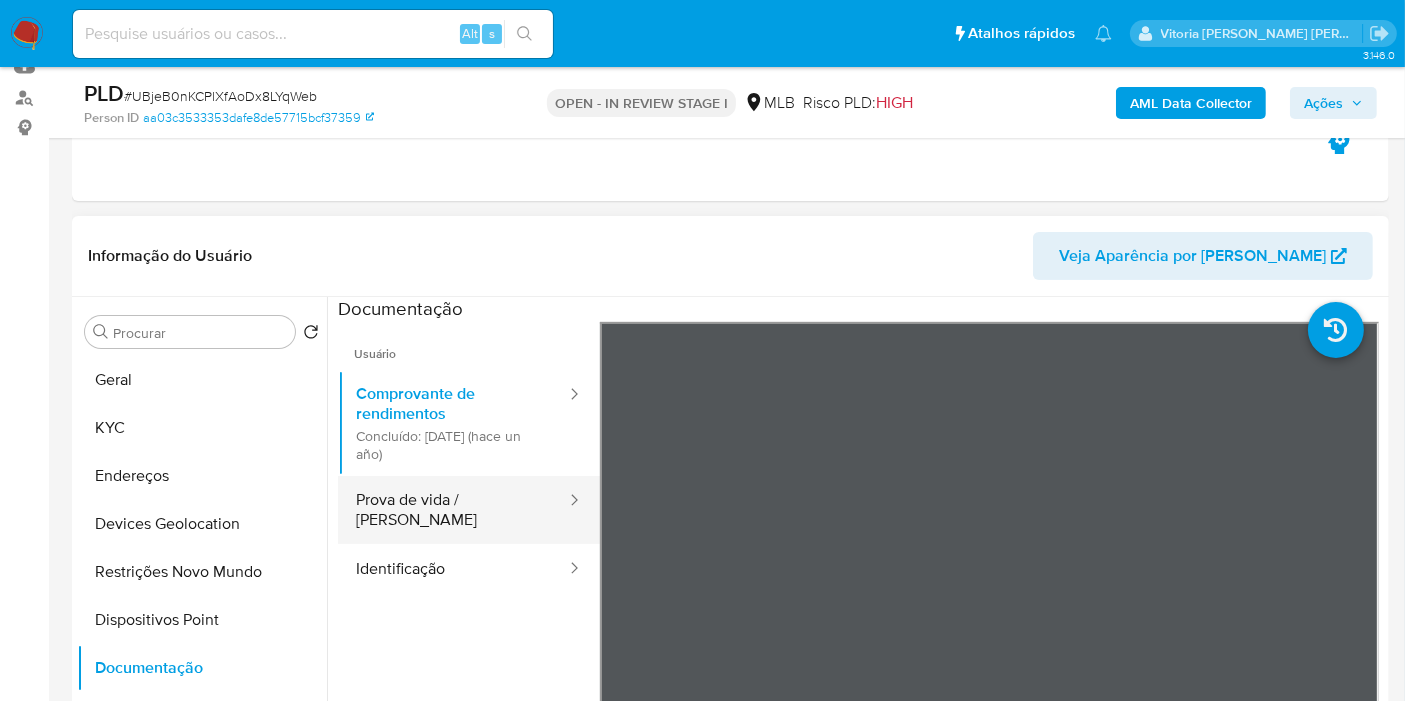 click on "Prova de vida / Selfie" at bounding box center (453, 510) 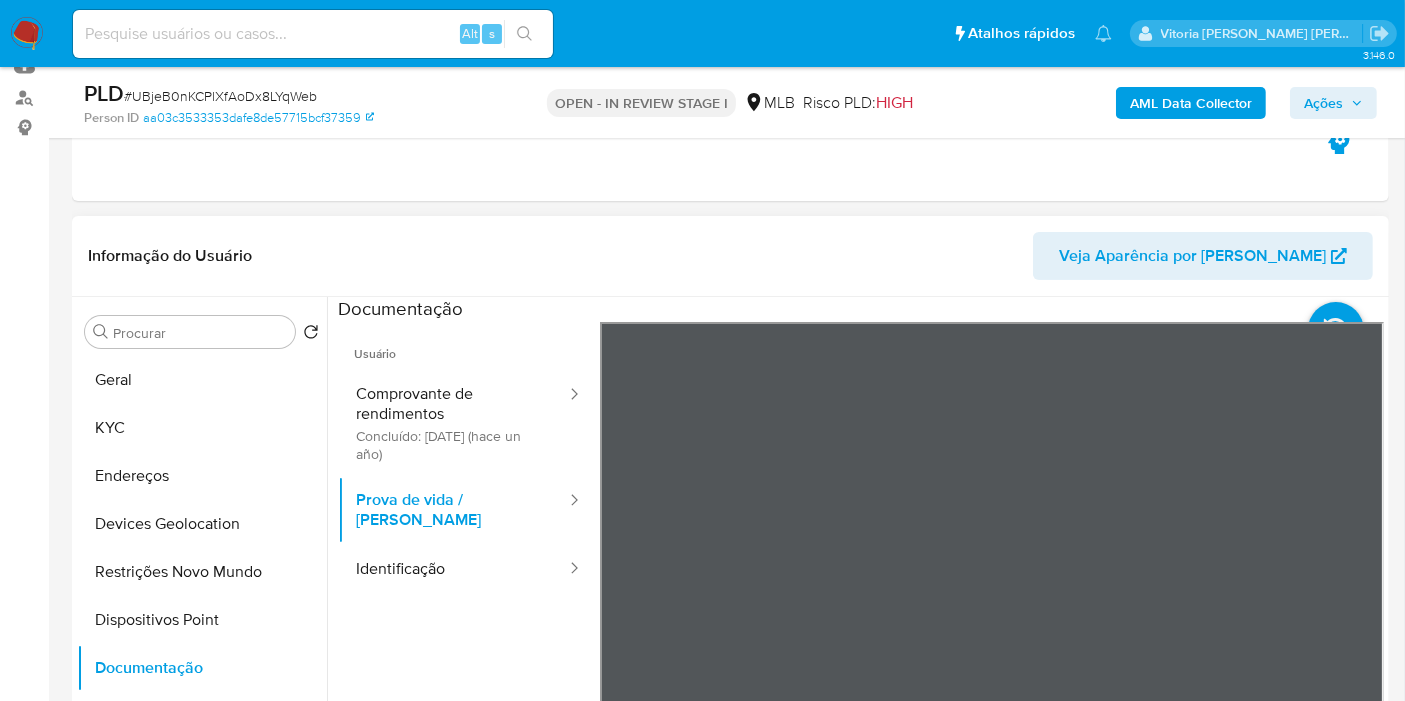 scroll, scrollTop: 33, scrollLeft: 0, axis: vertical 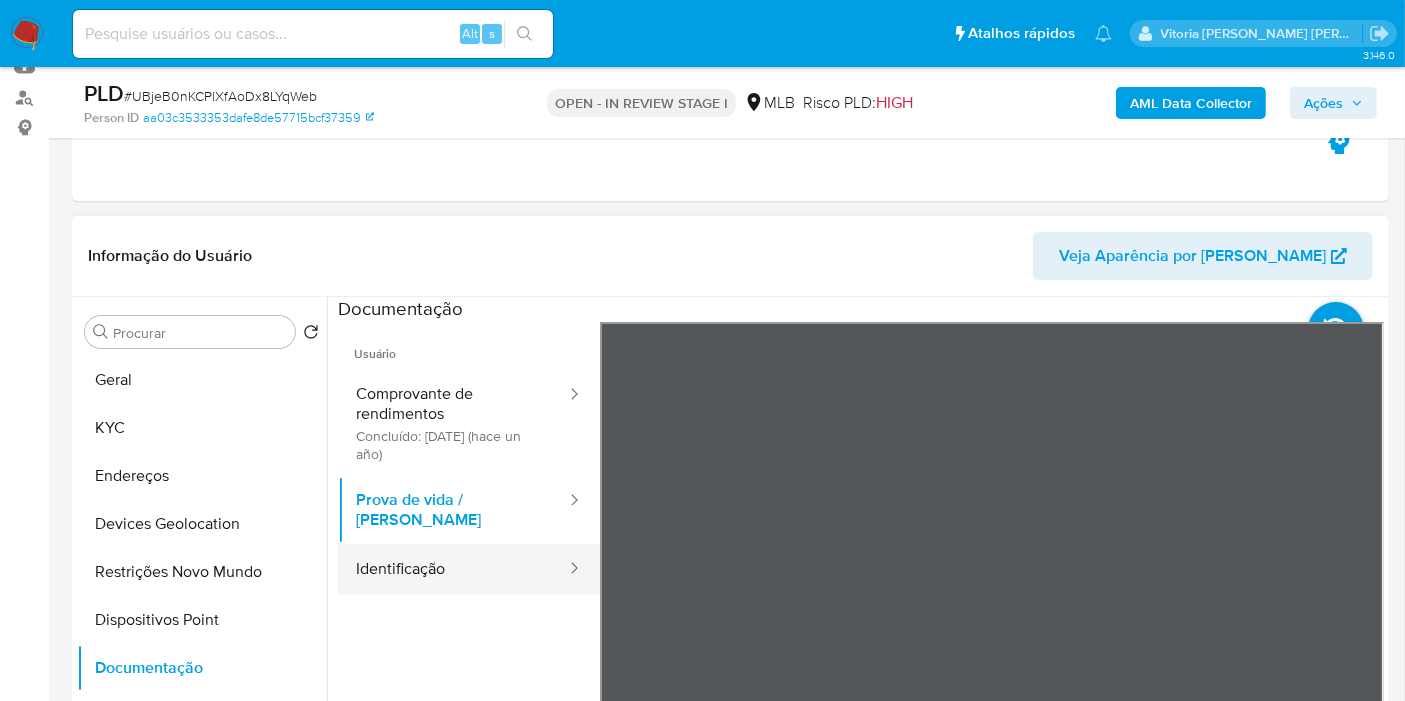 click on "Identificação" at bounding box center (453, 569) 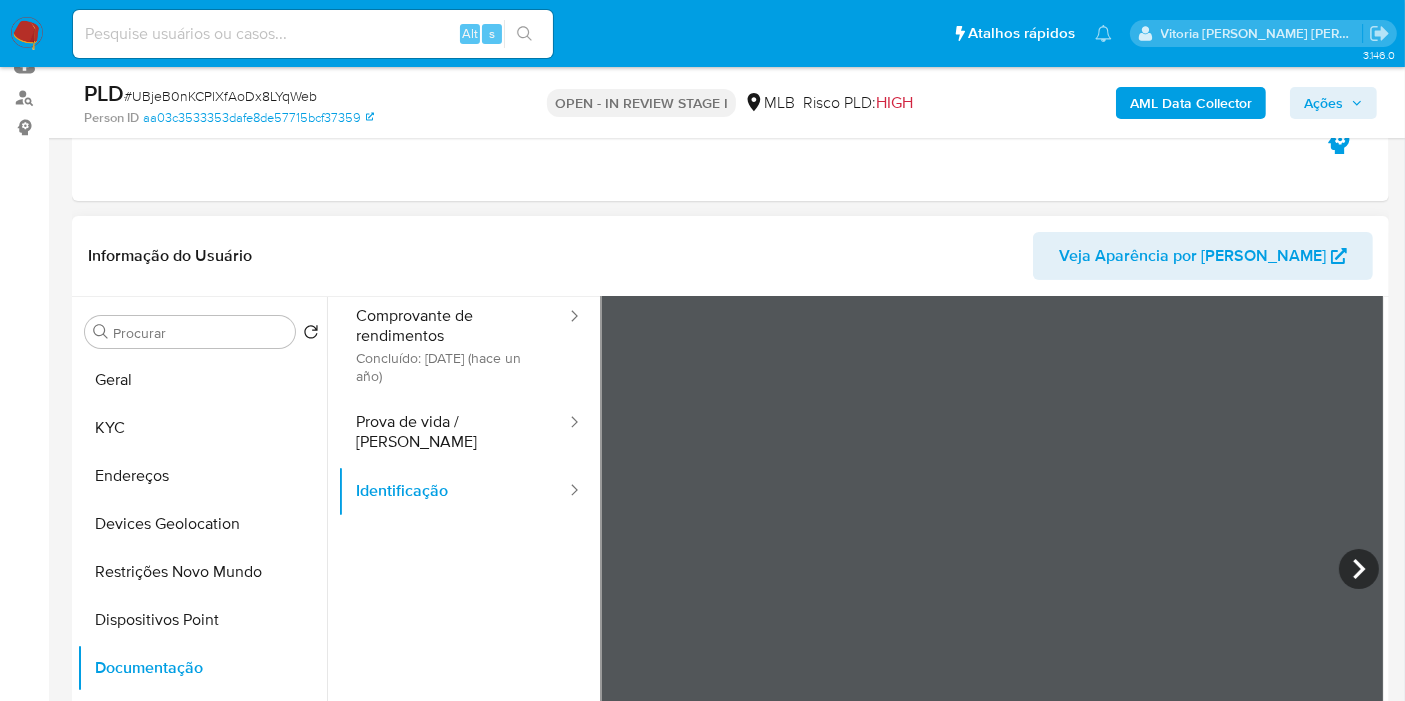 scroll, scrollTop: 168, scrollLeft: 0, axis: vertical 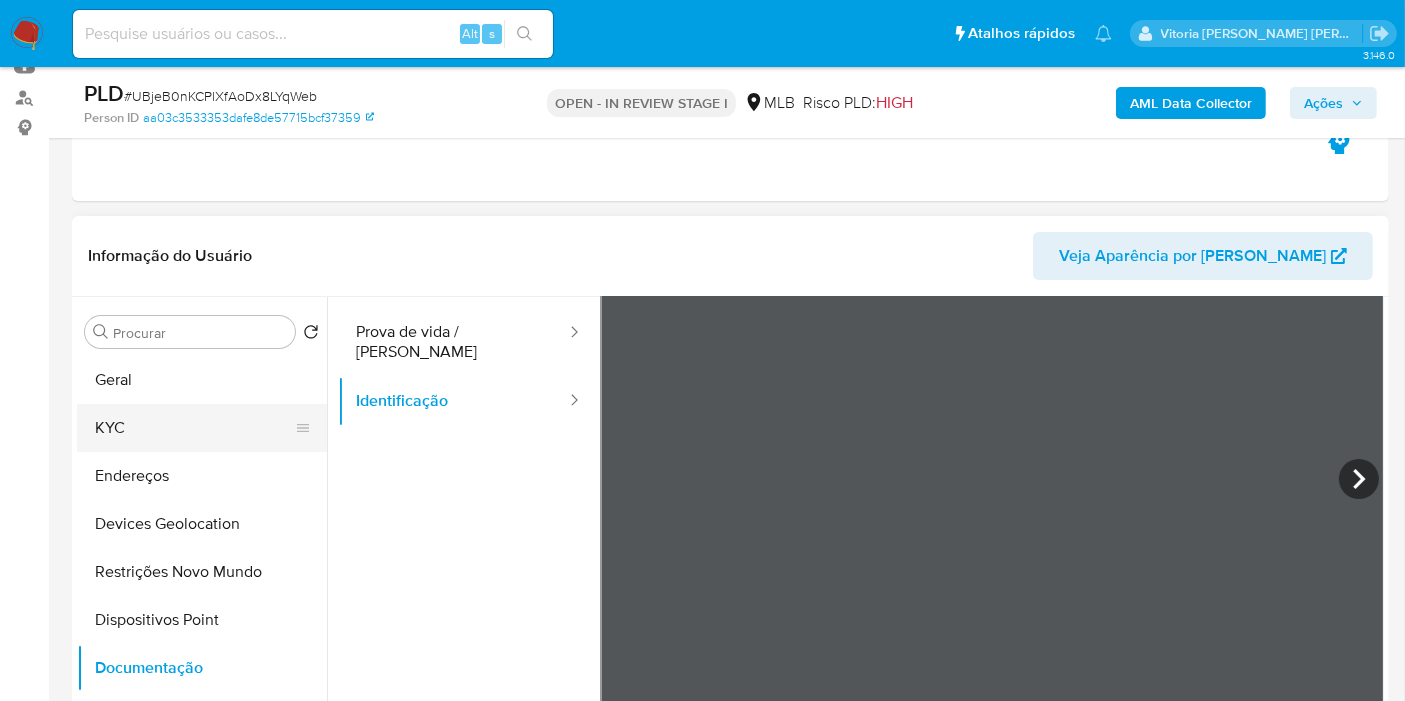 click on "KYC" at bounding box center [194, 428] 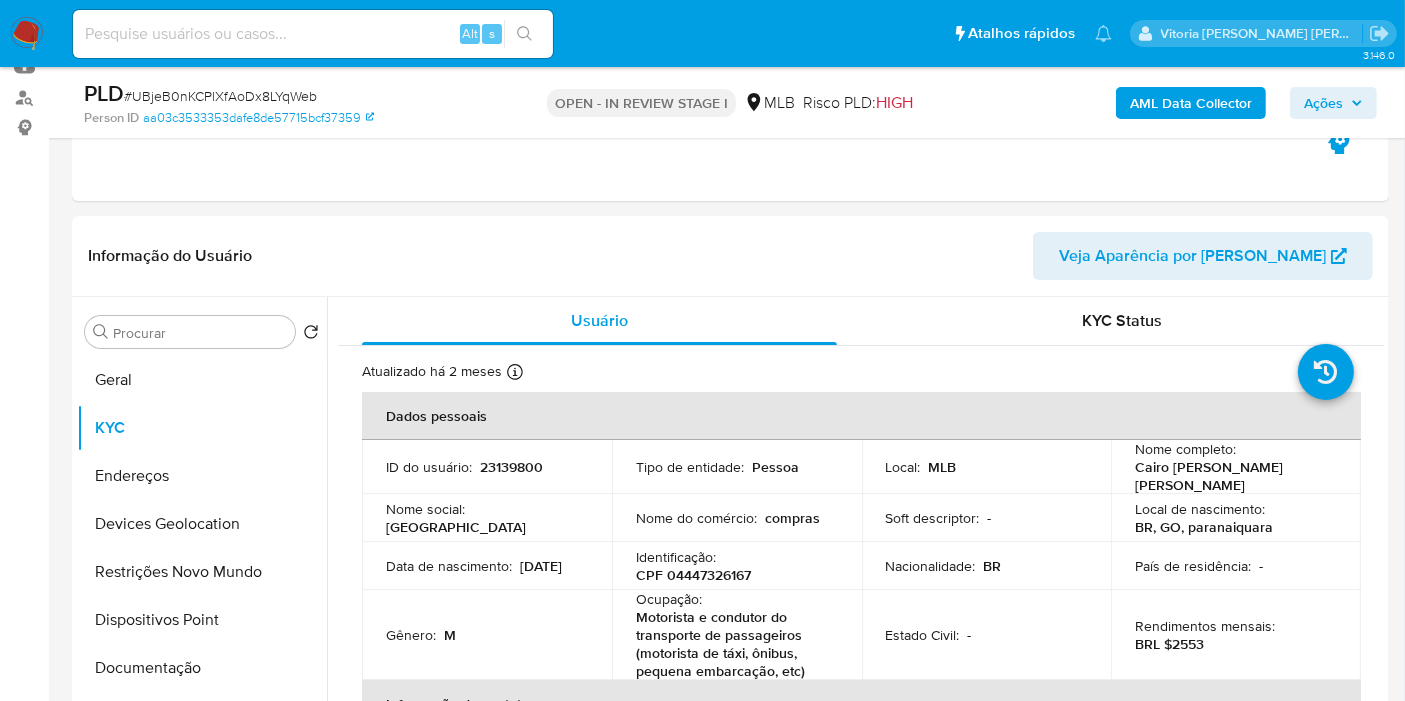 click at bounding box center [313, 34] 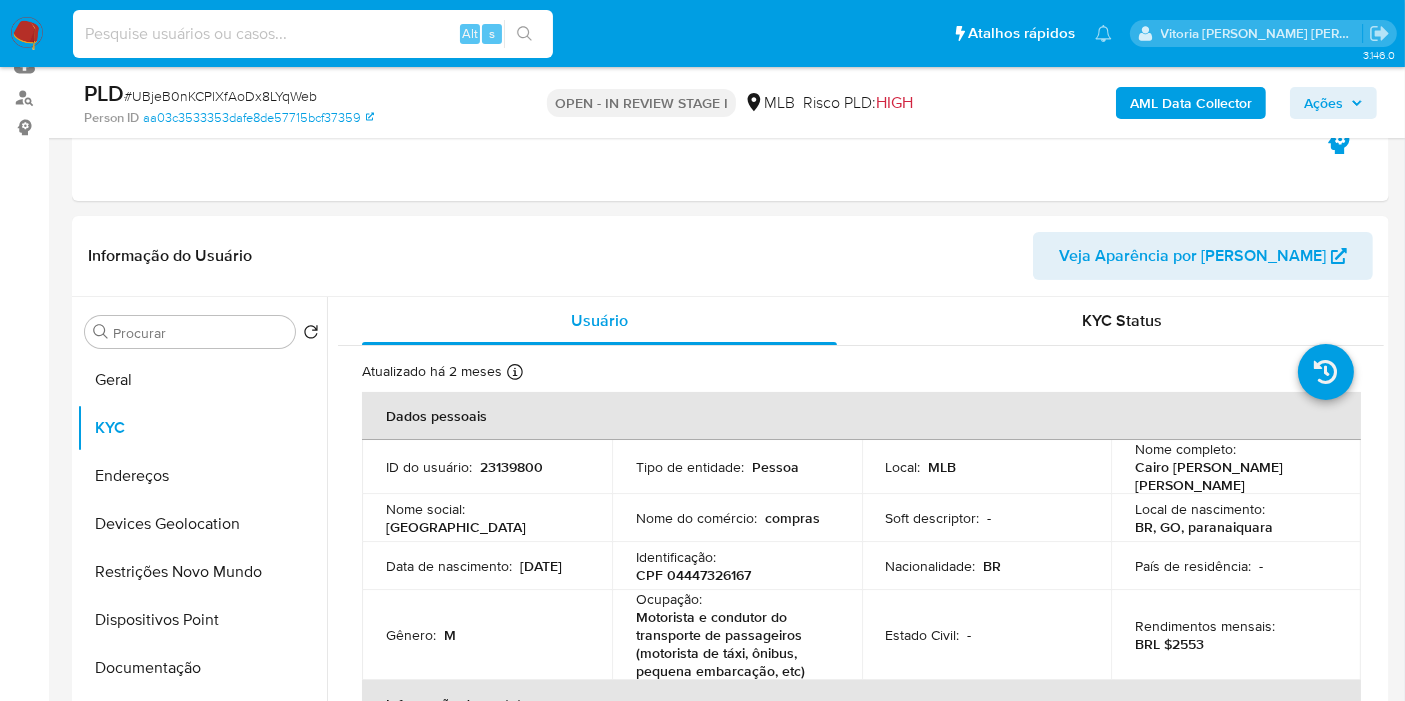 paste on "426300167" 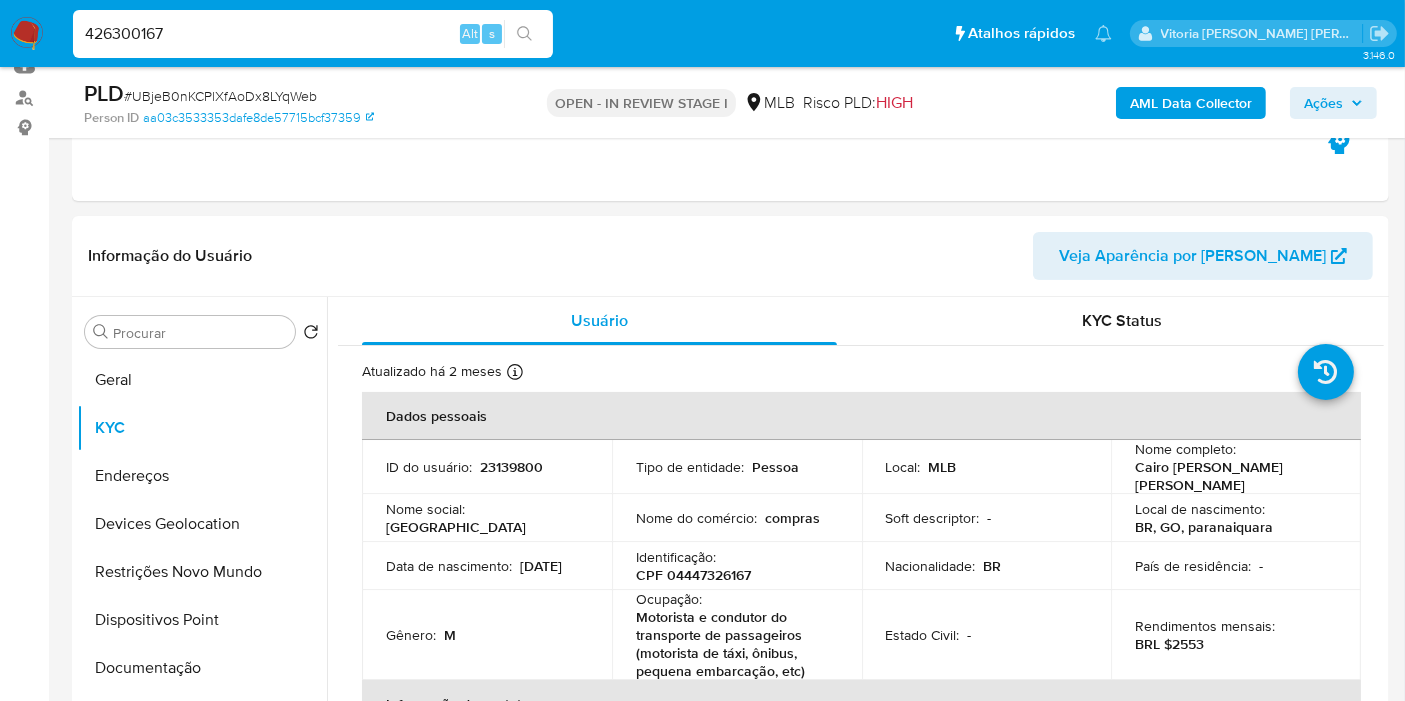 type on "426300167" 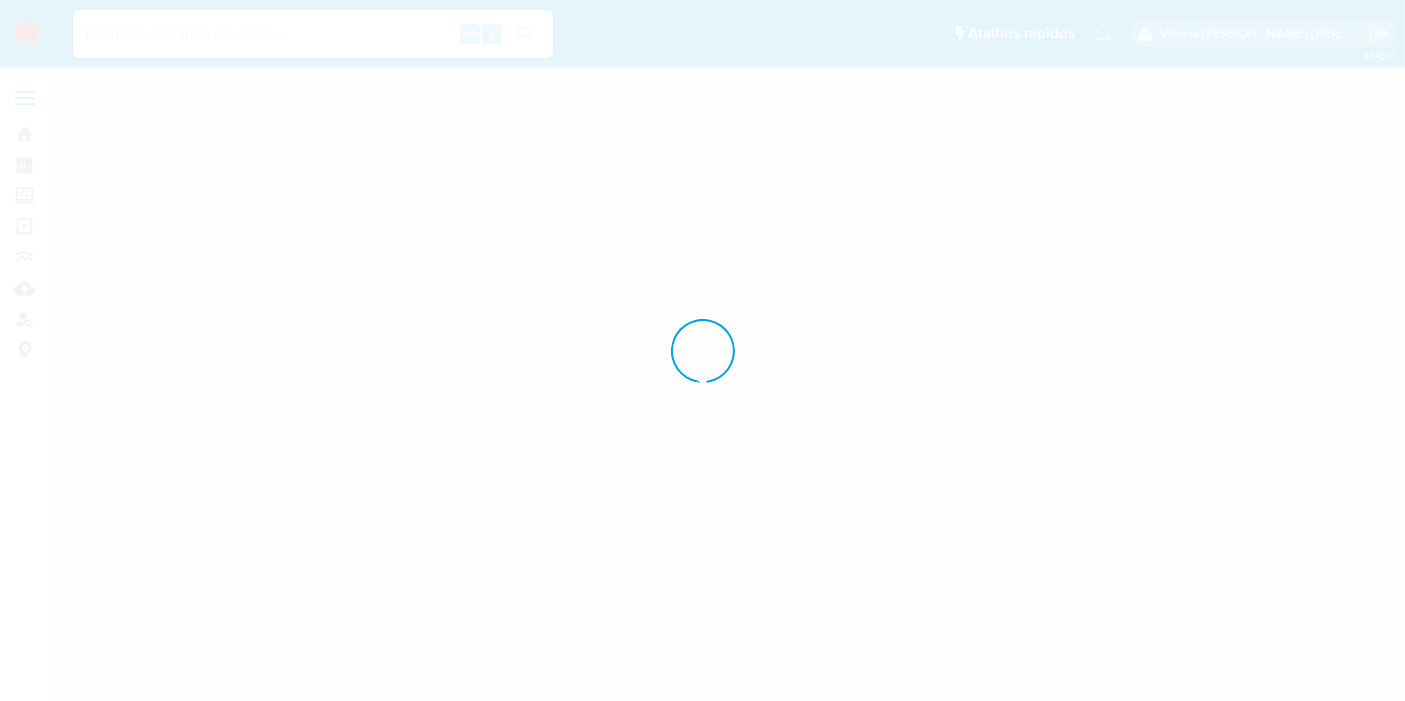 scroll, scrollTop: 0, scrollLeft: 0, axis: both 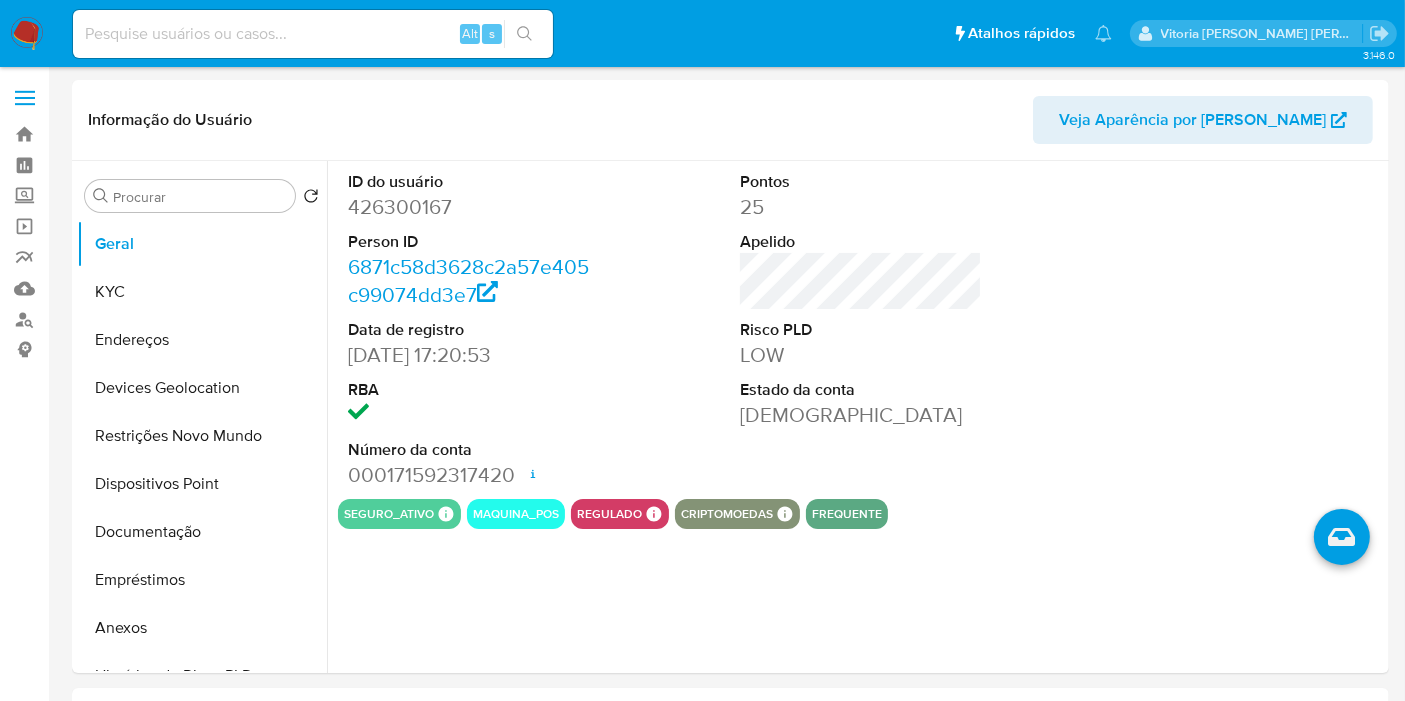 select on "10" 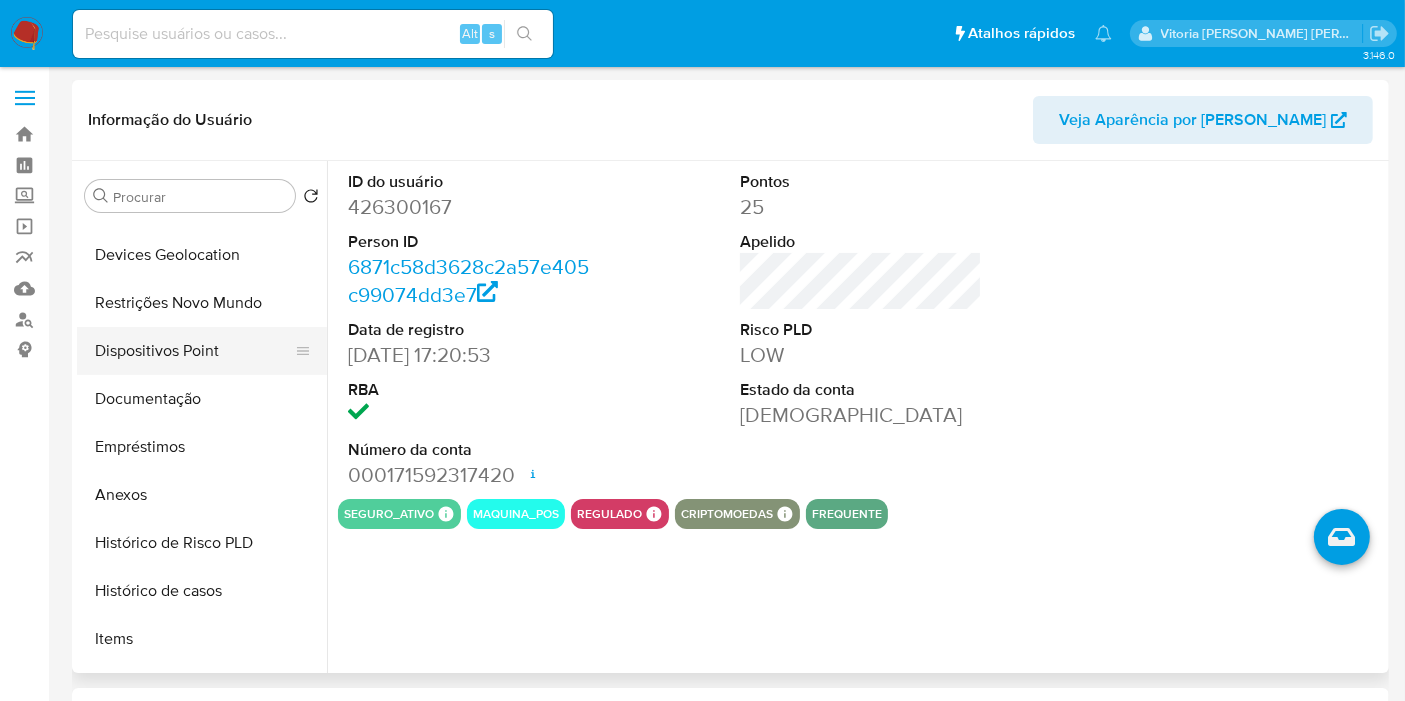 scroll, scrollTop: 333, scrollLeft: 0, axis: vertical 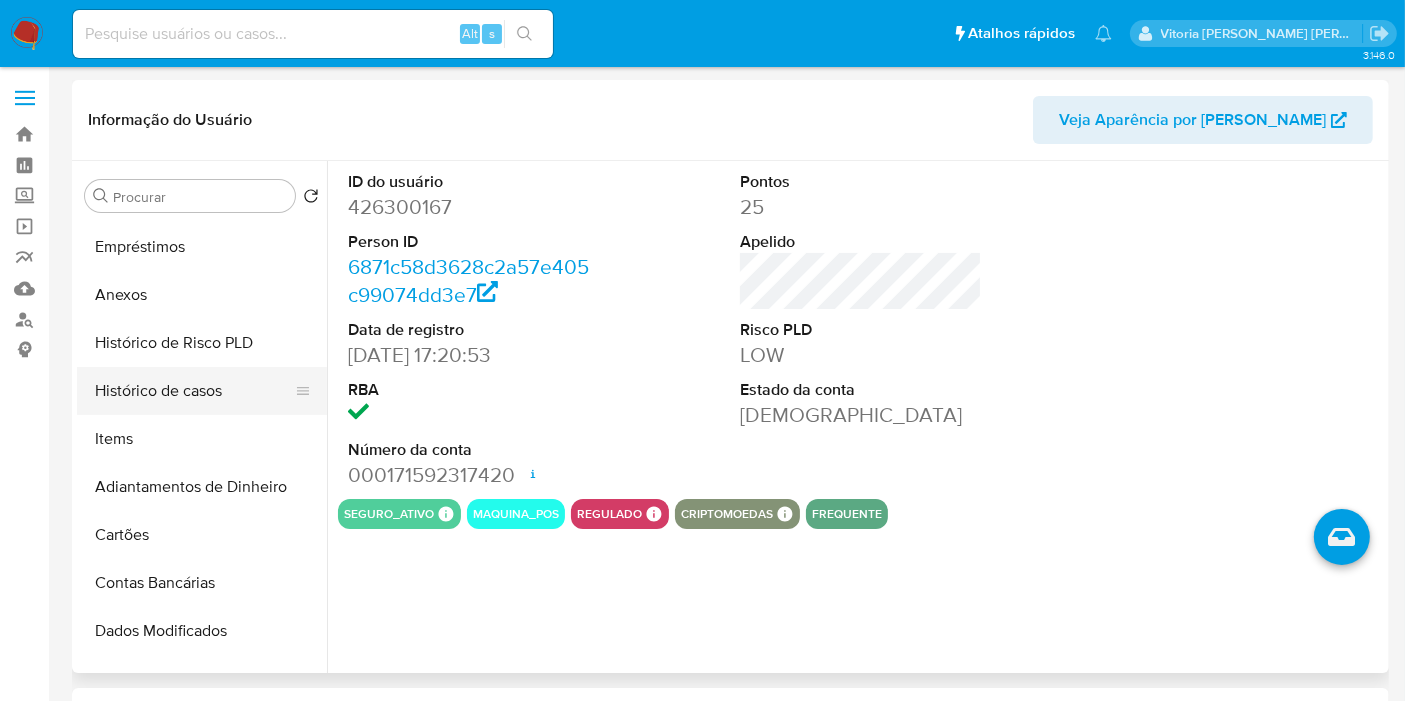 click on "Histórico de casos" at bounding box center [194, 391] 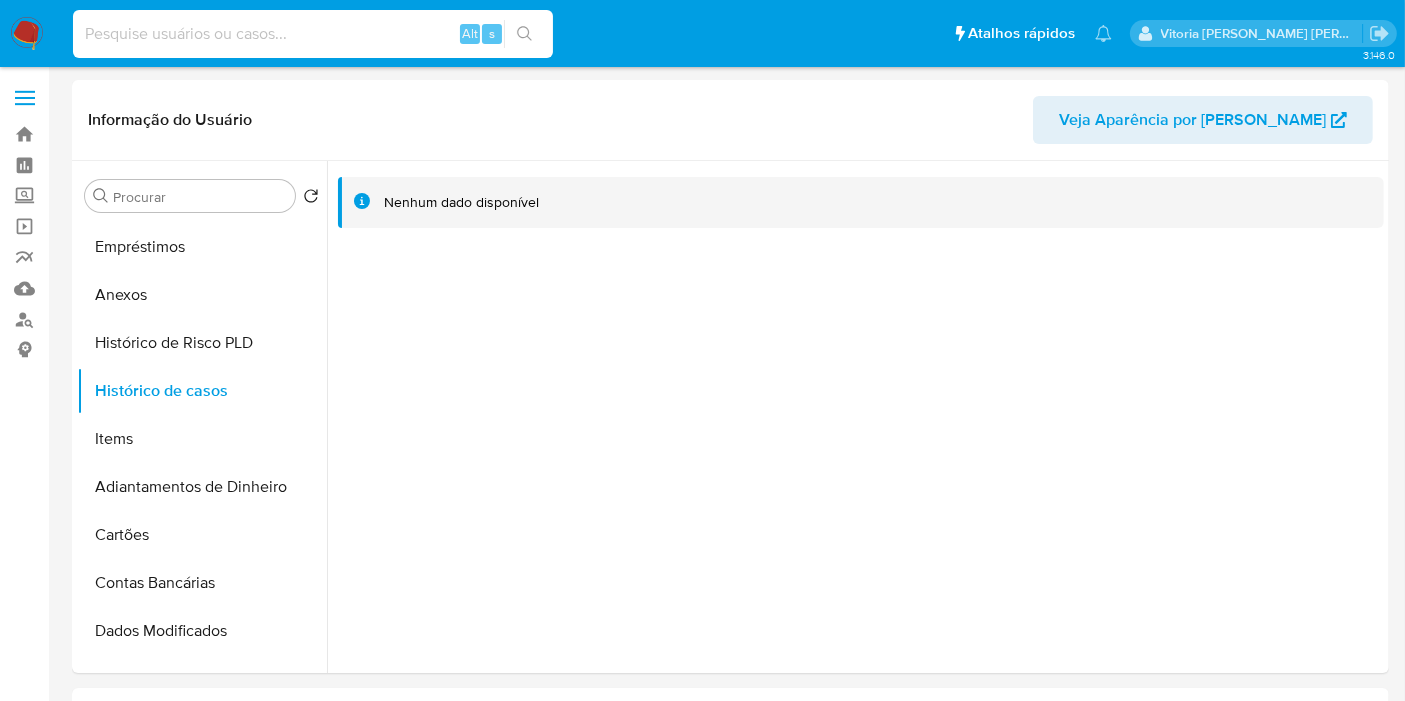 click at bounding box center [313, 34] 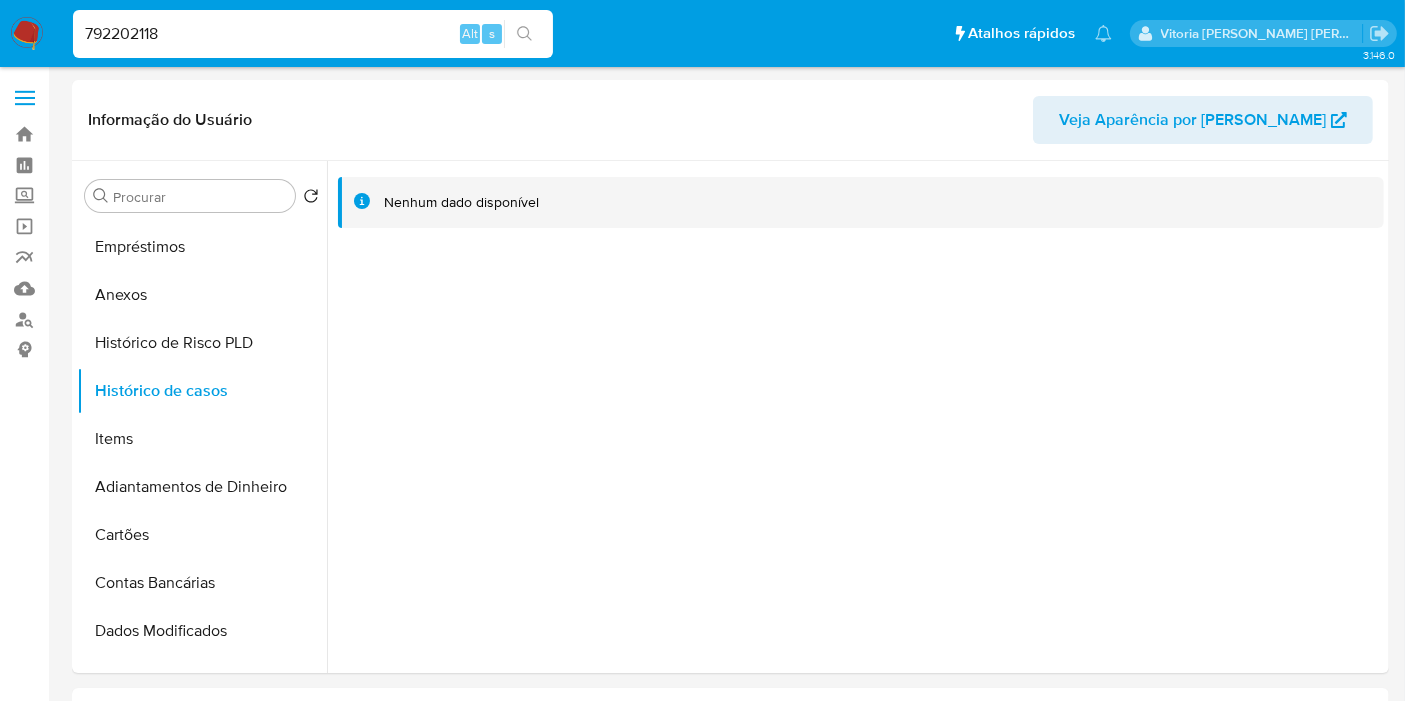 type on "792202118" 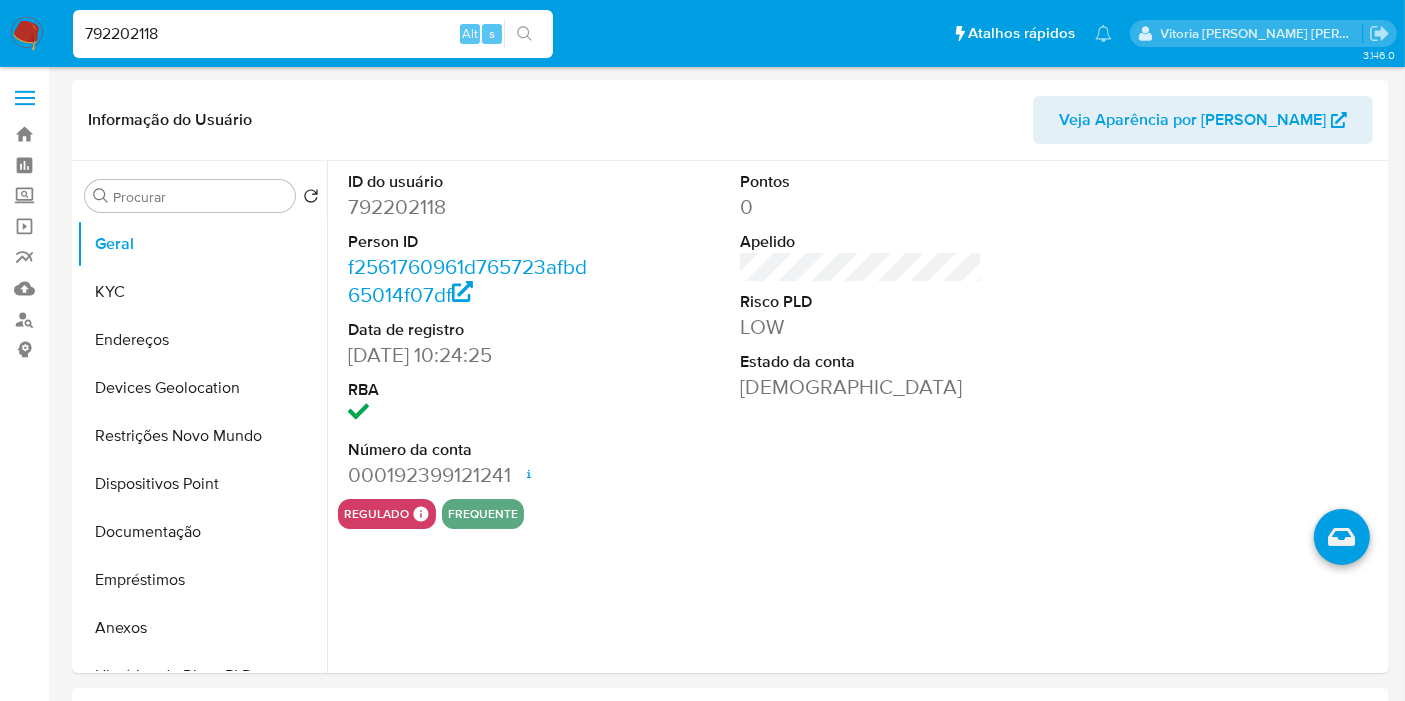select on "10" 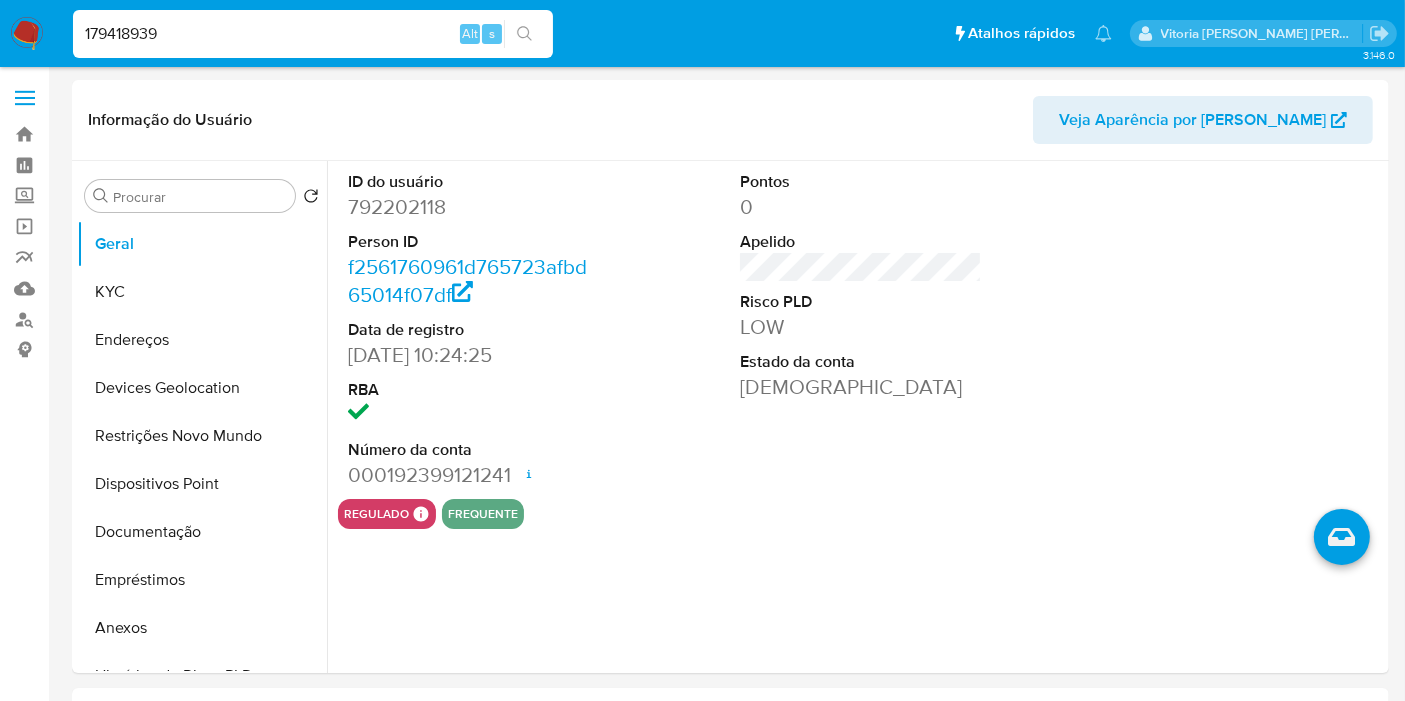 type on "179418939" 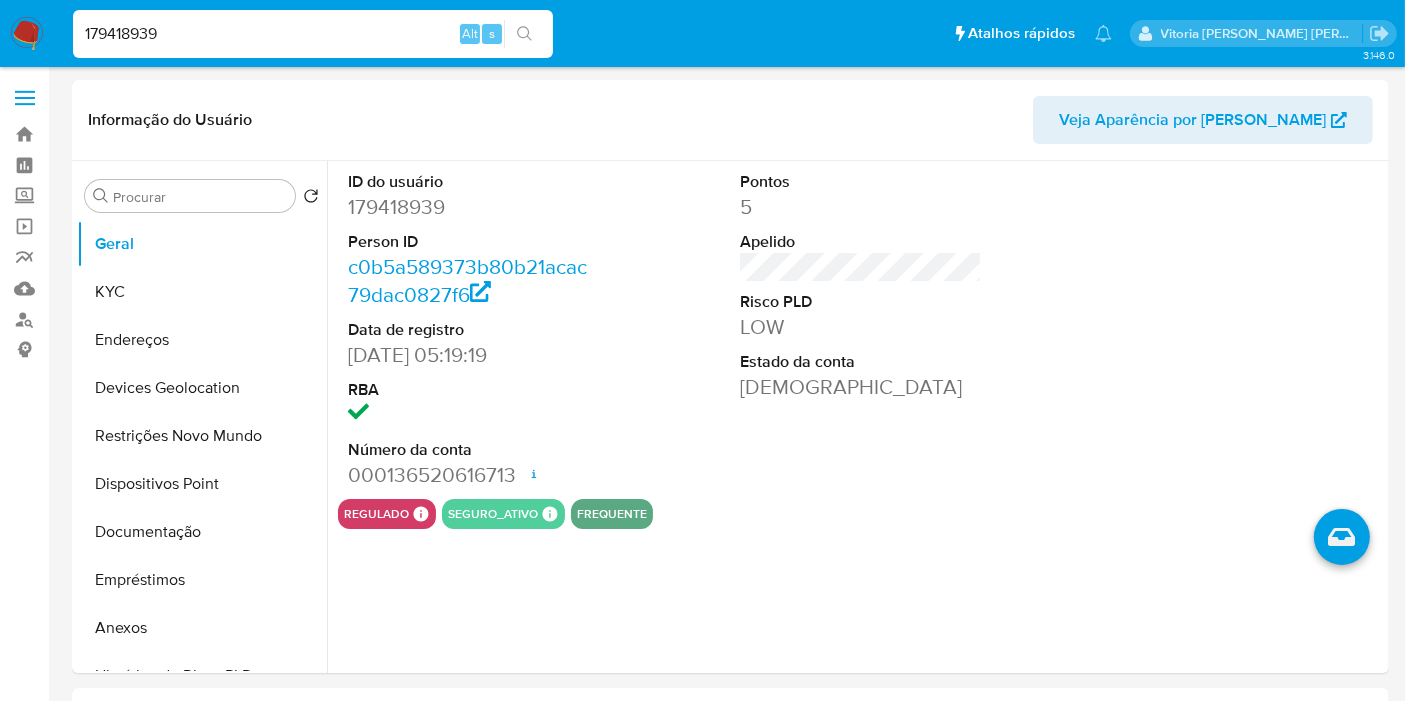 select on "10" 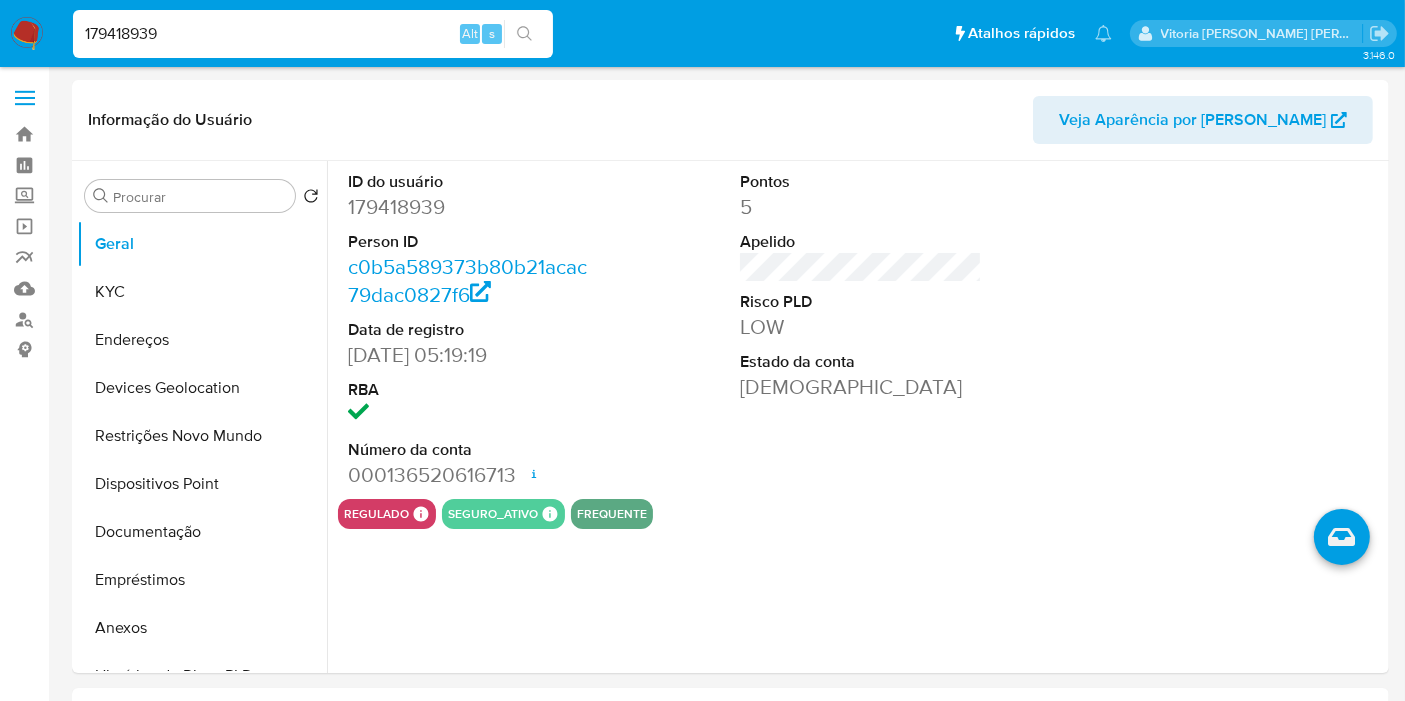 click on "179418939" at bounding box center (313, 34) 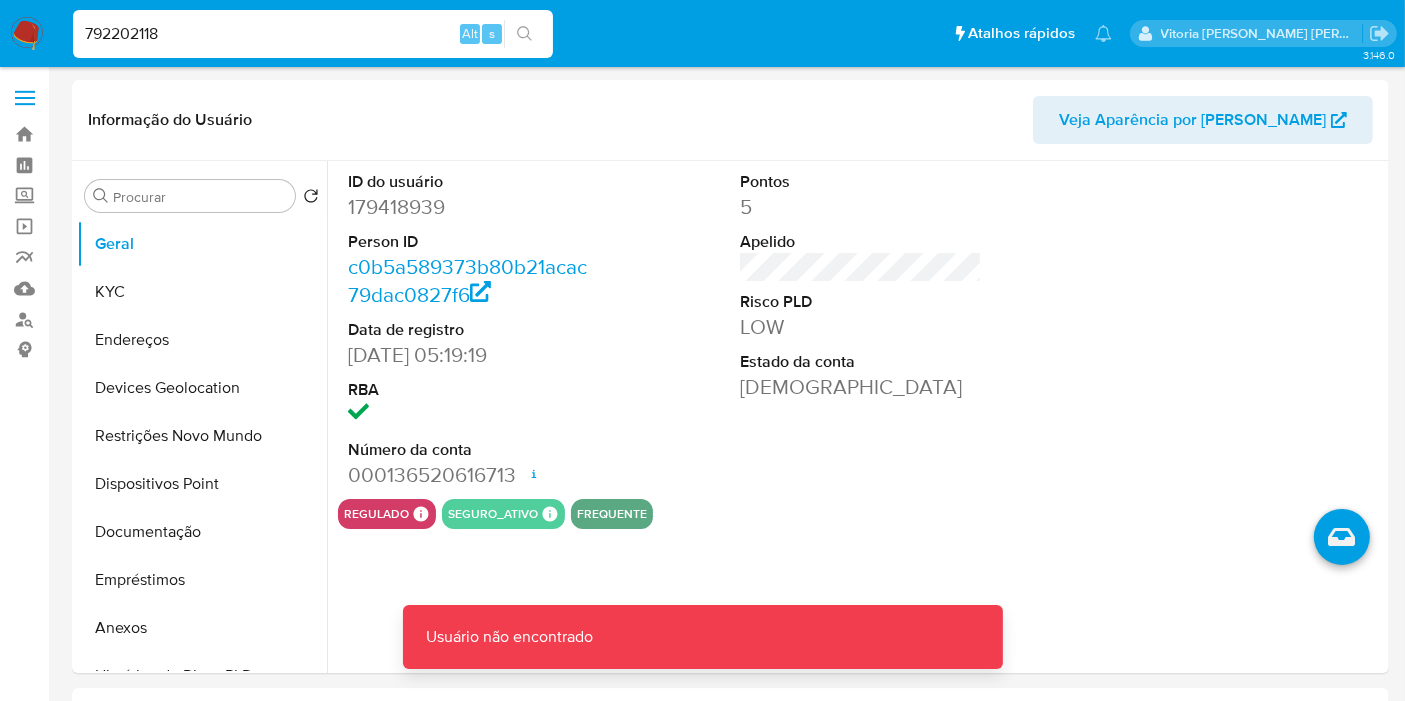 click on "792202118" at bounding box center [313, 34] 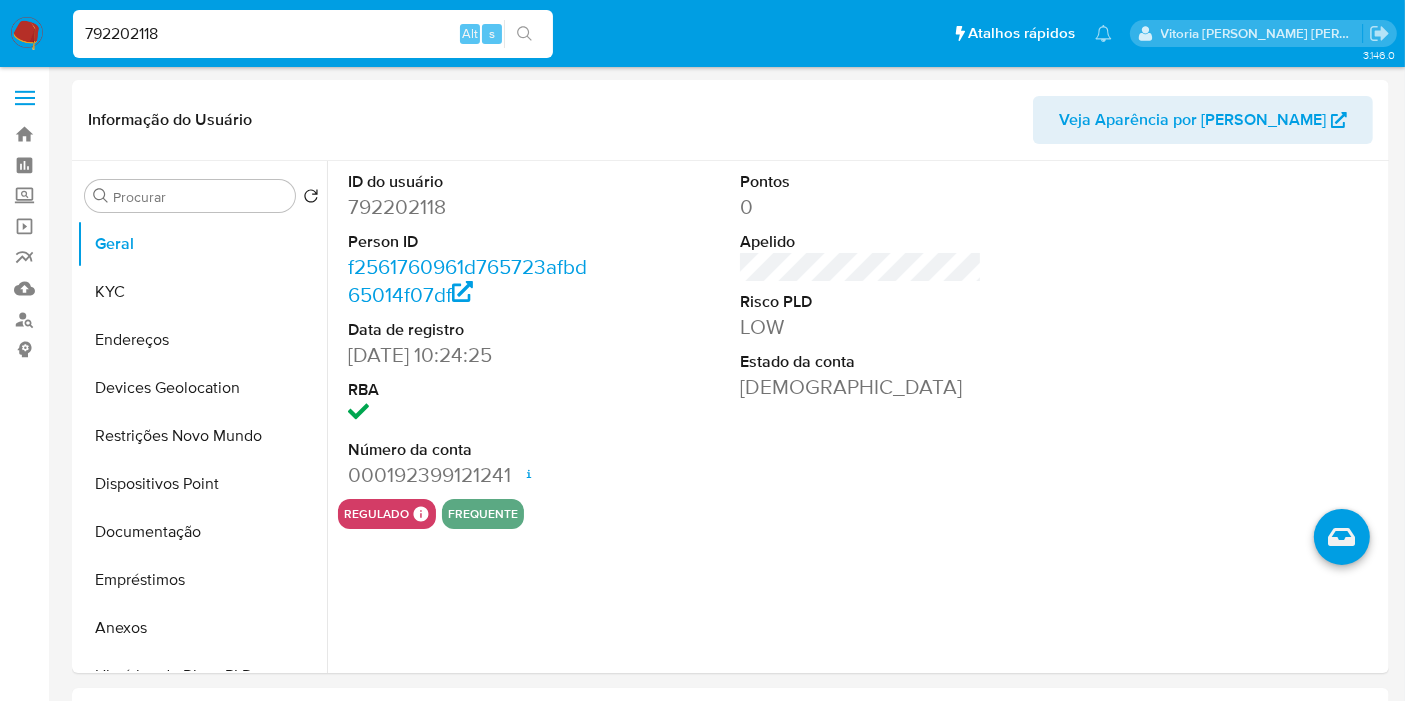 select on "10" 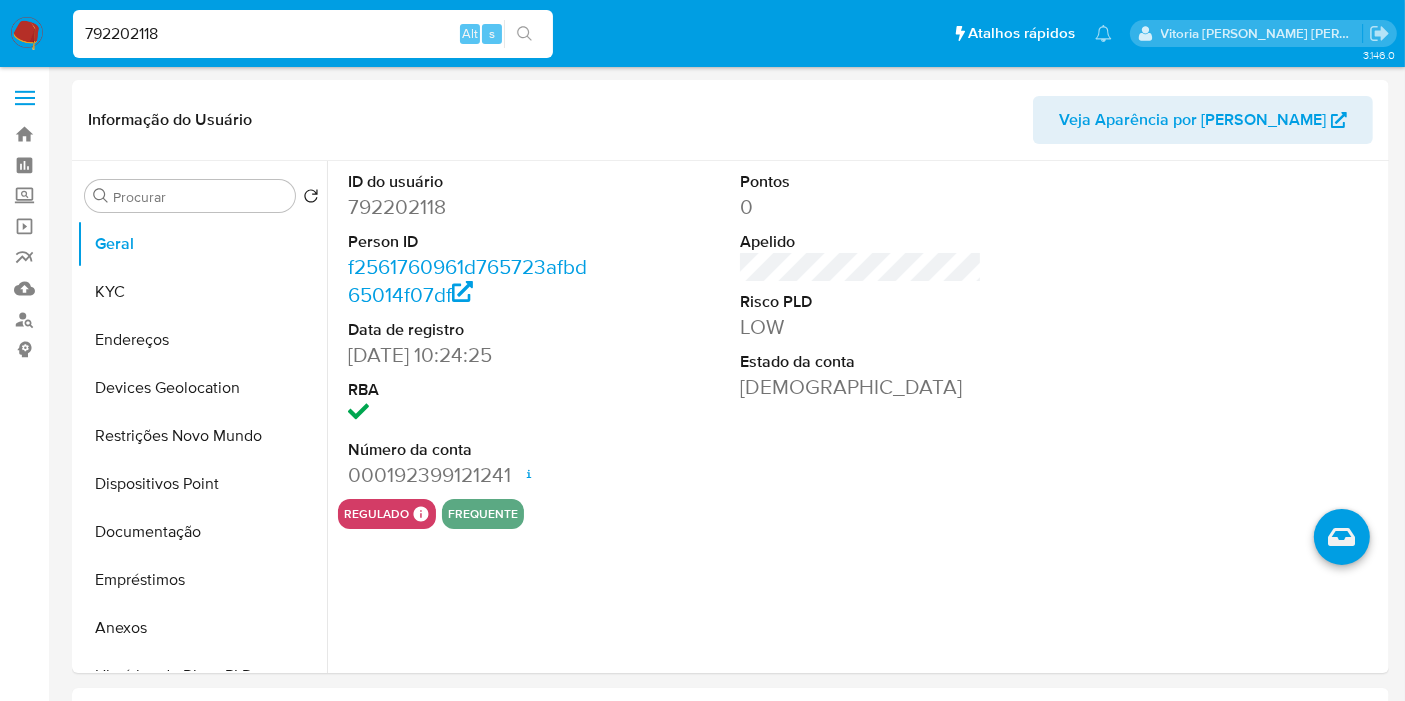 click on "792202118" at bounding box center [313, 34] 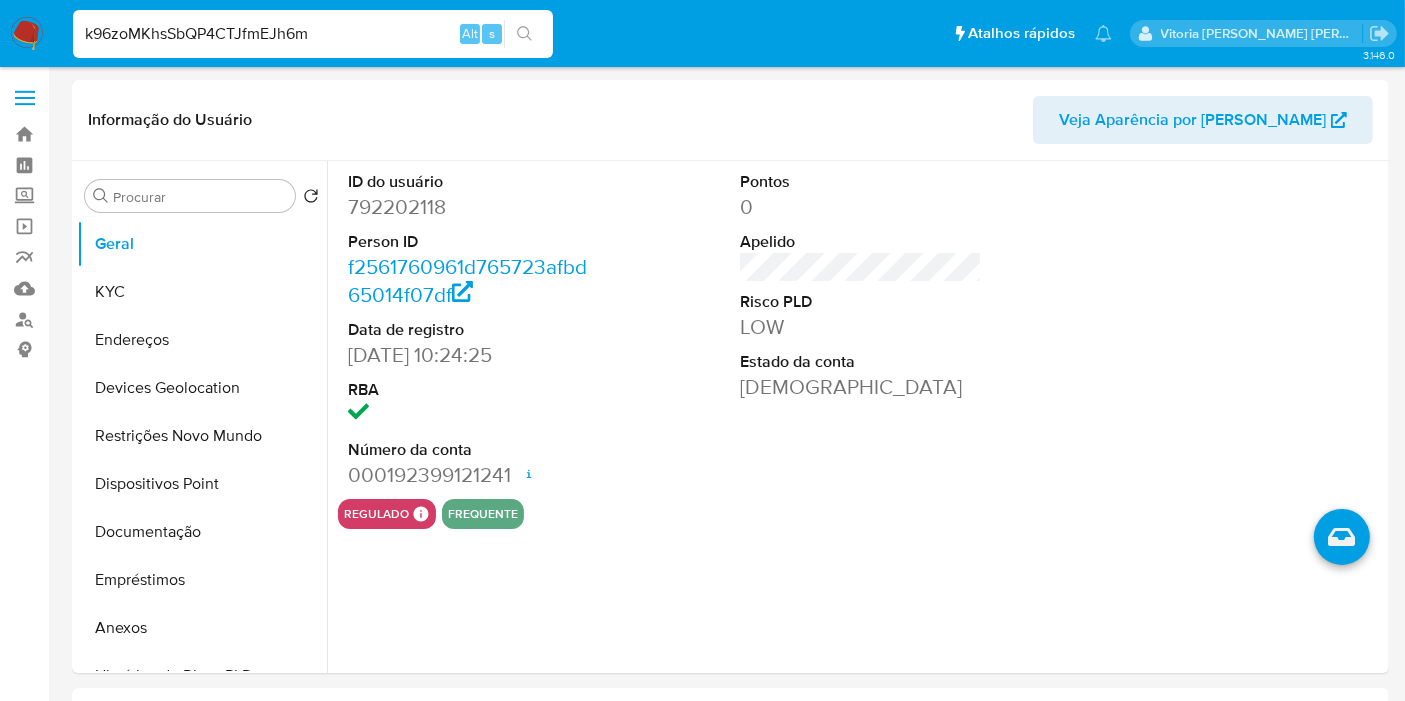type on "k96zoMKhsSbQP4CTJfmEJh6m" 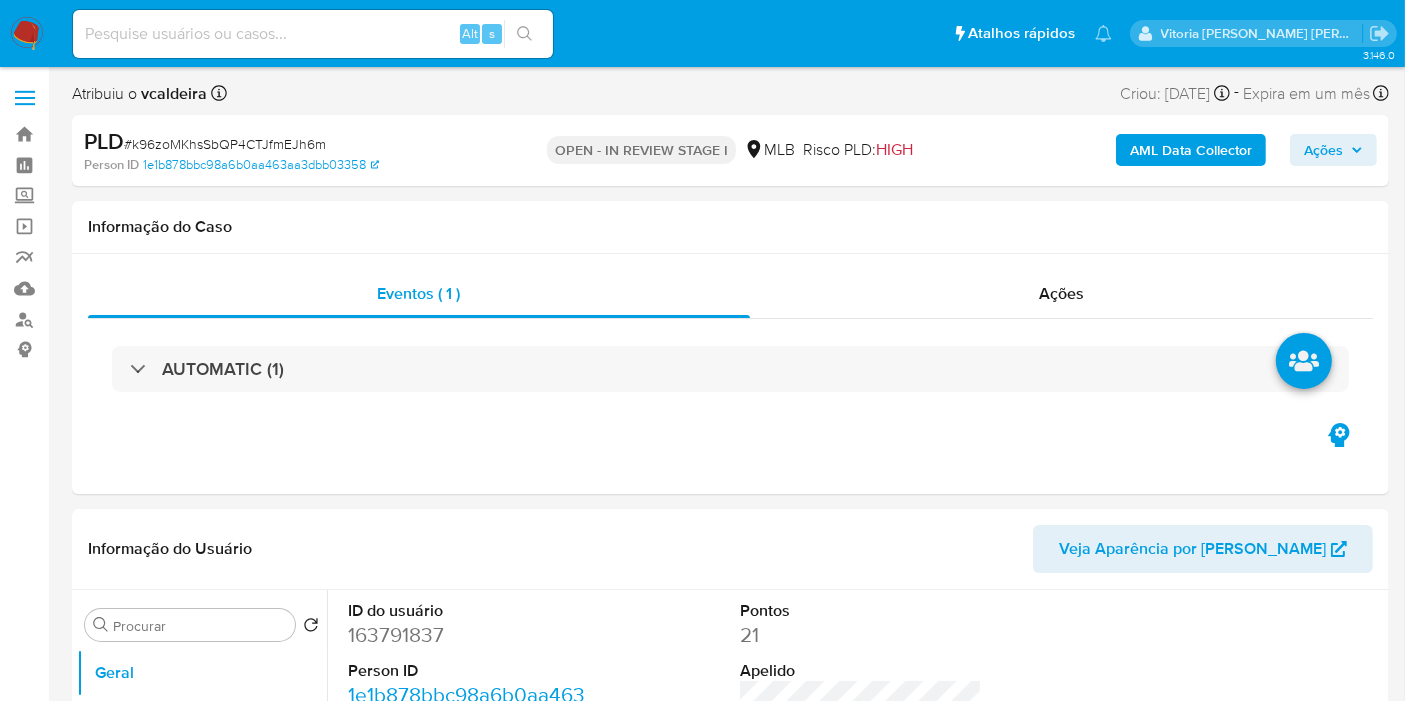 select on "10" 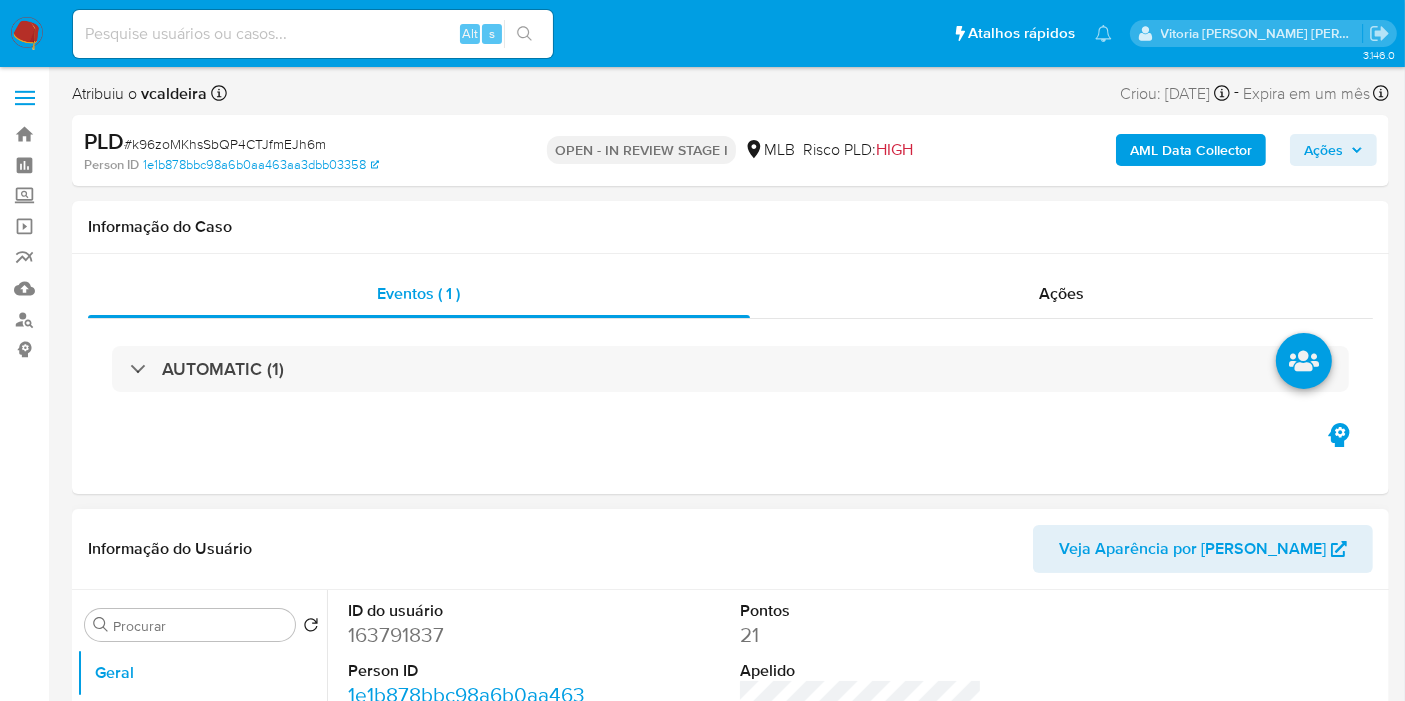 click on "163791837" at bounding box center [469, 635] 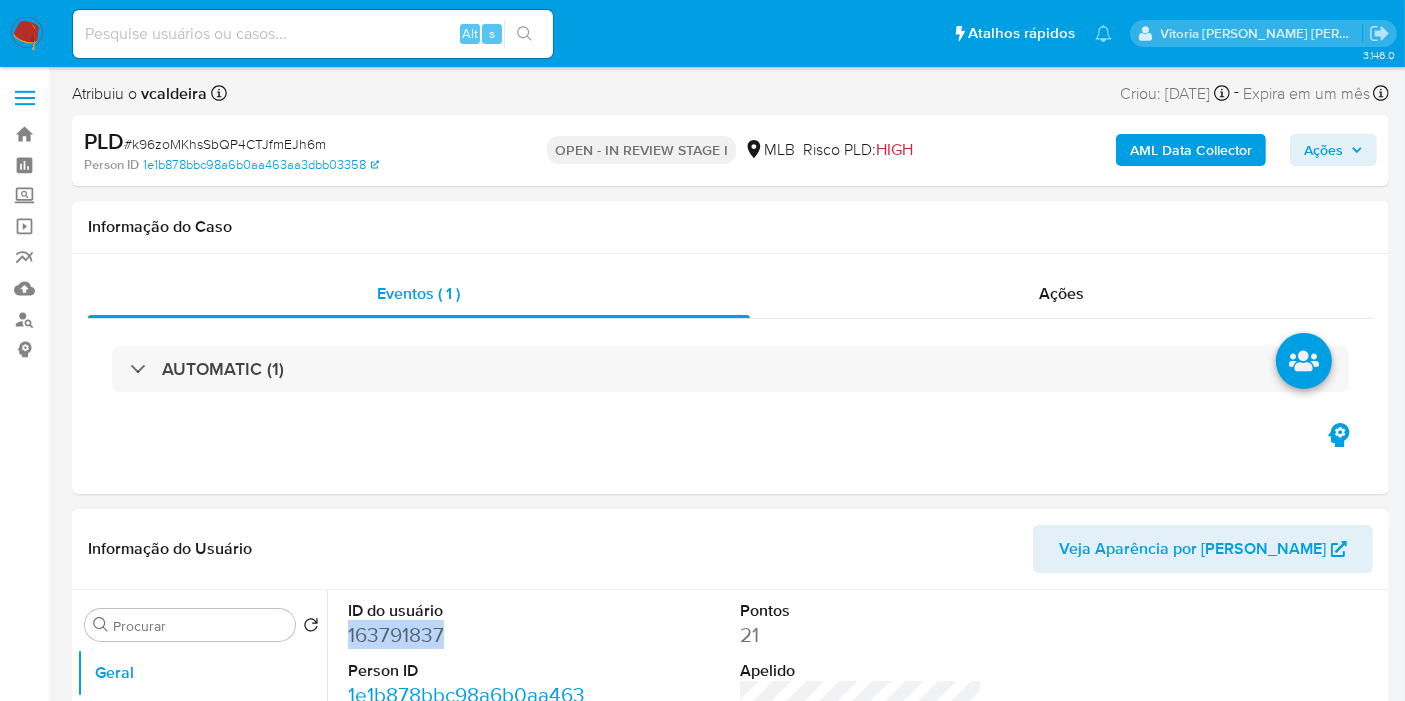 click on "163791837" at bounding box center [469, 635] 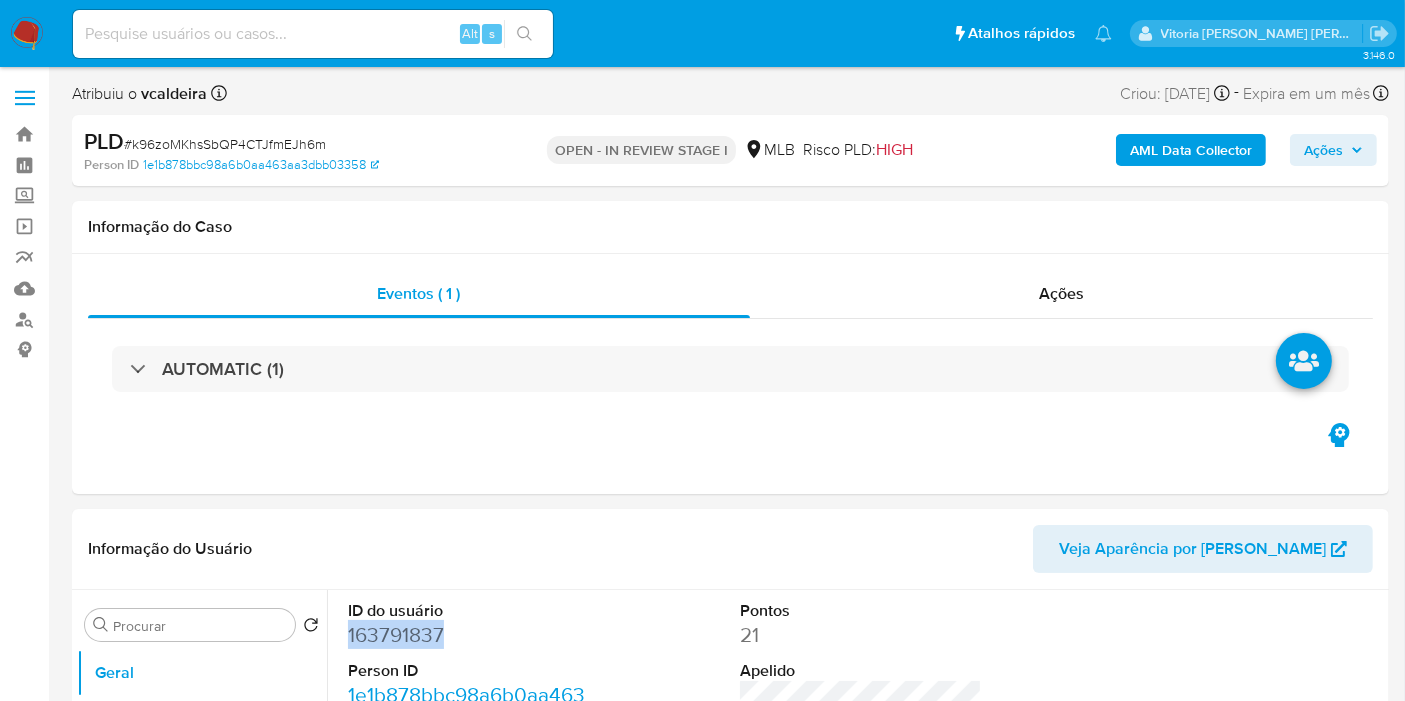copy on "163791837" 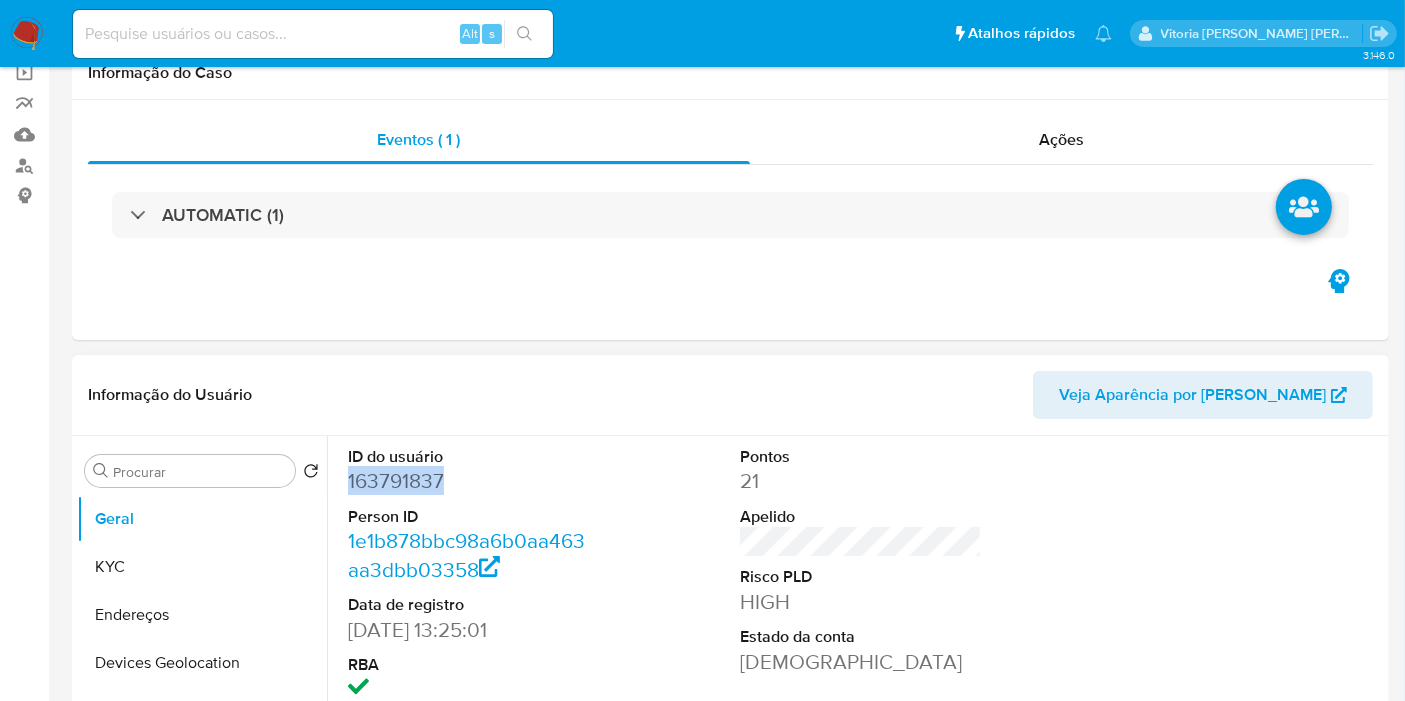 scroll, scrollTop: 333, scrollLeft: 0, axis: vertical 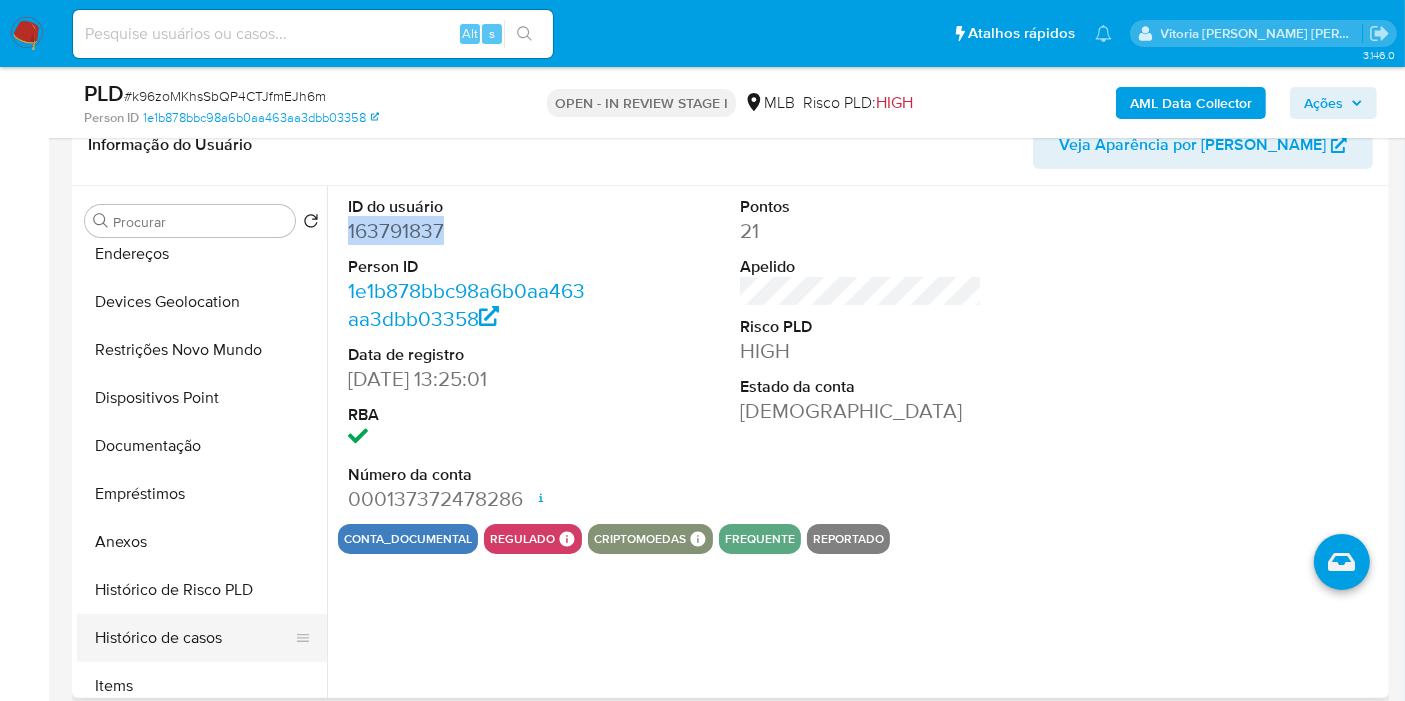 click on "Histórico de casos" at bounding box center [194, 638] 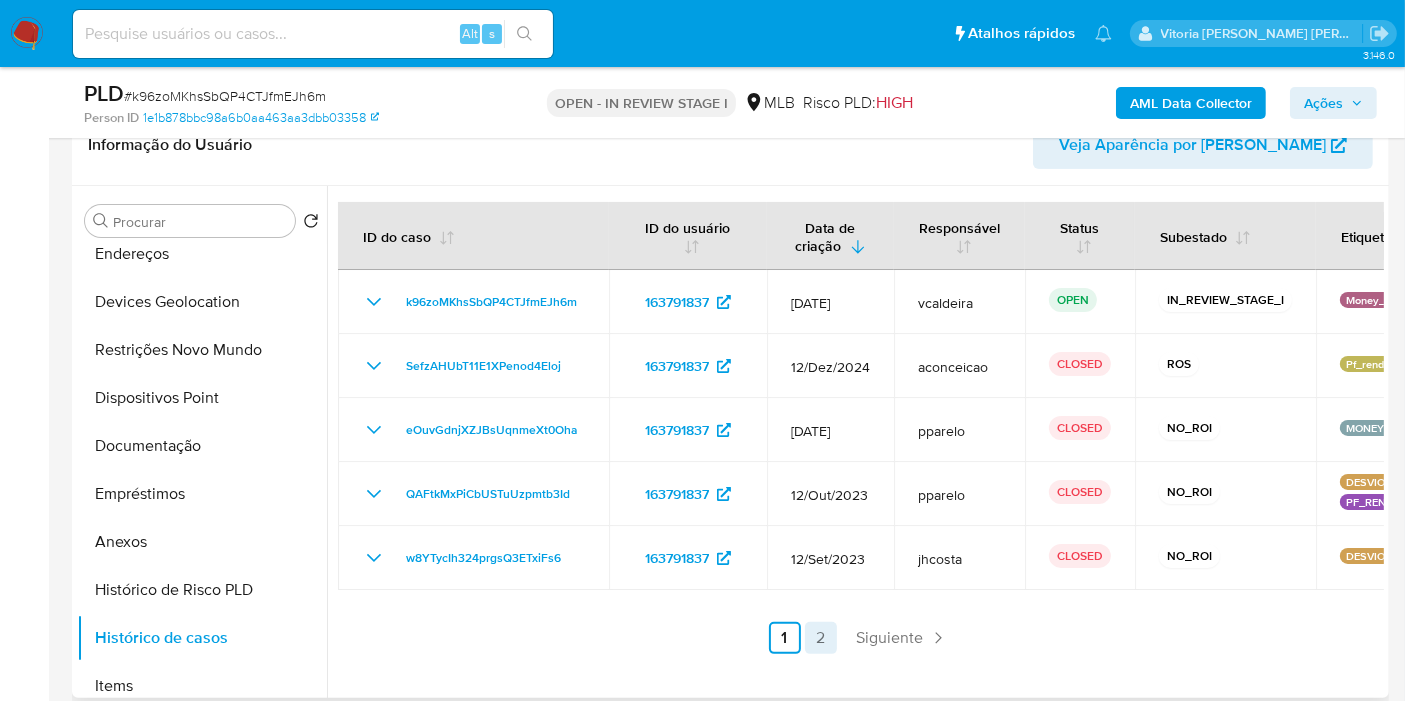 click on "2" at bounding box center (821, 638) 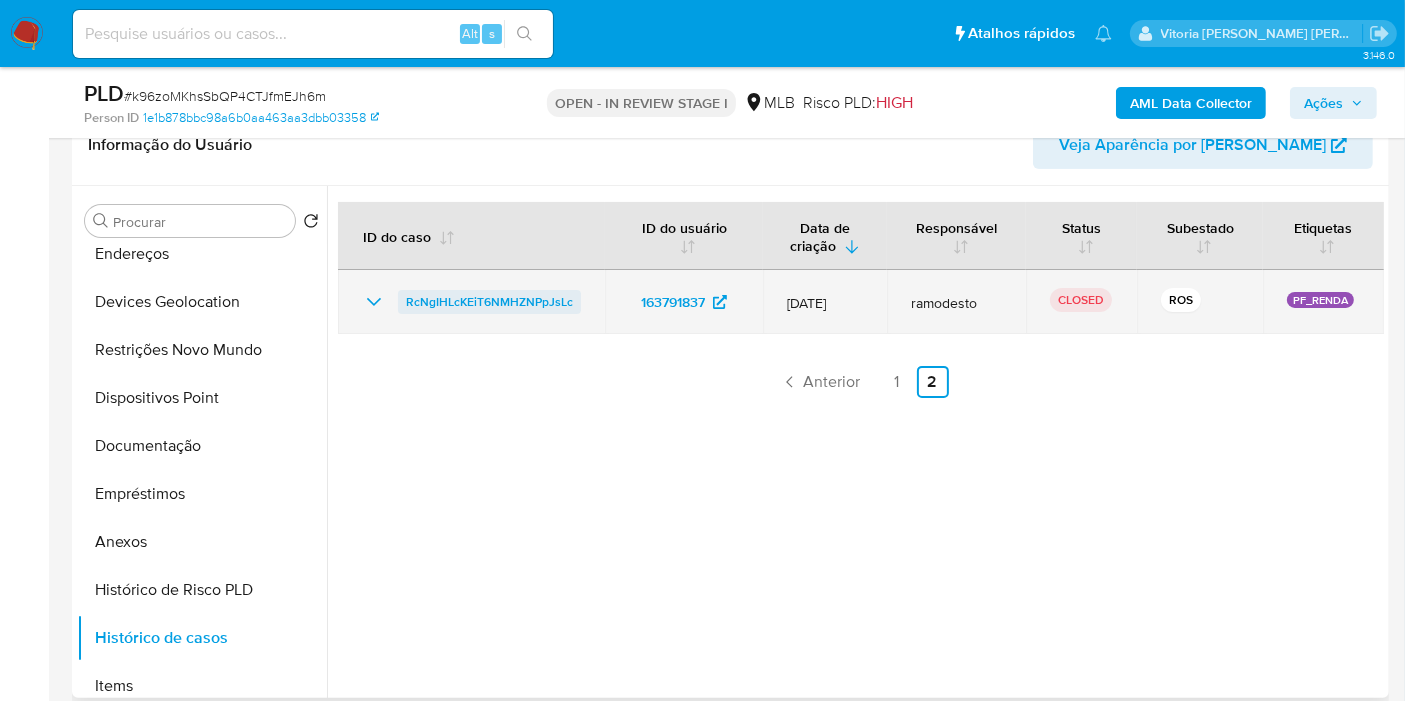 click on "RcNgIHLcKEiT6NMHZNPpJsLc" at bounding box center (489, 302) 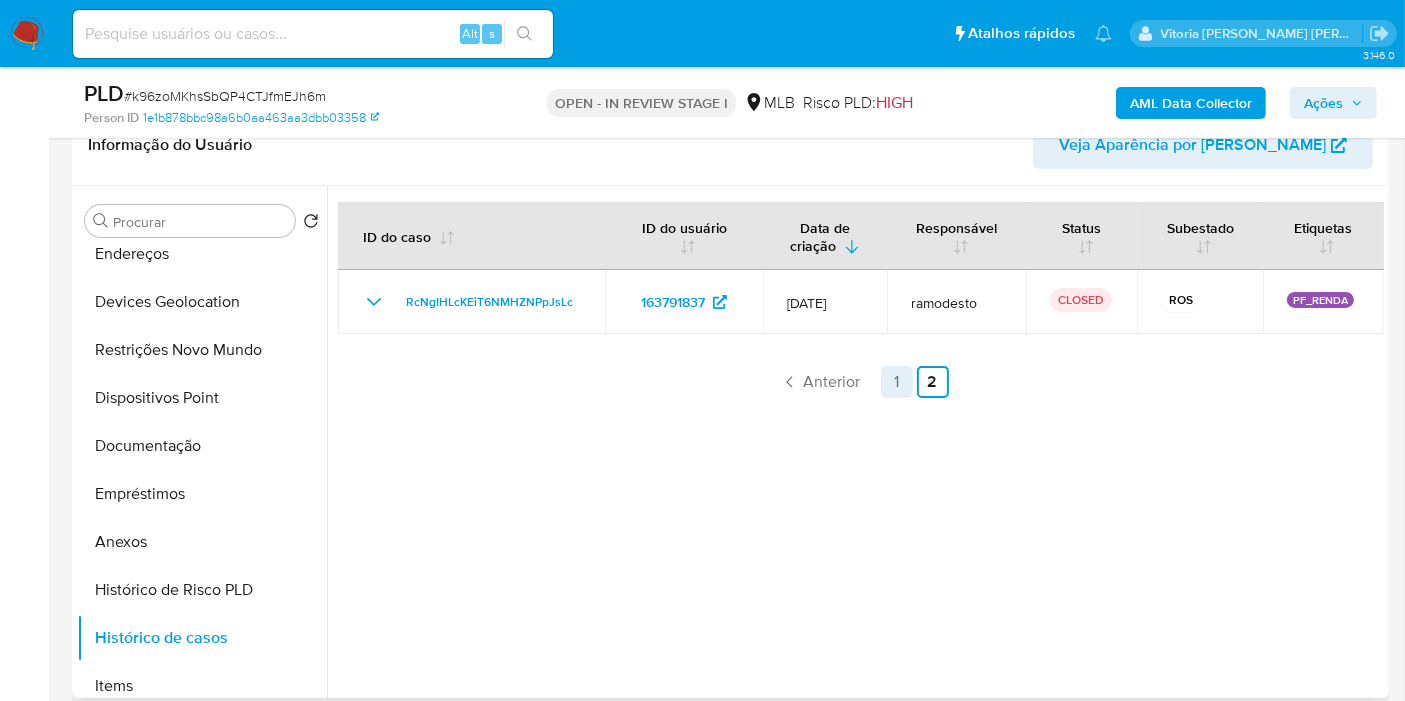 click on "1" at bounding box center [897, 382] 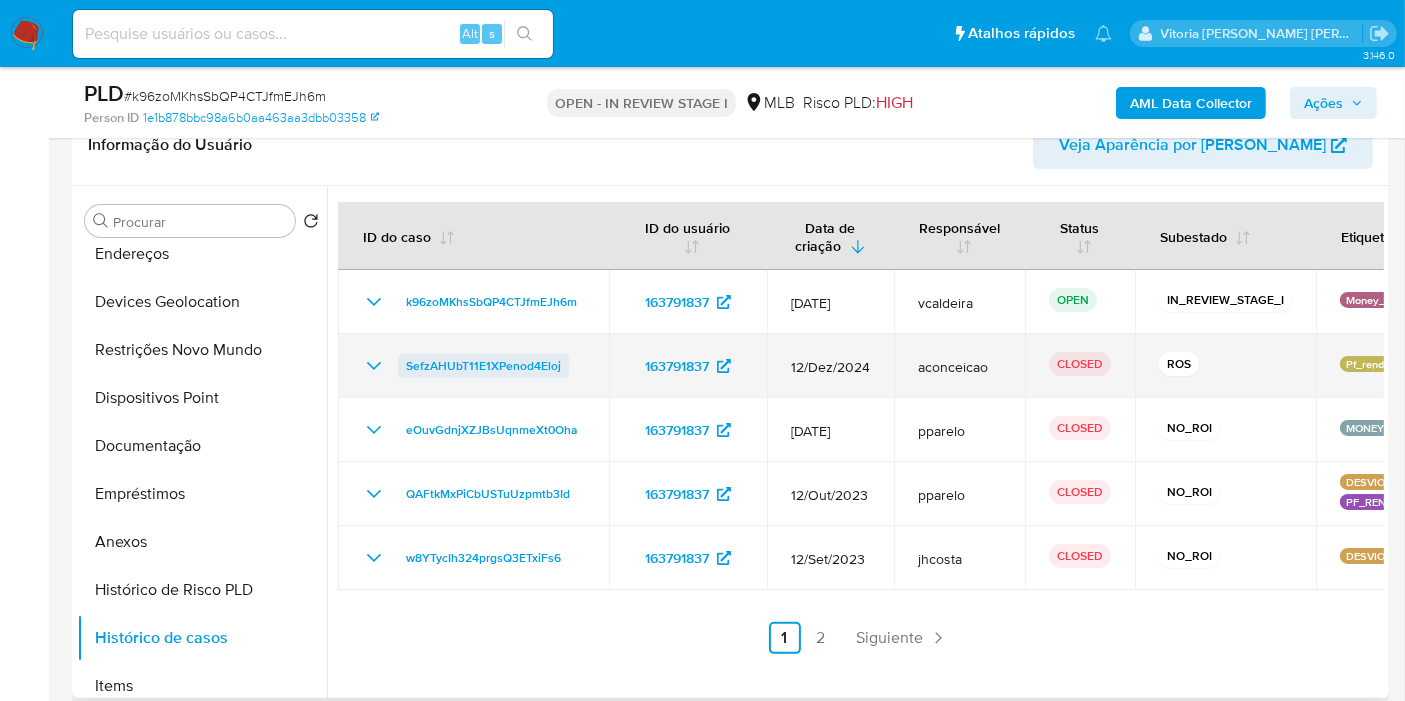 click on "SefzAHUbT11E1XPenod4Eloj" at bounding box center [483, 366] 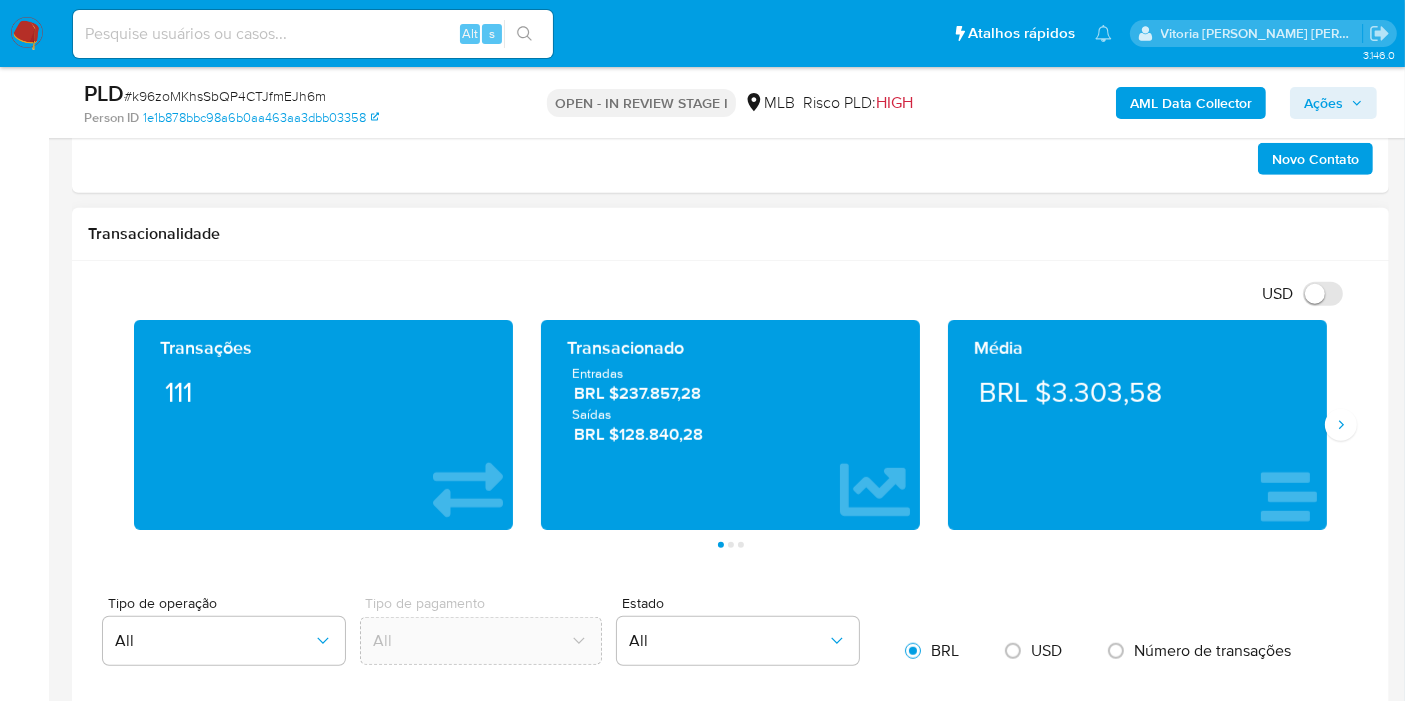 scroll, scrollTop: 1444, scrollLeft: 0, axis: vertical 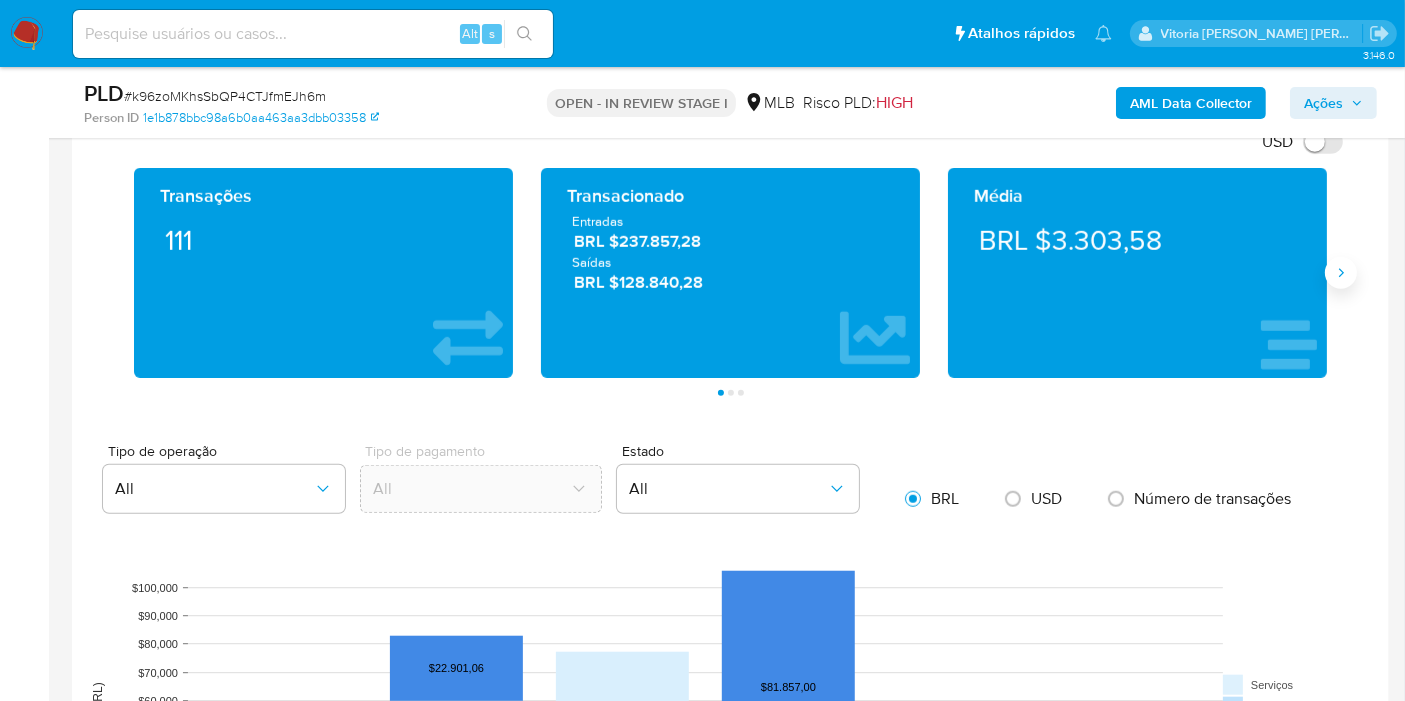 click at bounding box center [1341, 273] 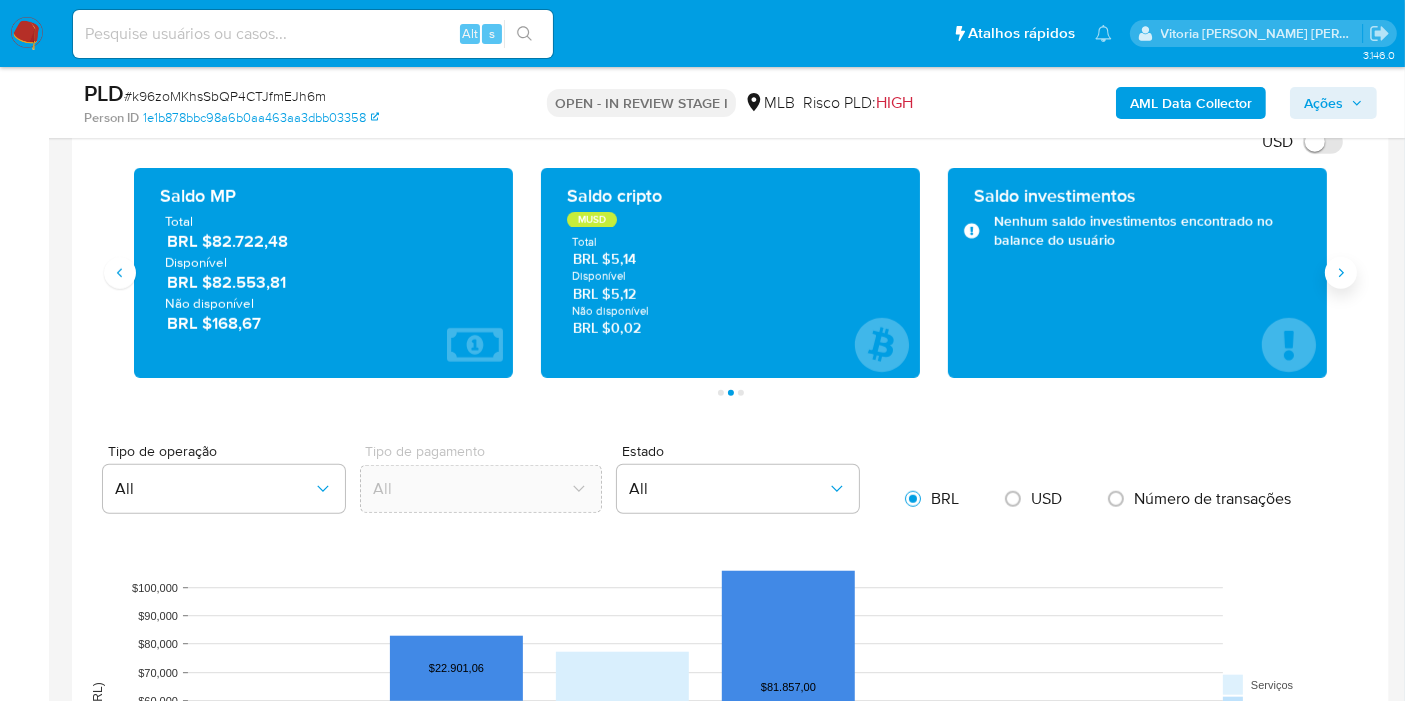 click at bounding box center (1341, 273) 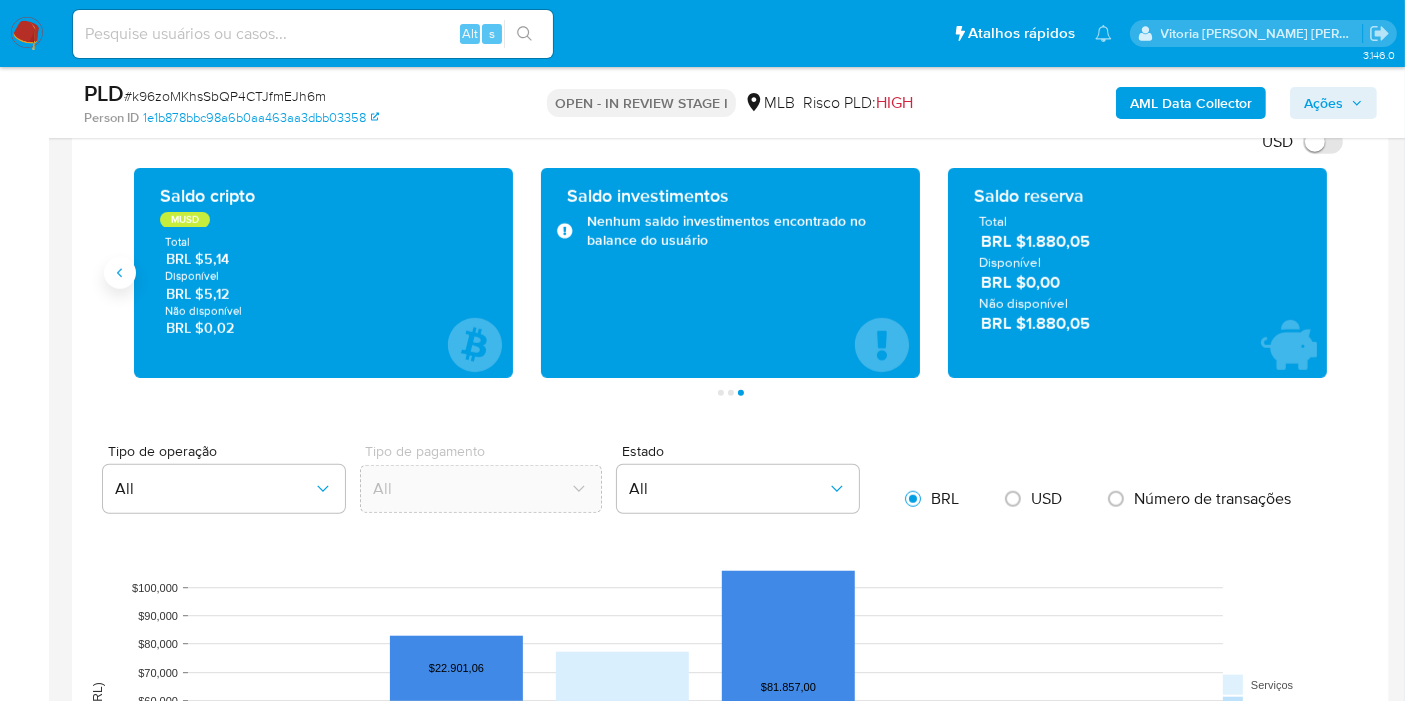 click 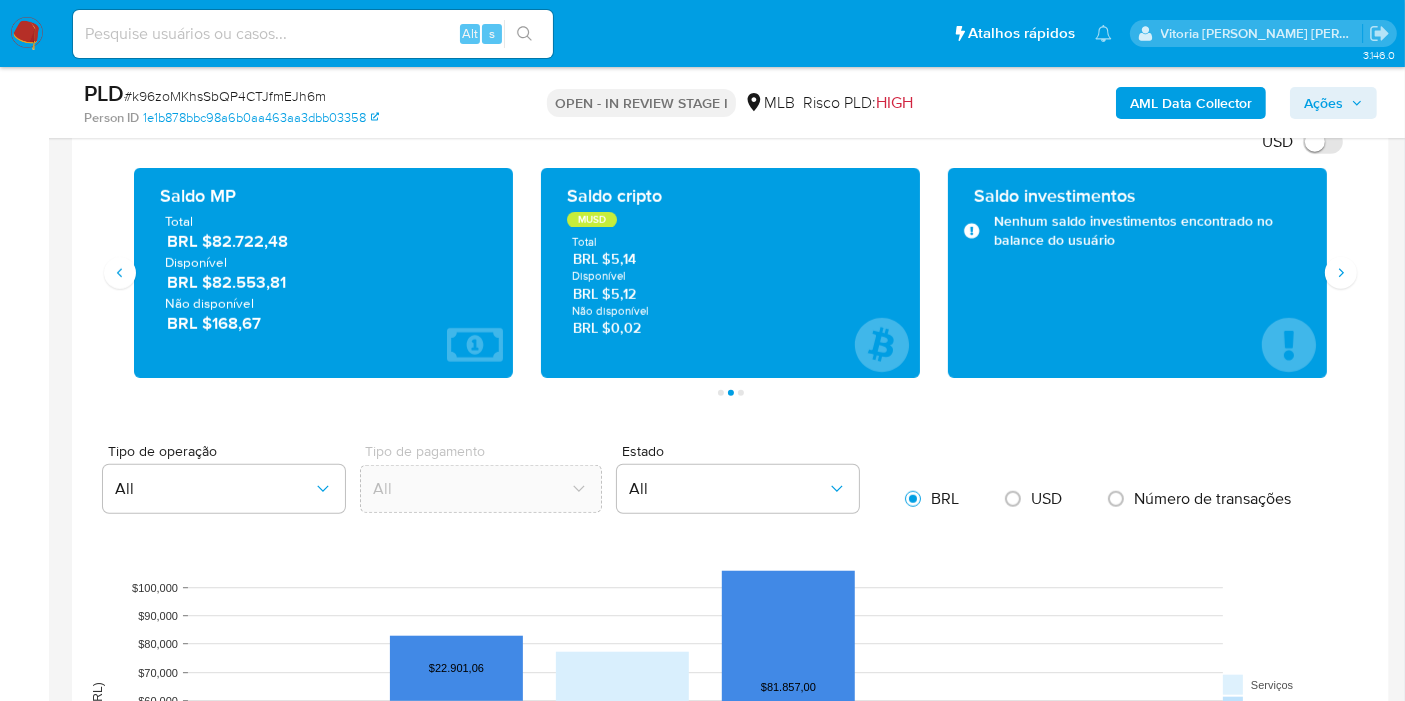 drag, startPoint x: 296, startPoint y: 281, endPoint x: 213, endPoint y: 275, distance: 83.21658 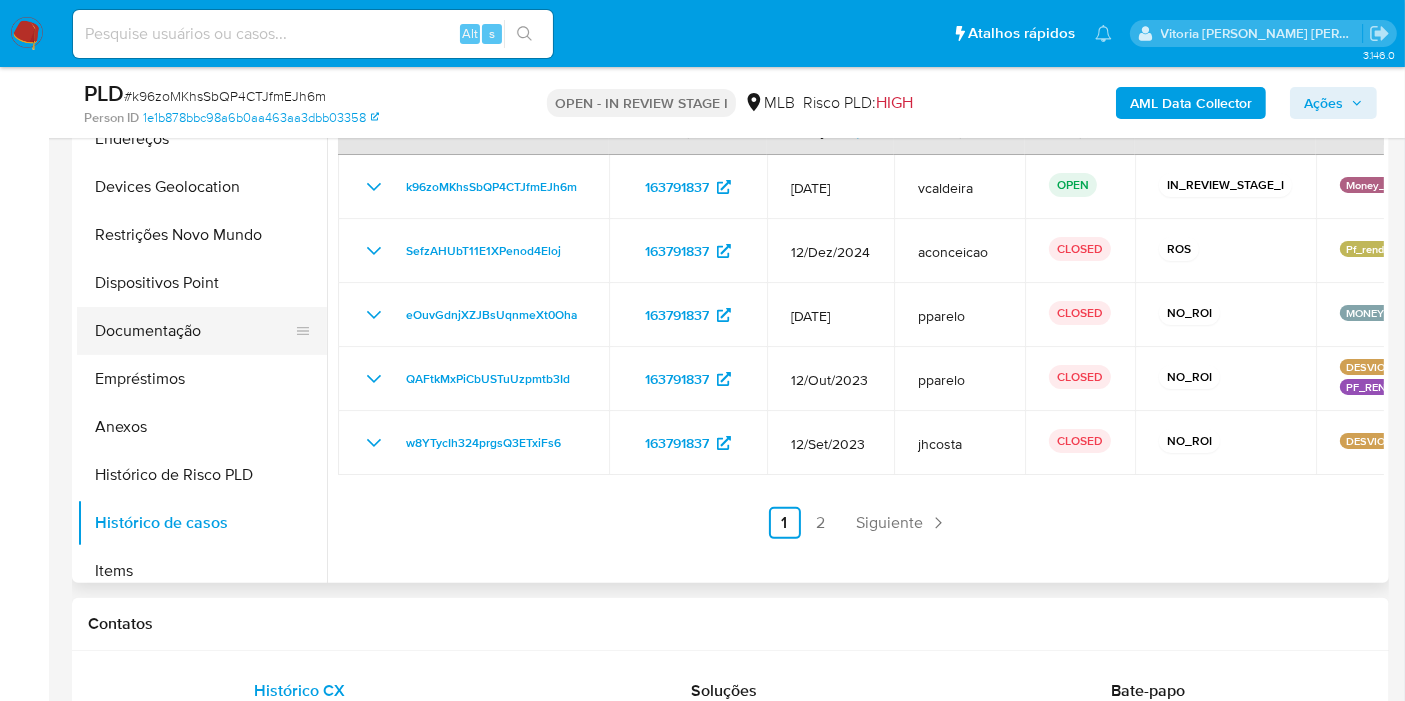 scroll, scrollTop: 444, scrollLeft: 0, axis: vertical 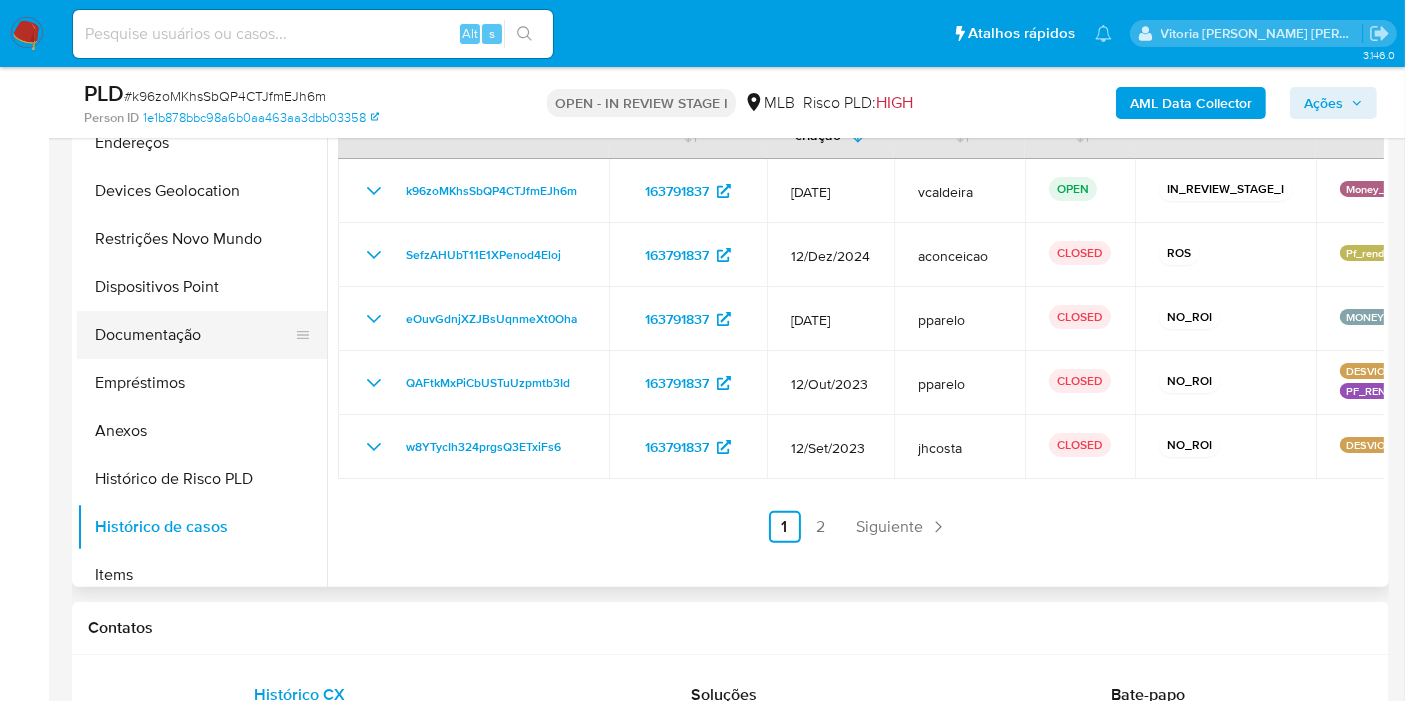 click on "Documentação" at bounding box center (194, 335) 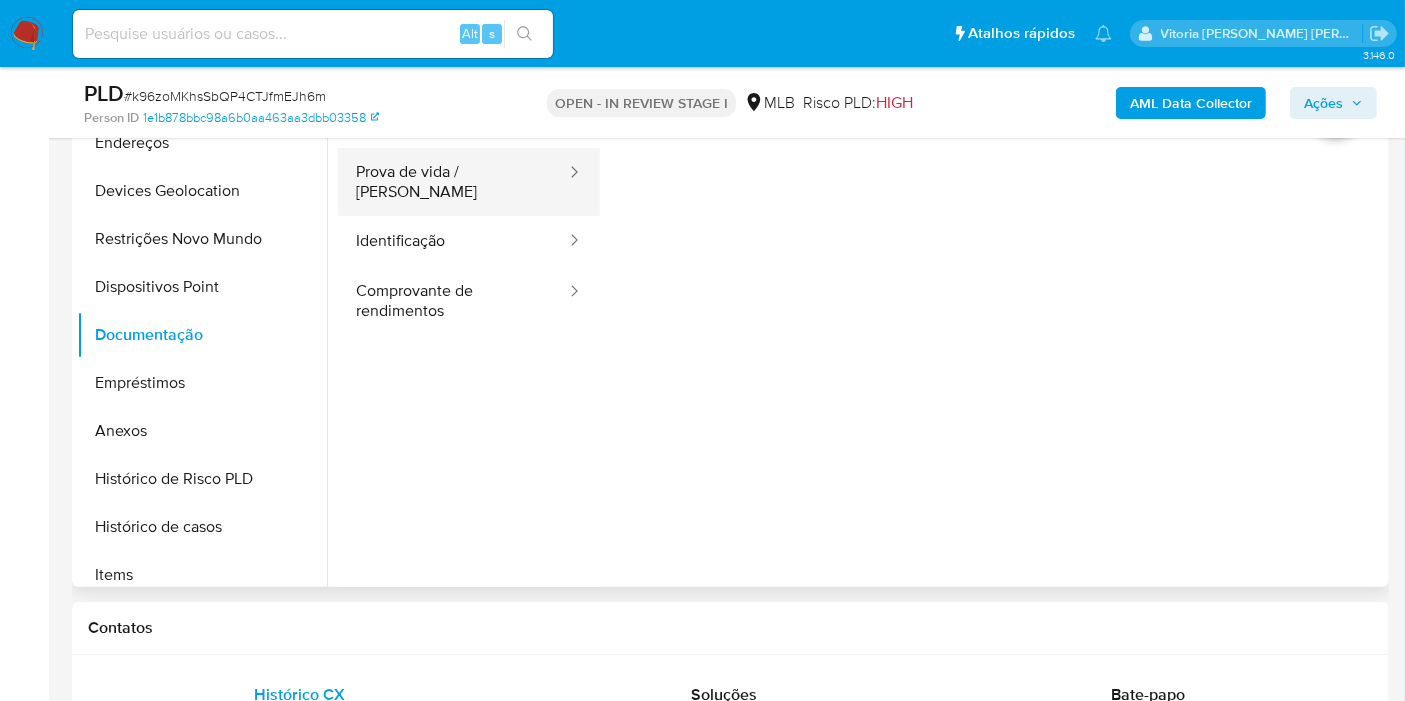 click on "Prova de vida / Selfie" at bounding box center [453, 182] 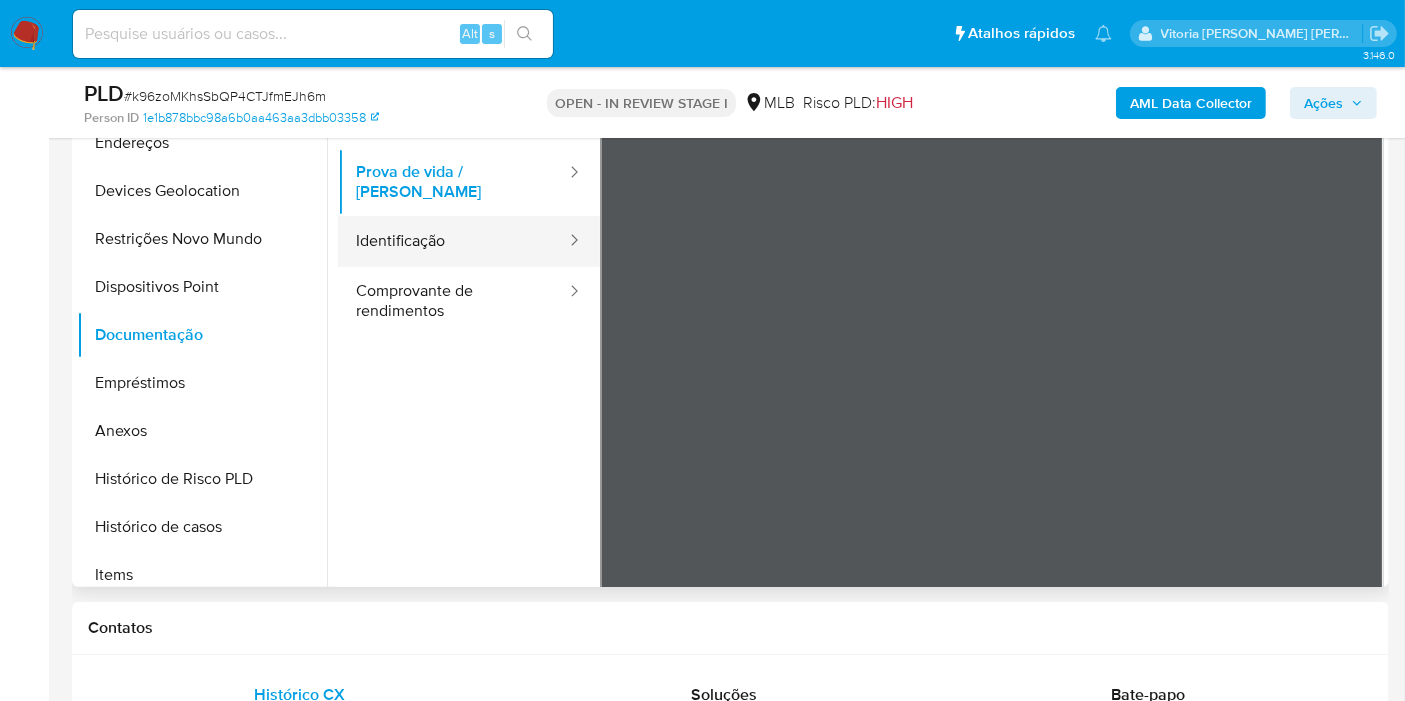 drag, startPoint x: 454, startPoint y: 218, endPoint x: 462, endPoint y: 241, distance: 24.351591 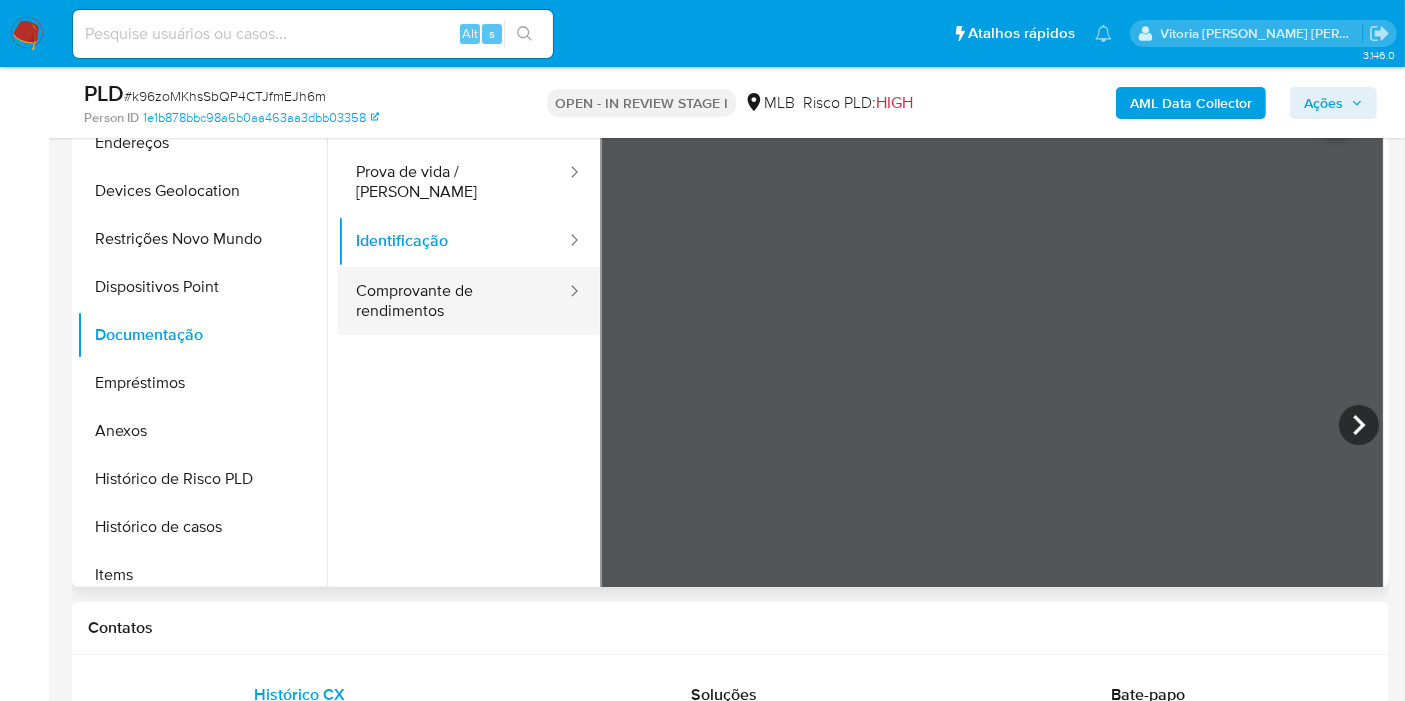 click on "Comprovante de rendimentos" at bounding box center [453, 301] 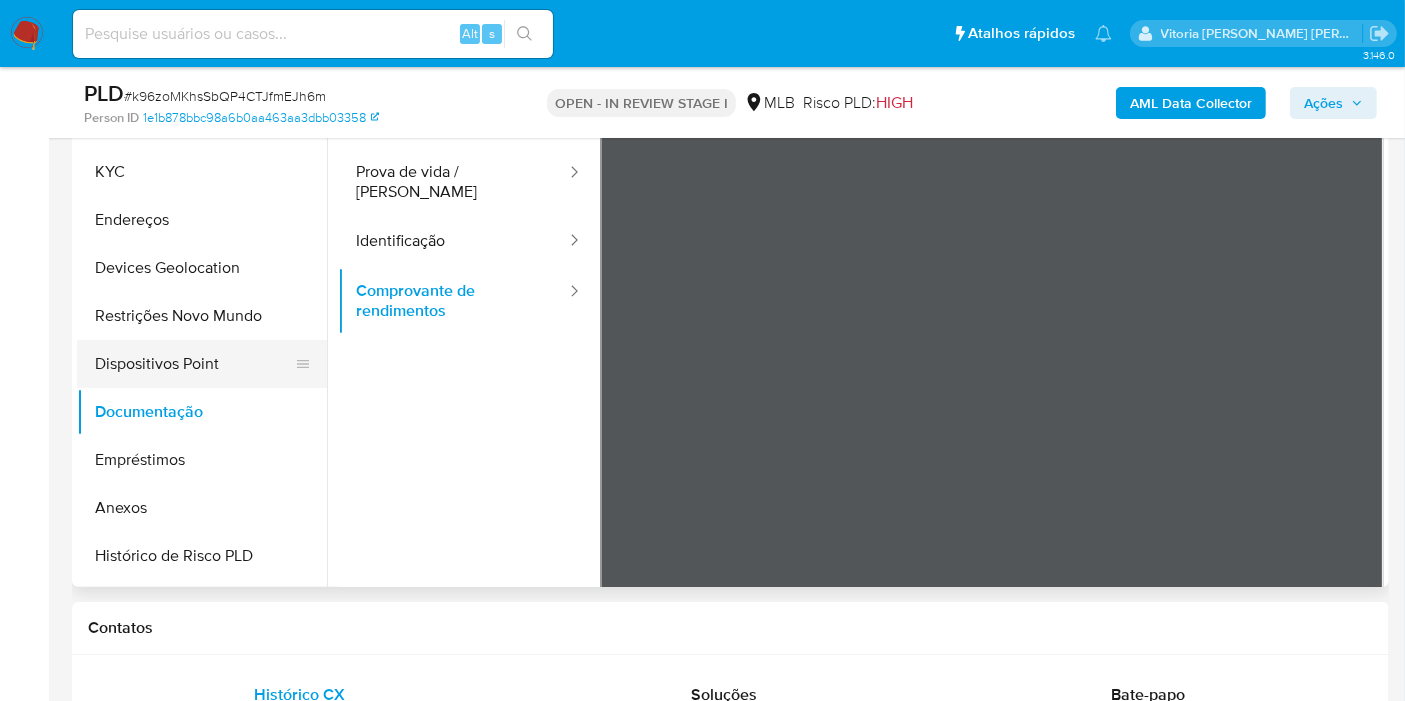 scroll, scrollTop: 0, scrollLeft: 0, axis: both 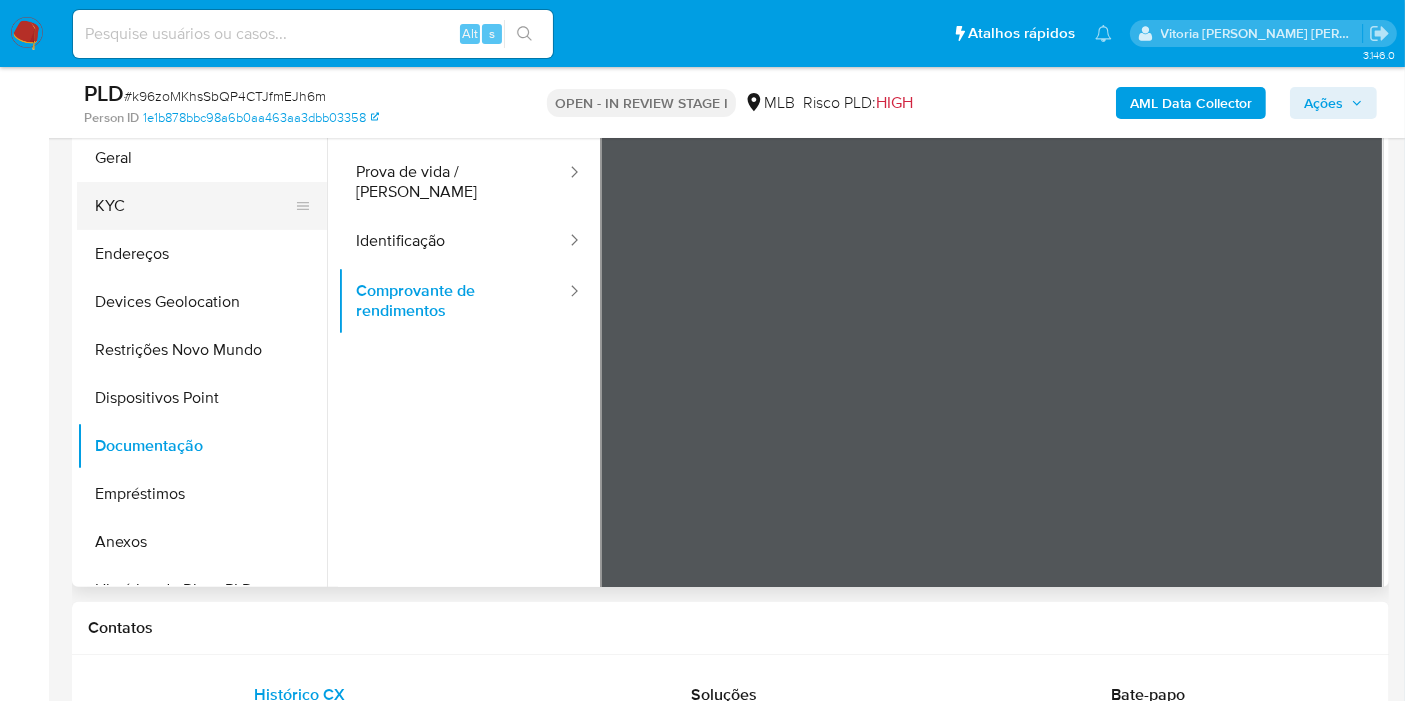 click on "KYC" at bounding box center (194, 206) 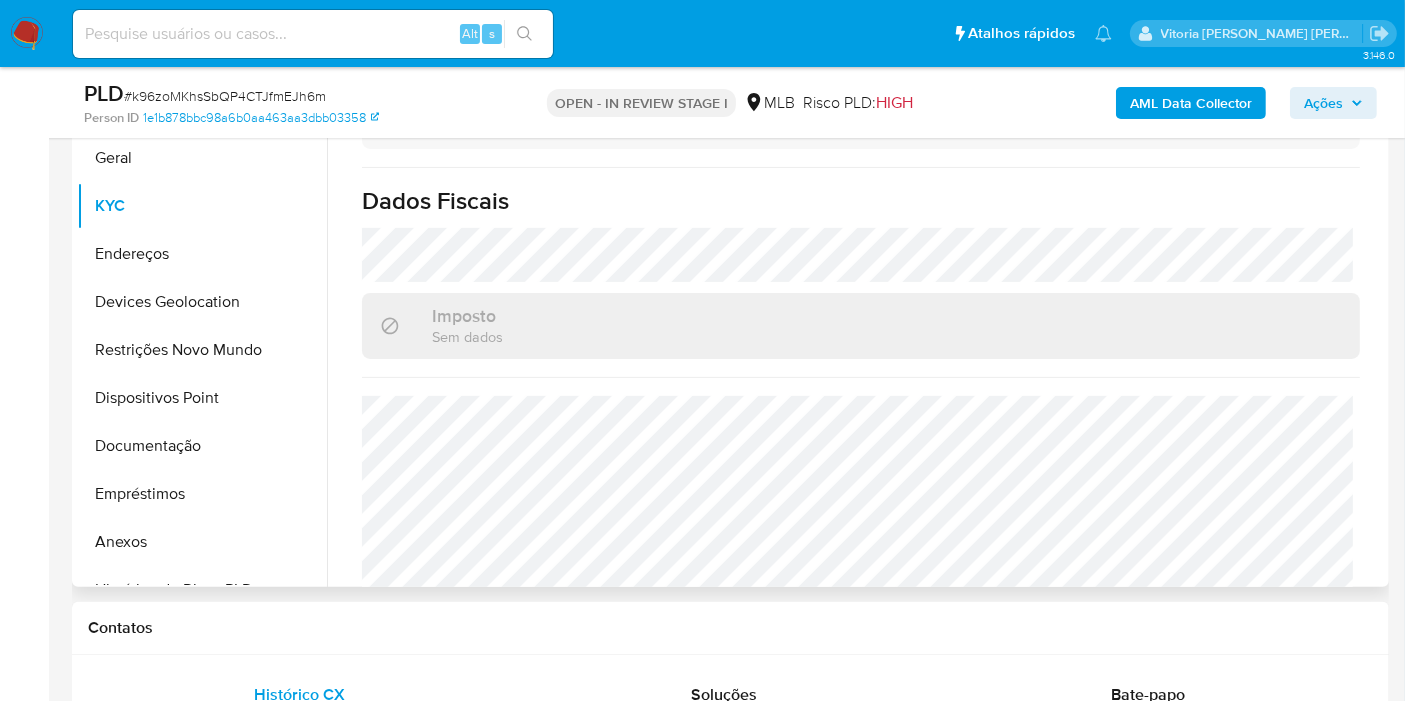 scroll, scrollTop: 888, scrollLeft: 0, axis: vertical 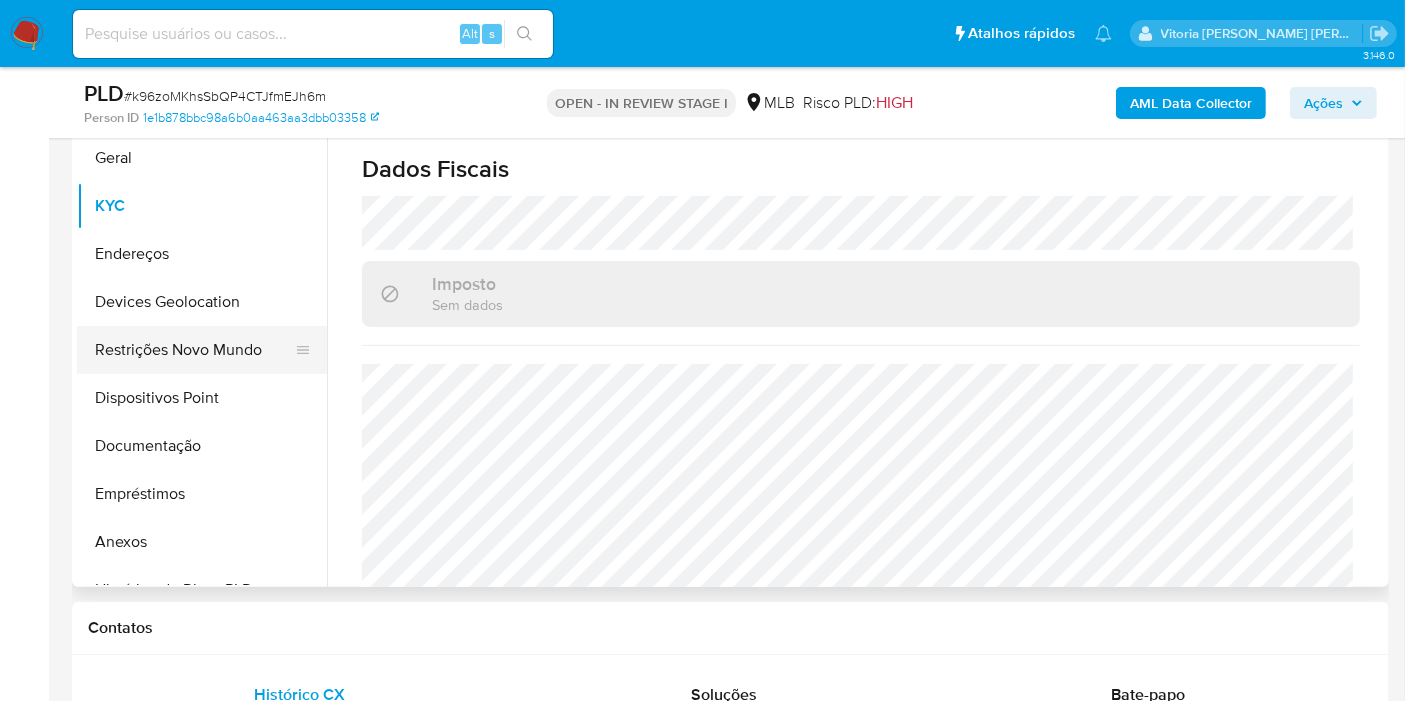 click on "Restrições Novo Mundo" at bounding box center [194, 350] 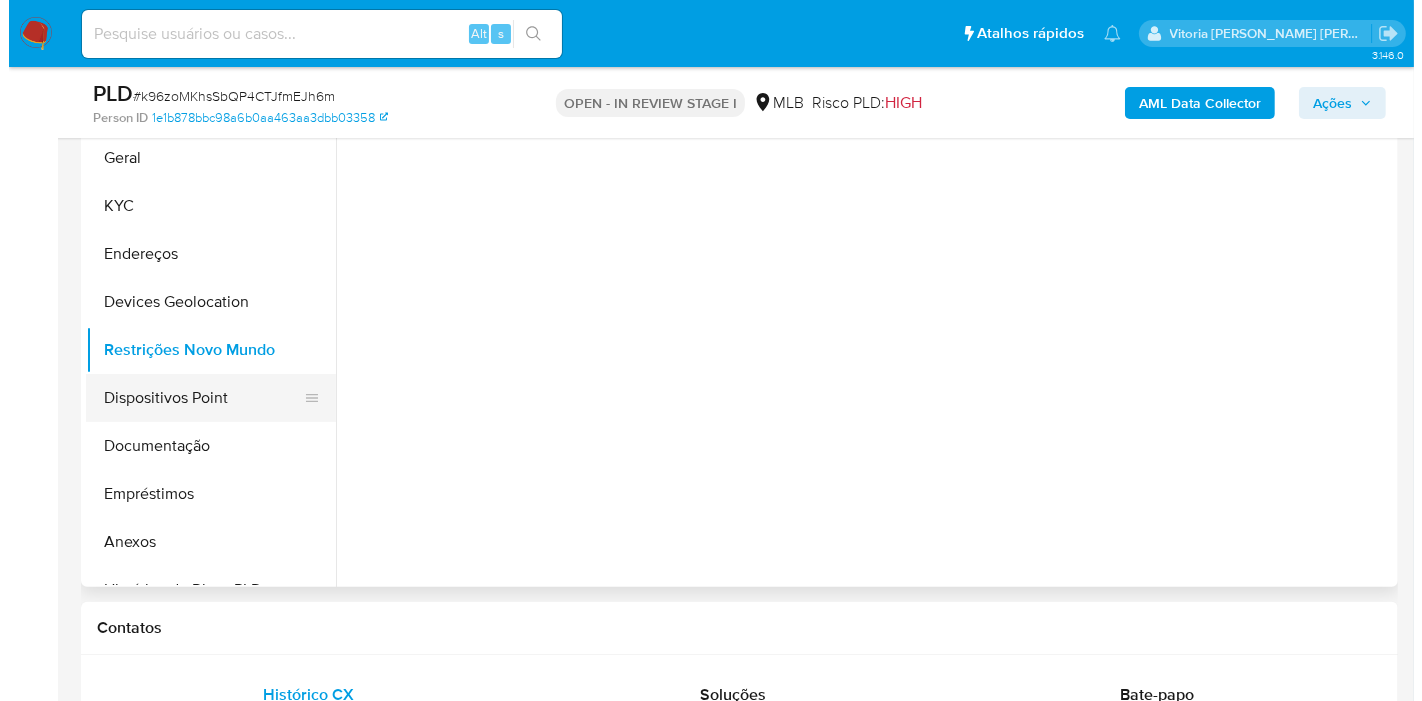 scroll, scrollTop: 0, scrollLeft: 0, axis: both 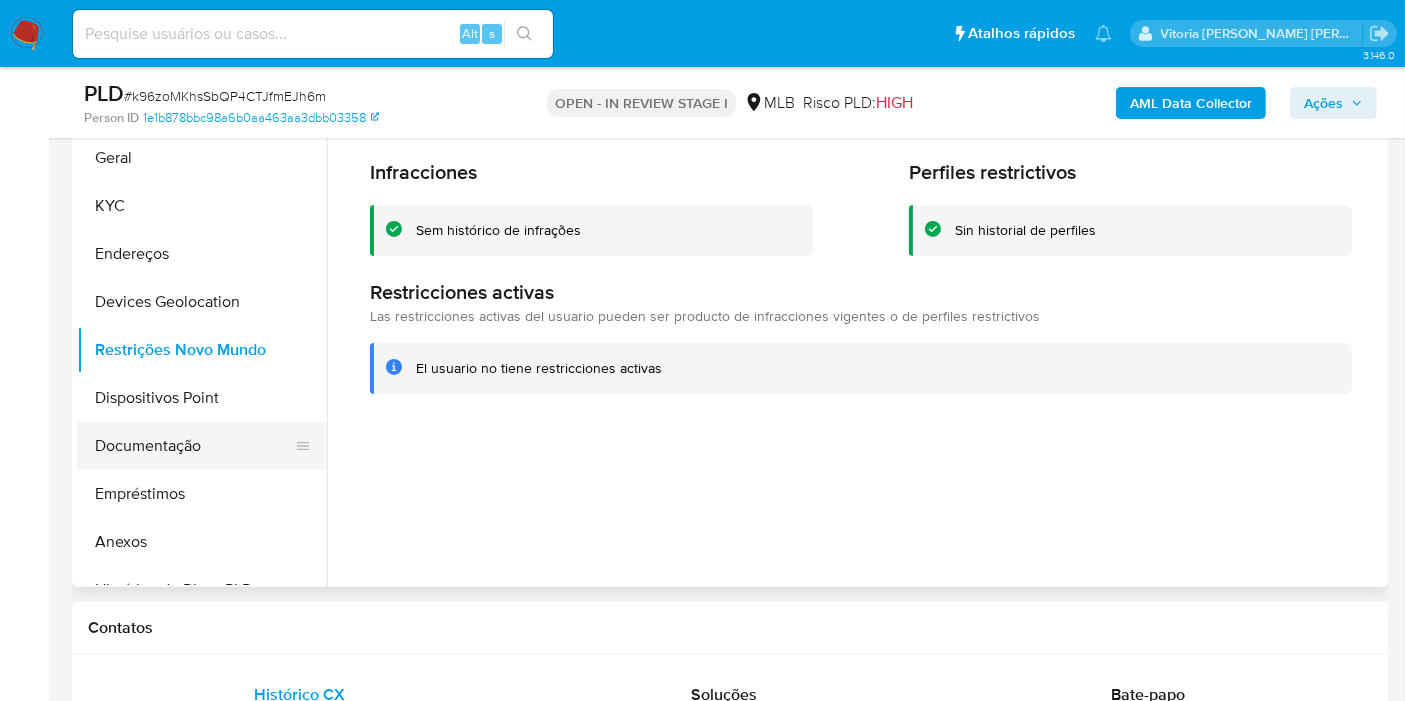 click on "Documentação" at bounding box center [194, 446] 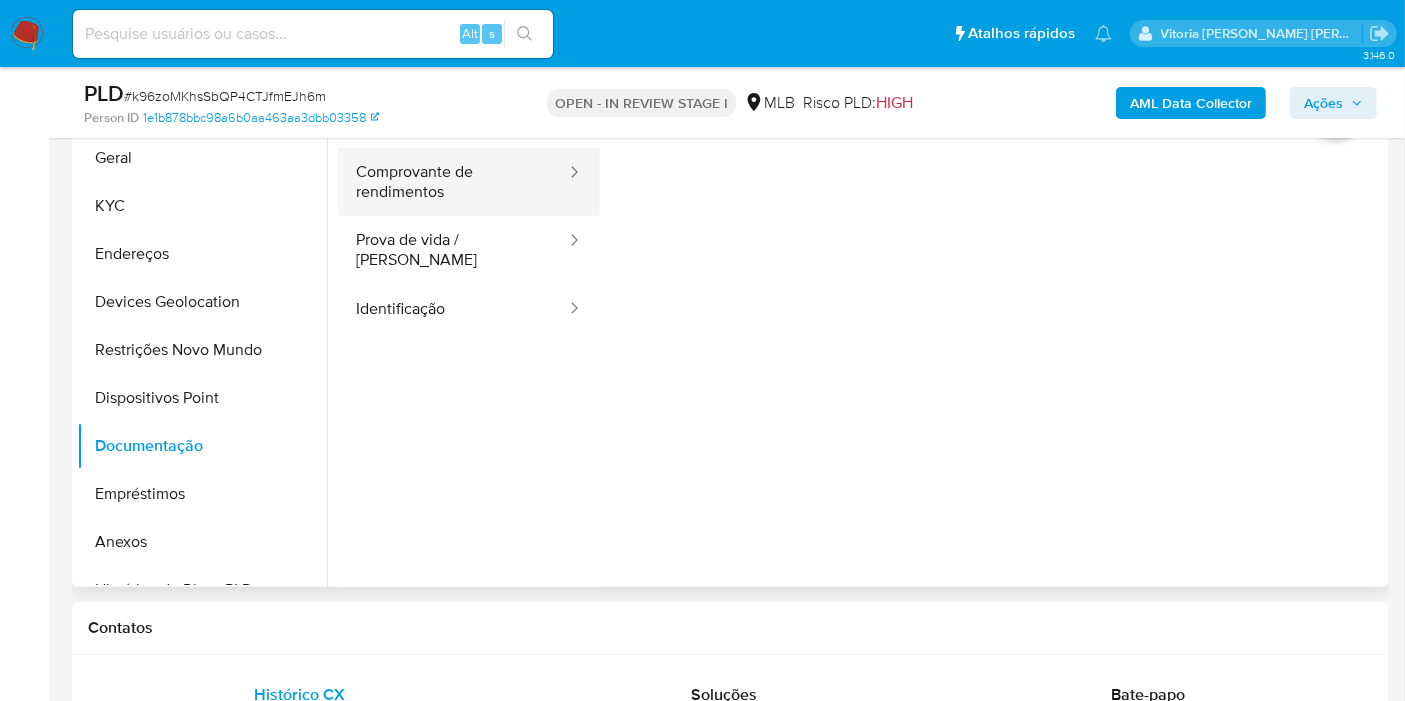 click on "Comprovante de rendimentos" at bounding box center [453, 182] 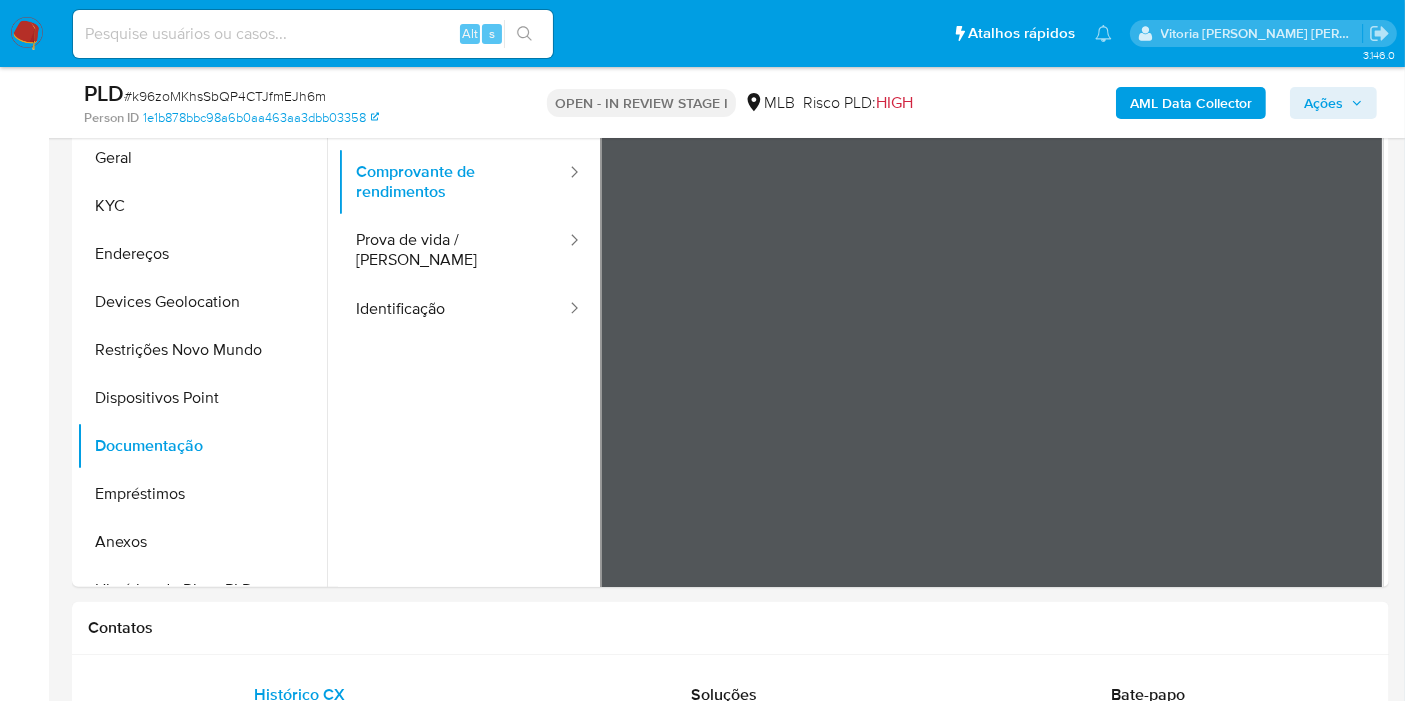 click on "Ações" at bounding box center [1323, 103] 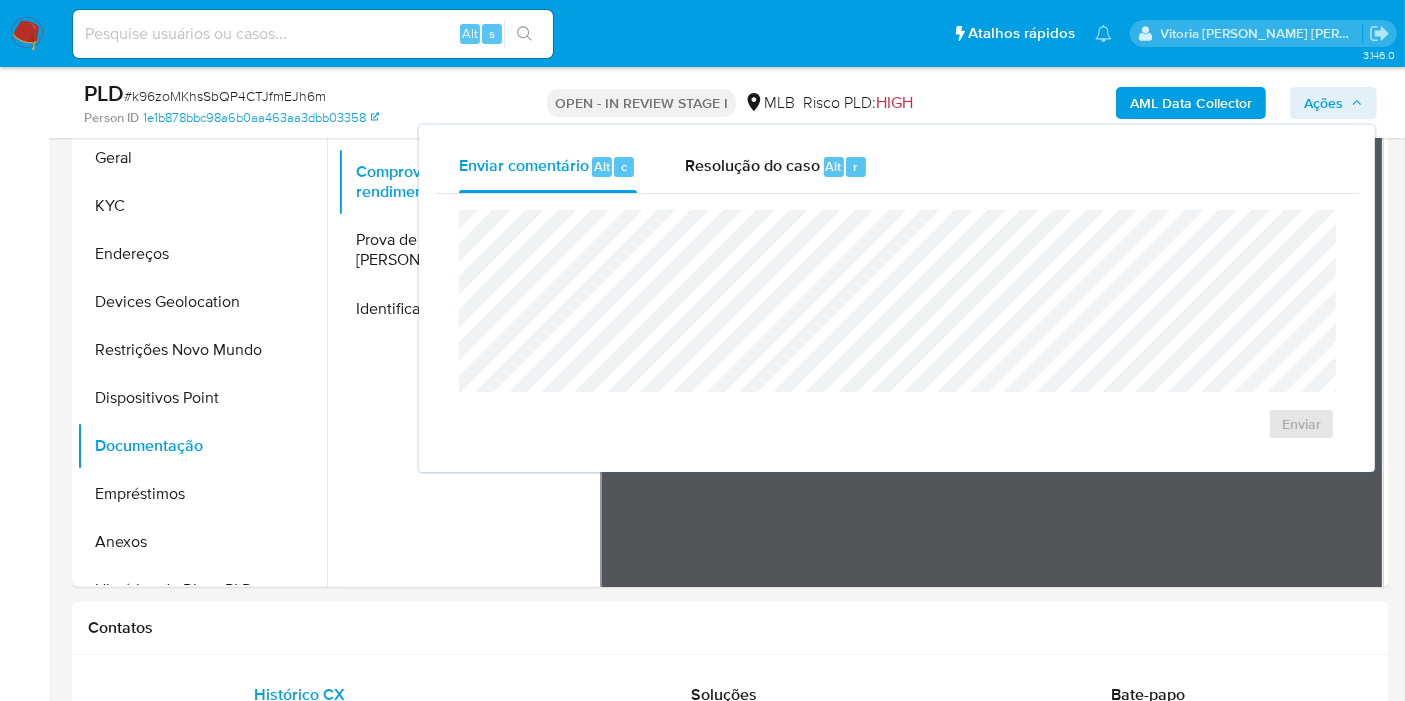 click on "AML Data Collector" at bounding box center [1191, 103] 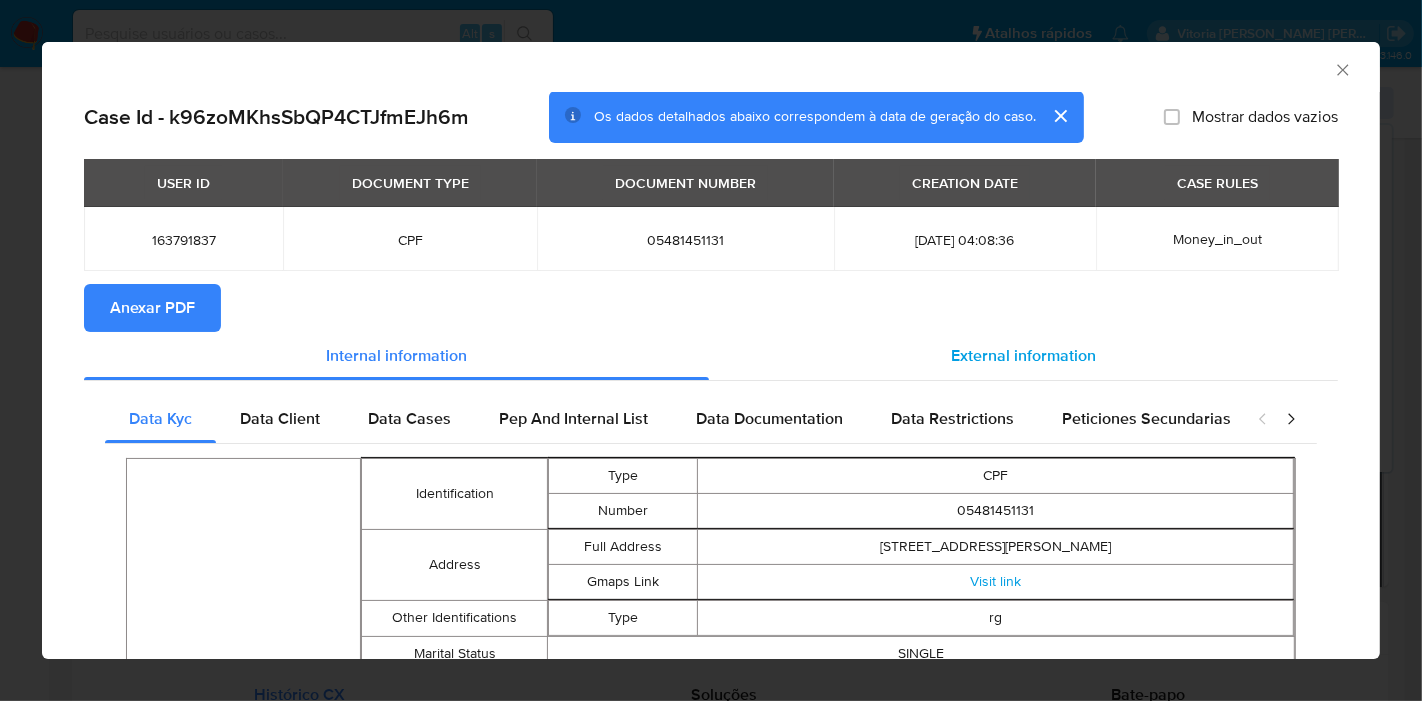click on "External information" at bounding box center [1023, 355] 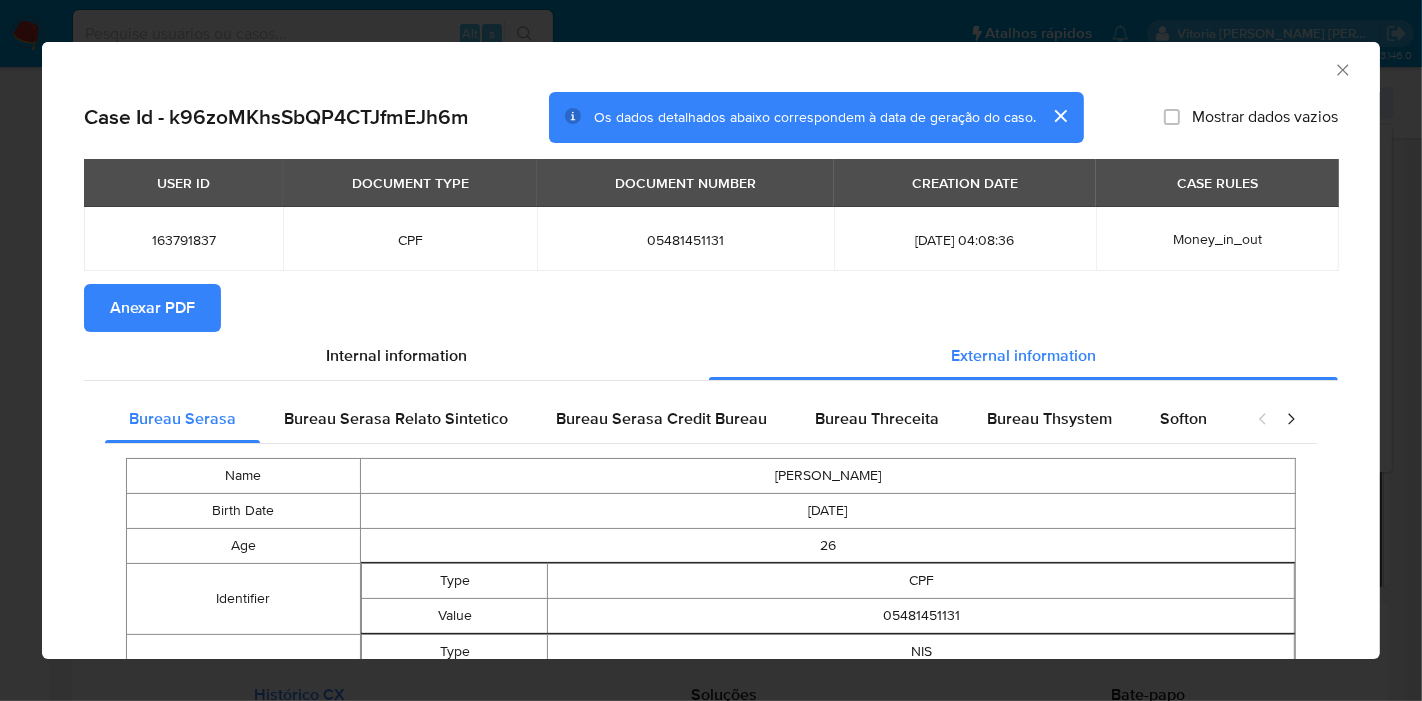 type 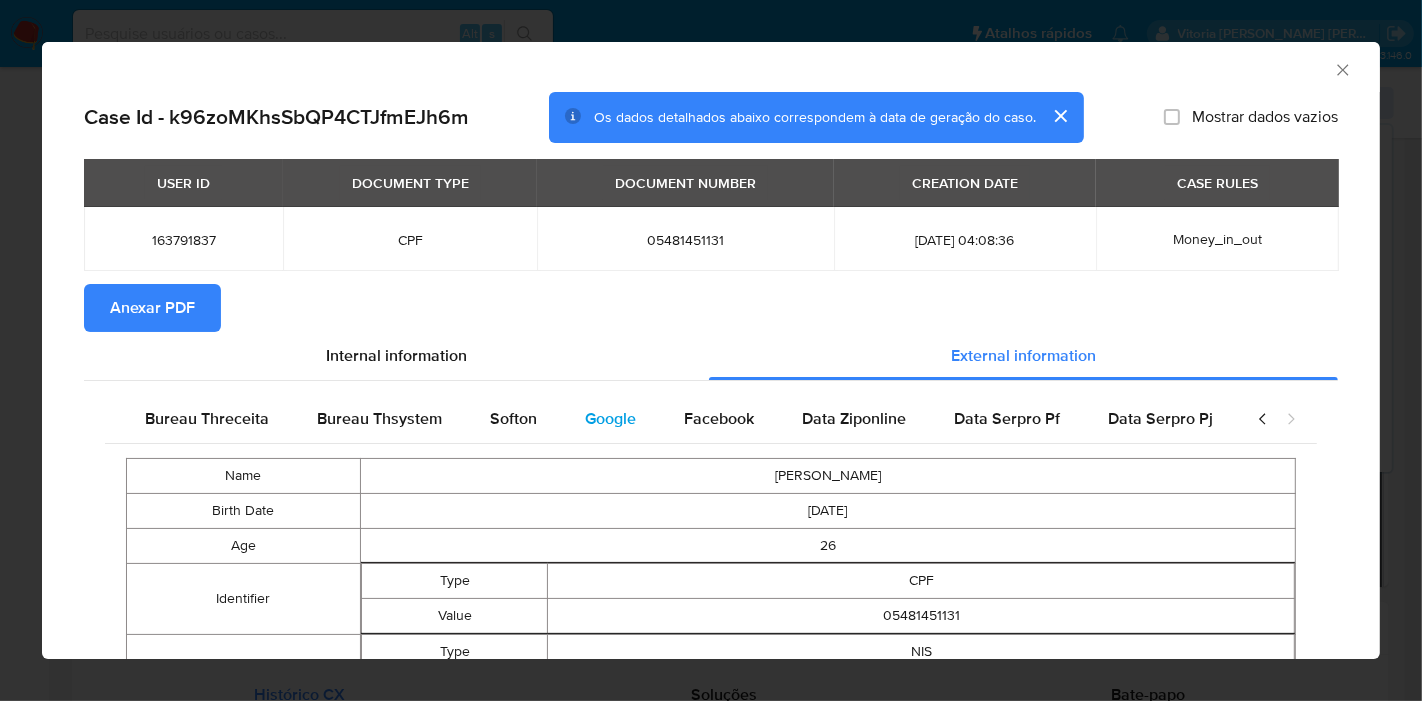 click on "Google" at bounding box center [610, 419] 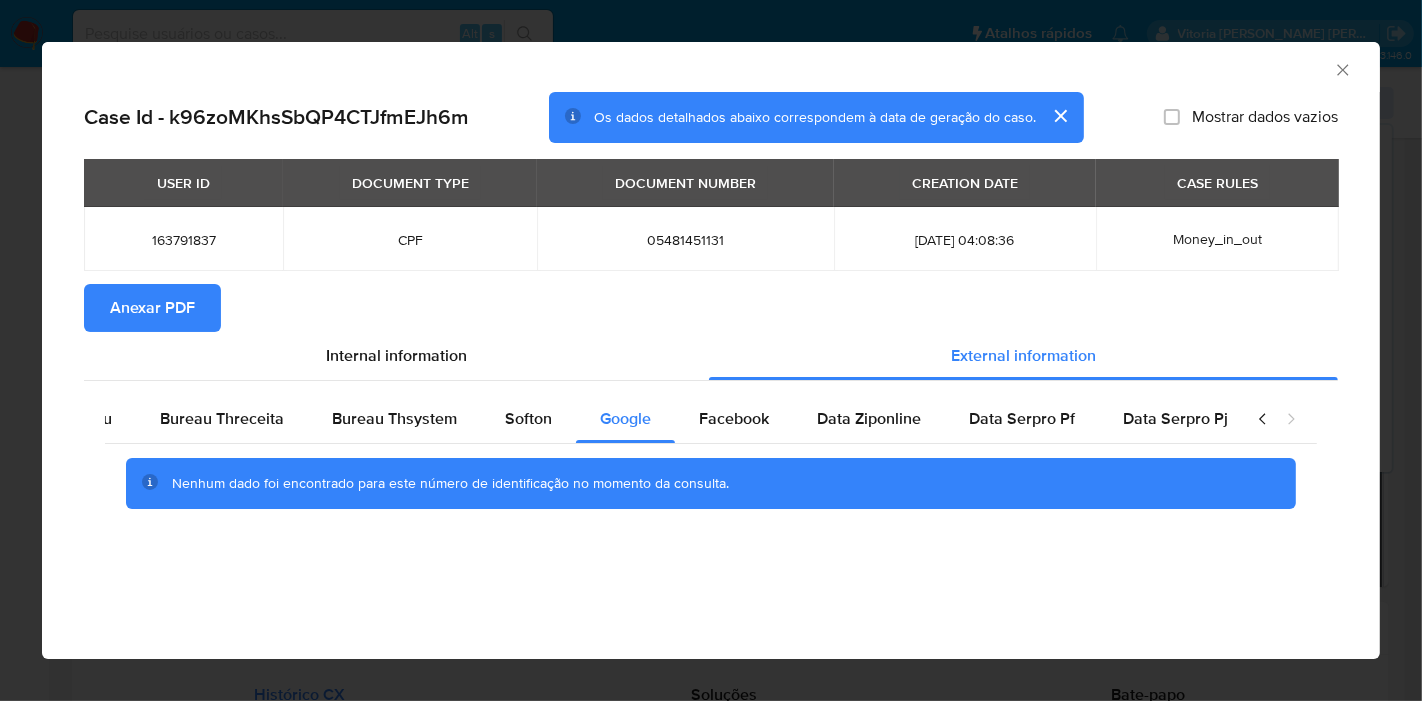 type 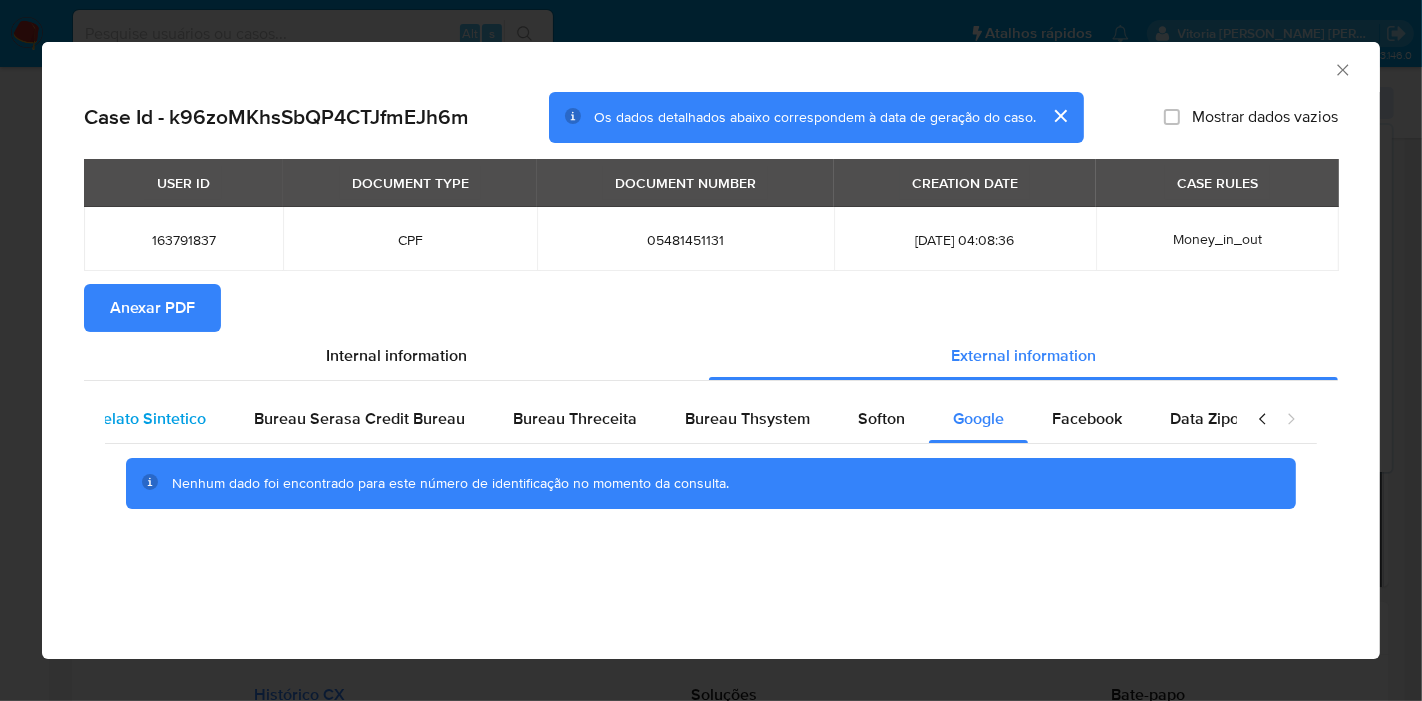 scroll, scrollTop: 0, scrollLeft: 0, axis: both 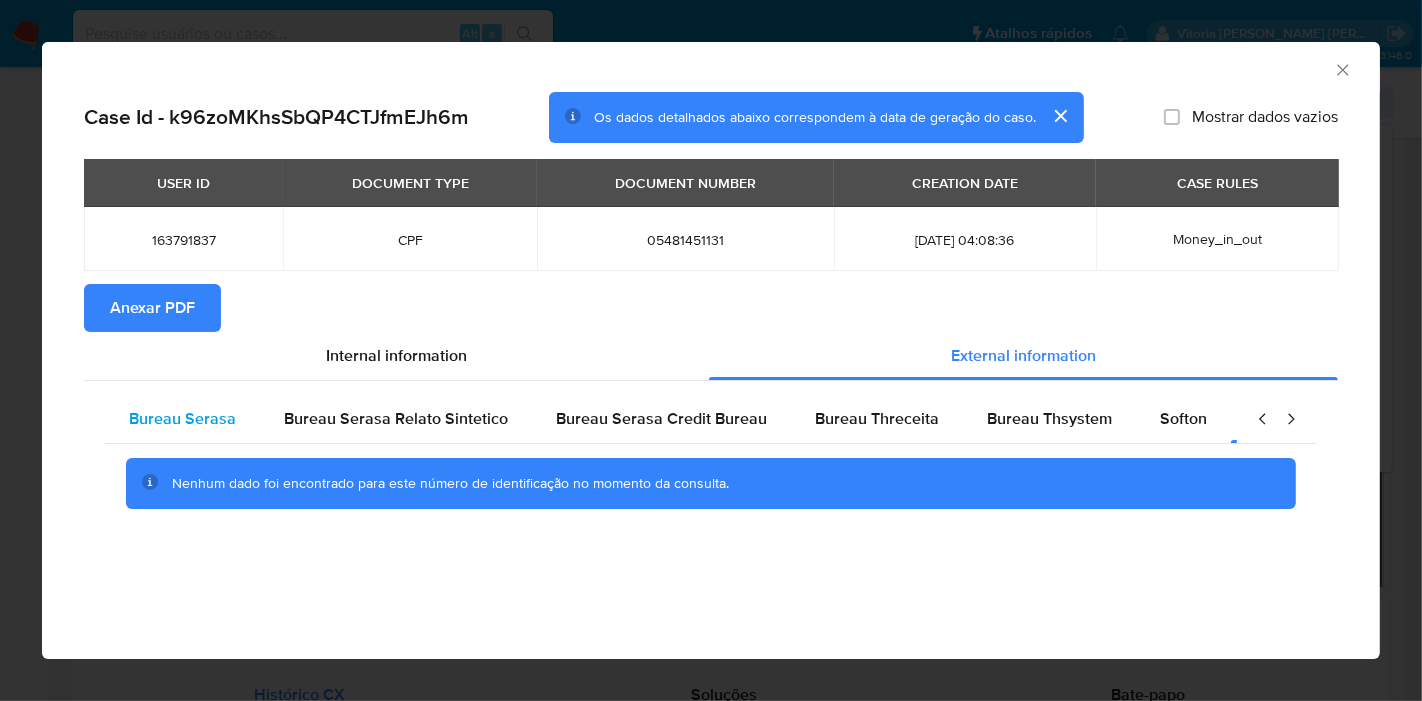 click on "Bureau Serasa" at bounding box center (182, 418) 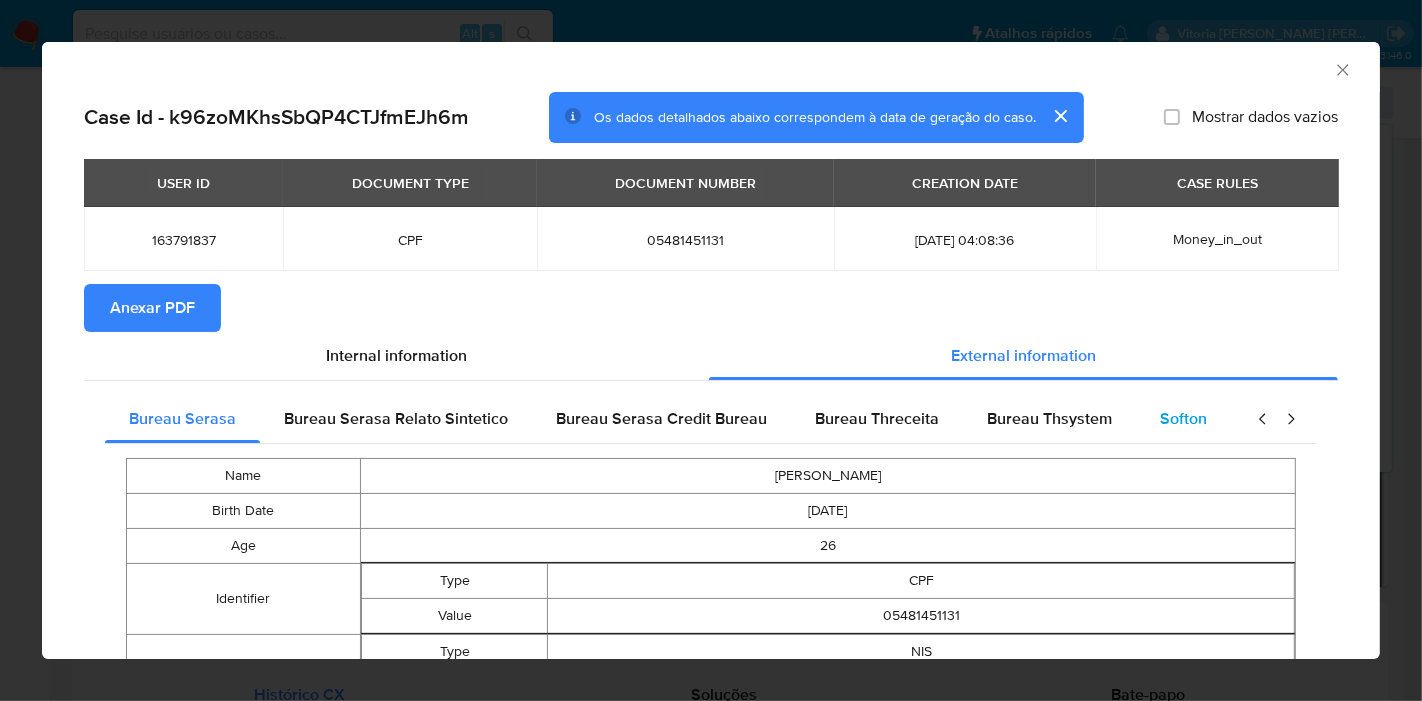 type 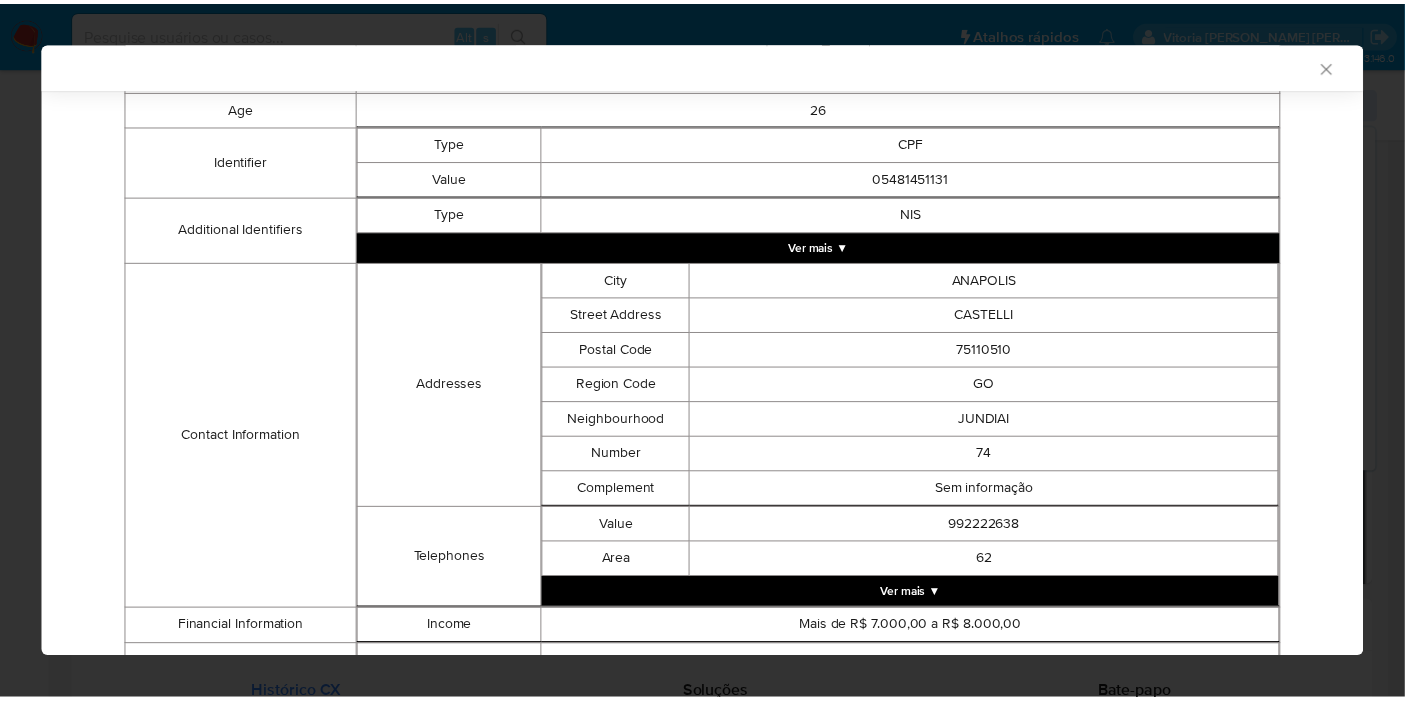 scroll, scrollTop: 563, scrollLeft: 0, axis: vertical 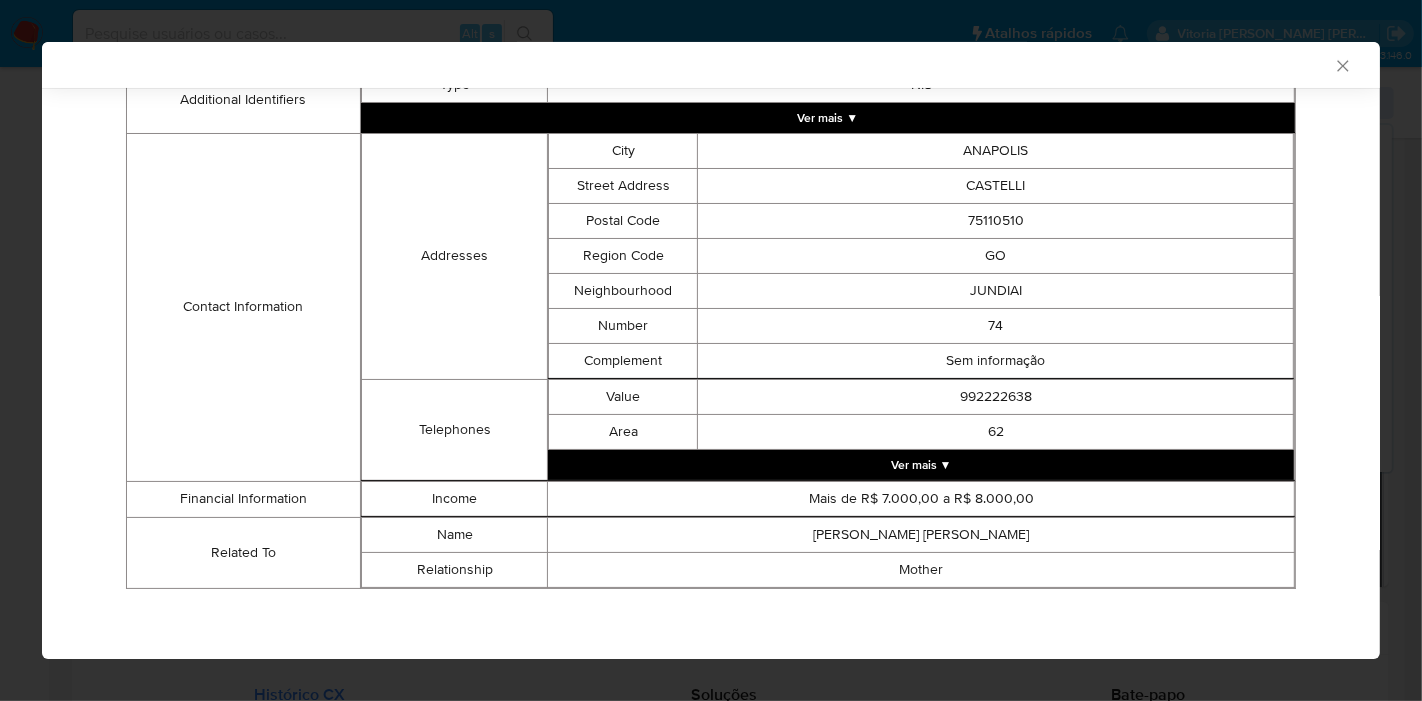 click 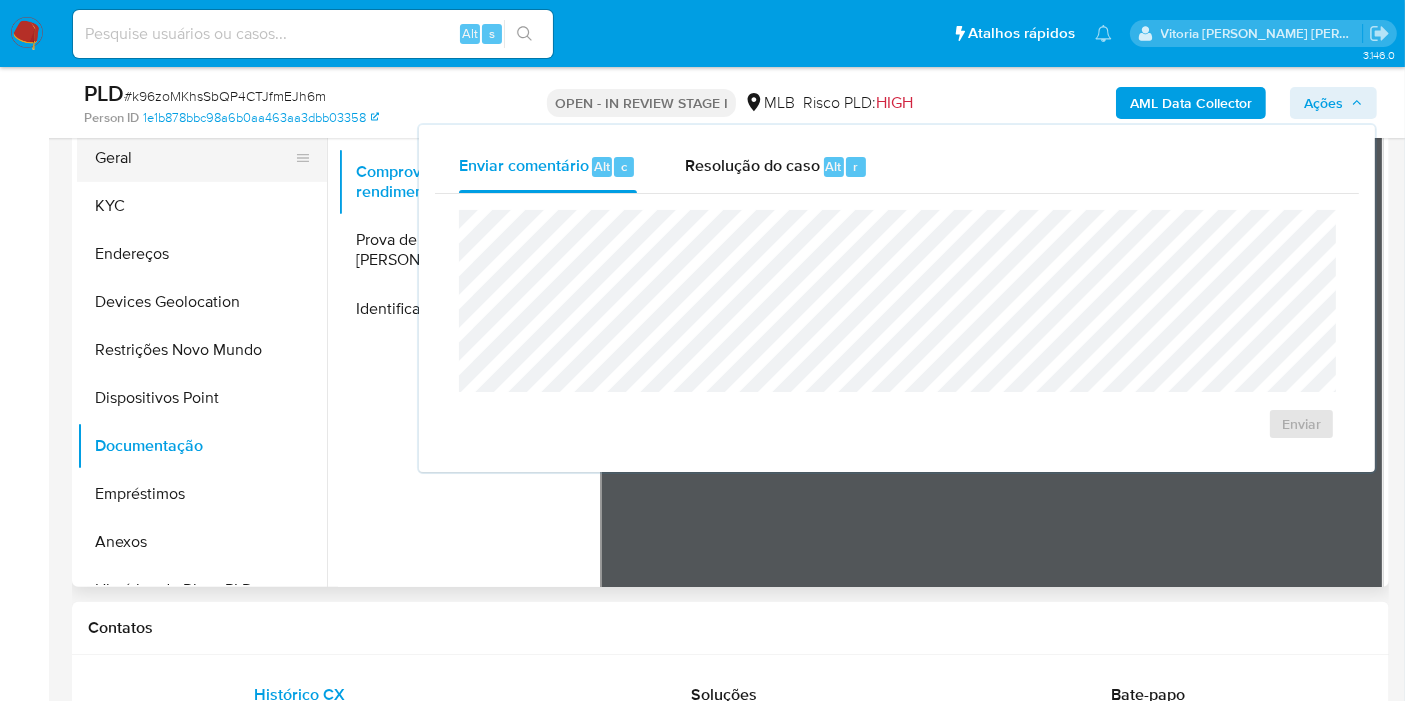 click on "Geral" at bounding box center (194, 158) 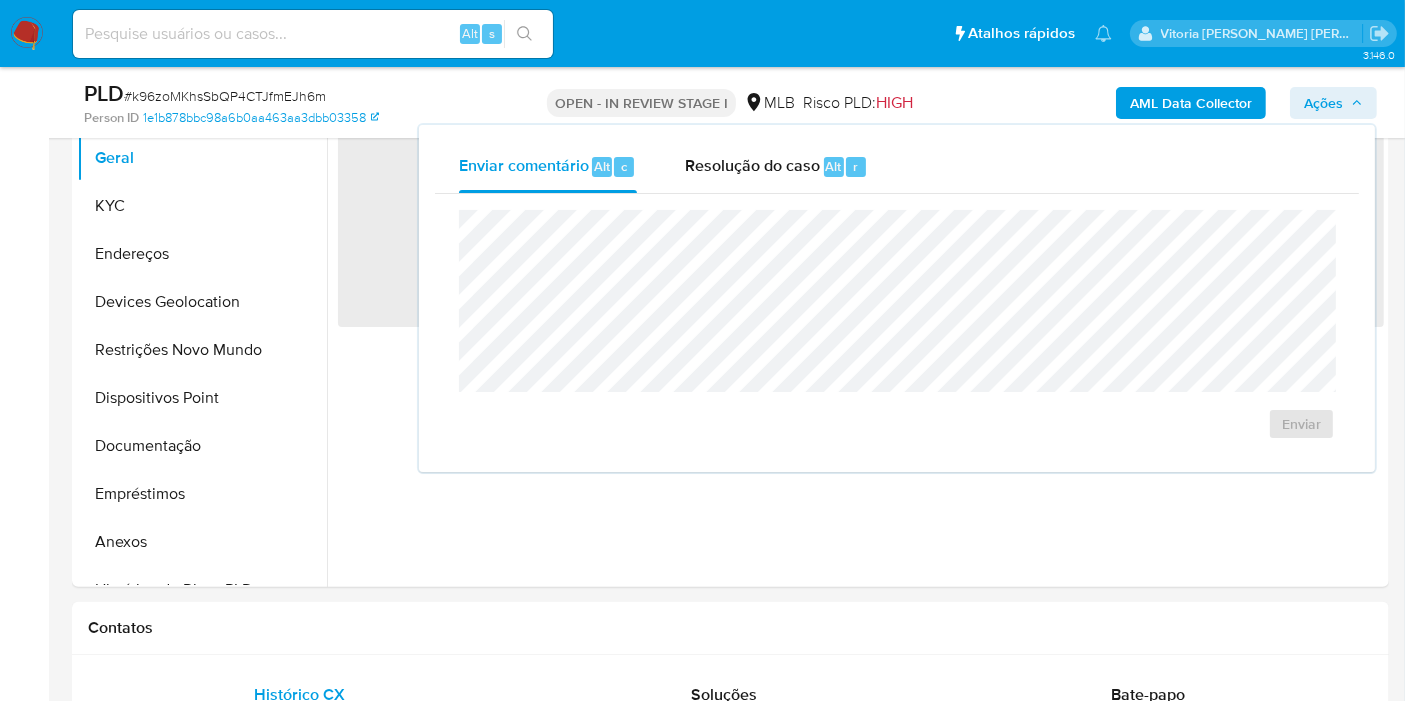 click on "Ações" at bounding box center [1323, 103] 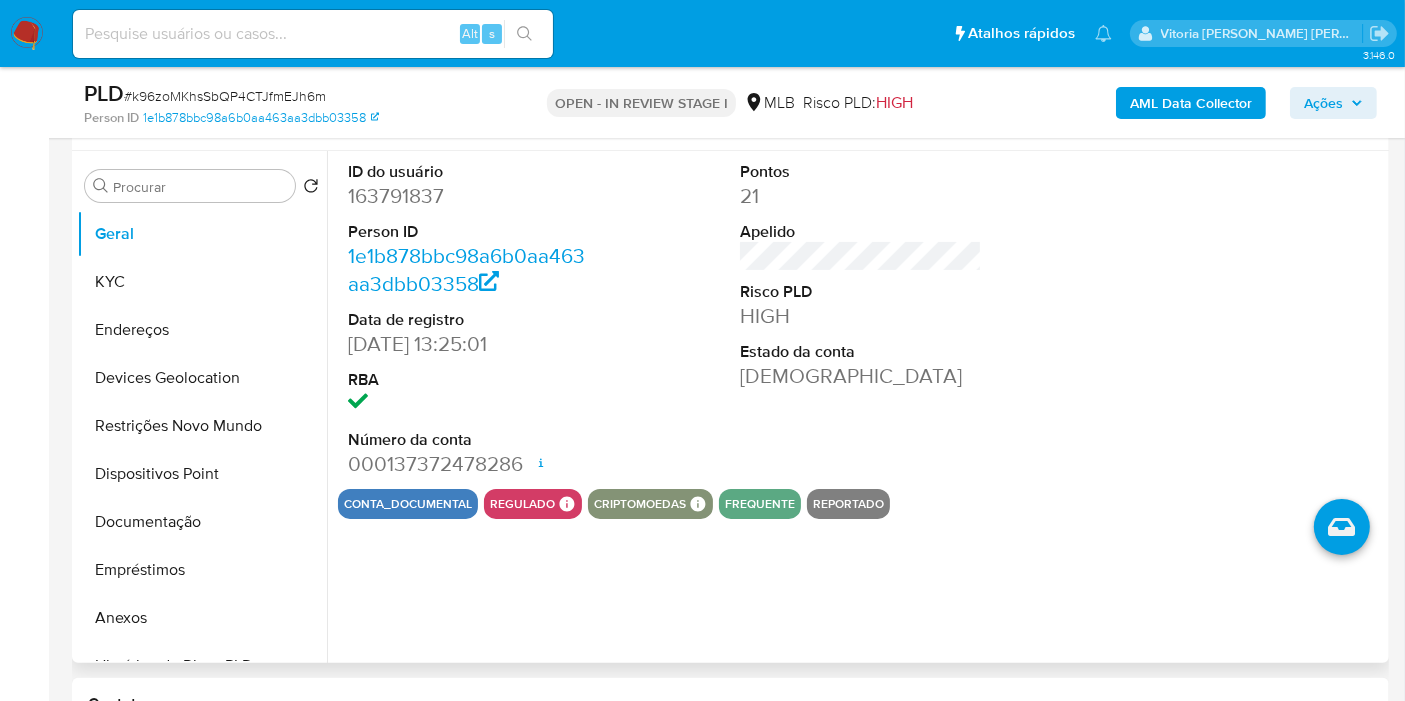 scroll, scrollTop: 333, scrollLeft: 0, axis: vertical 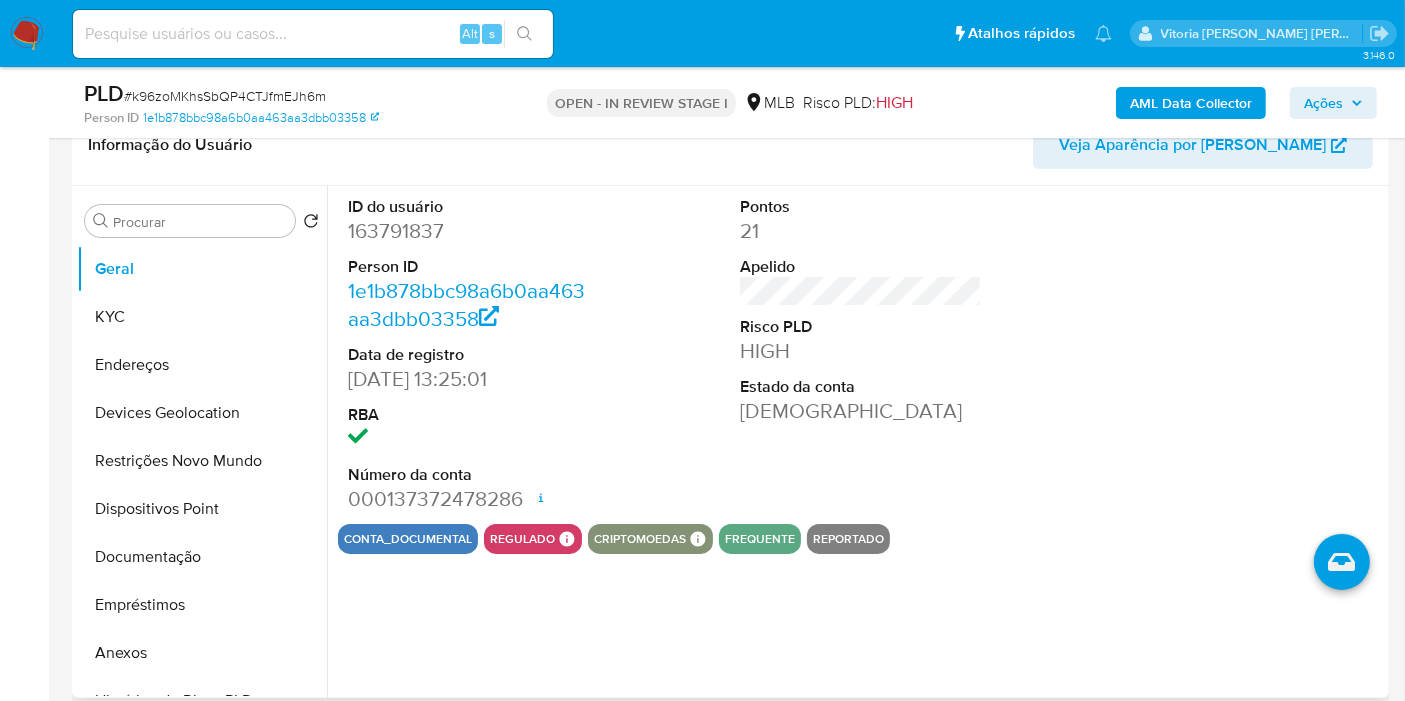 type 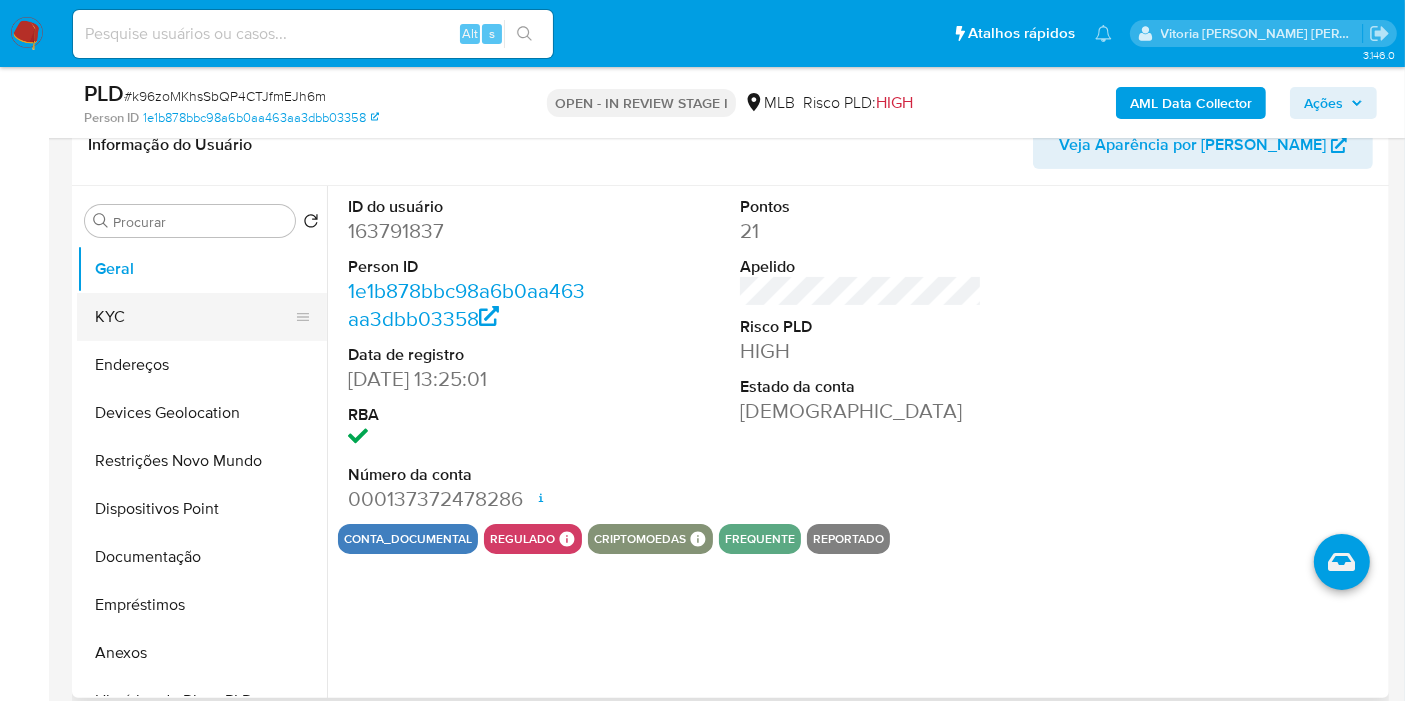 click on "KYC" at bounding box center [194, 317] 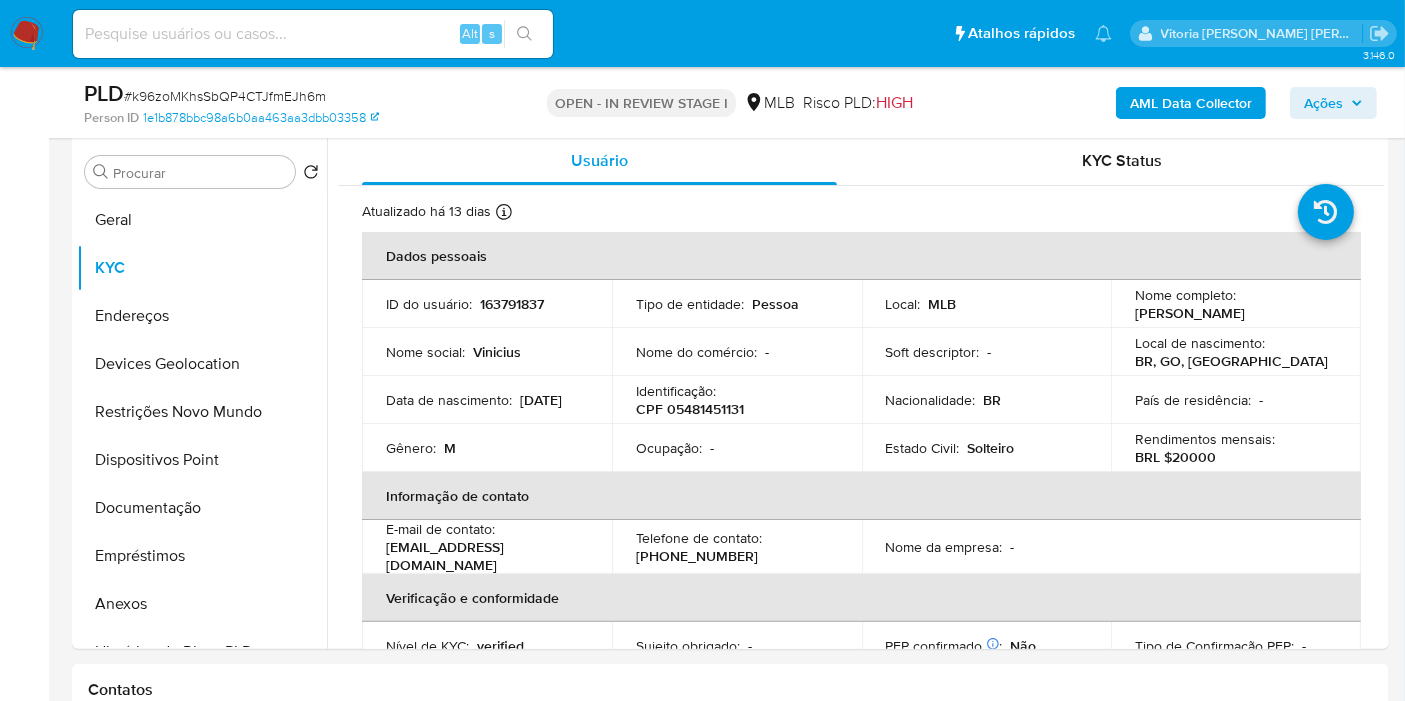 scroll, scrollTop: 391, scrollLeft: 0, axis: vertical 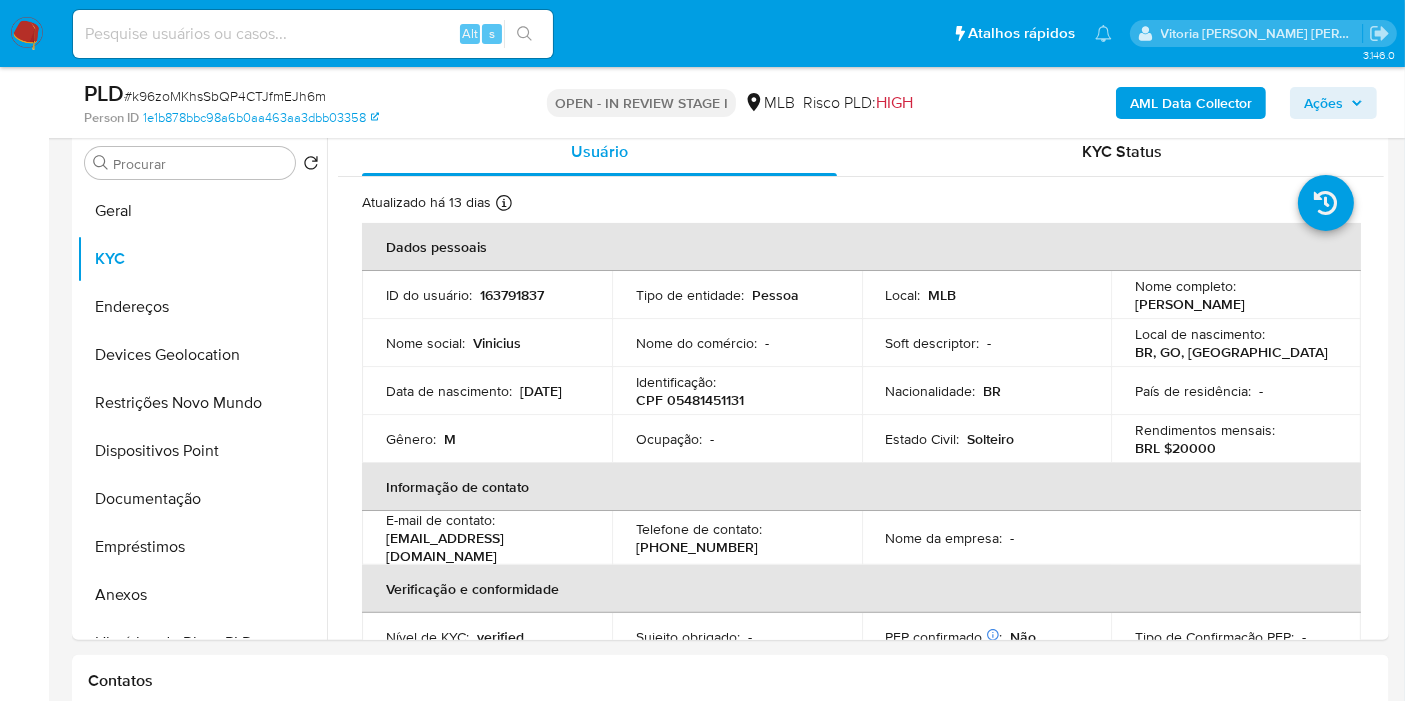 type 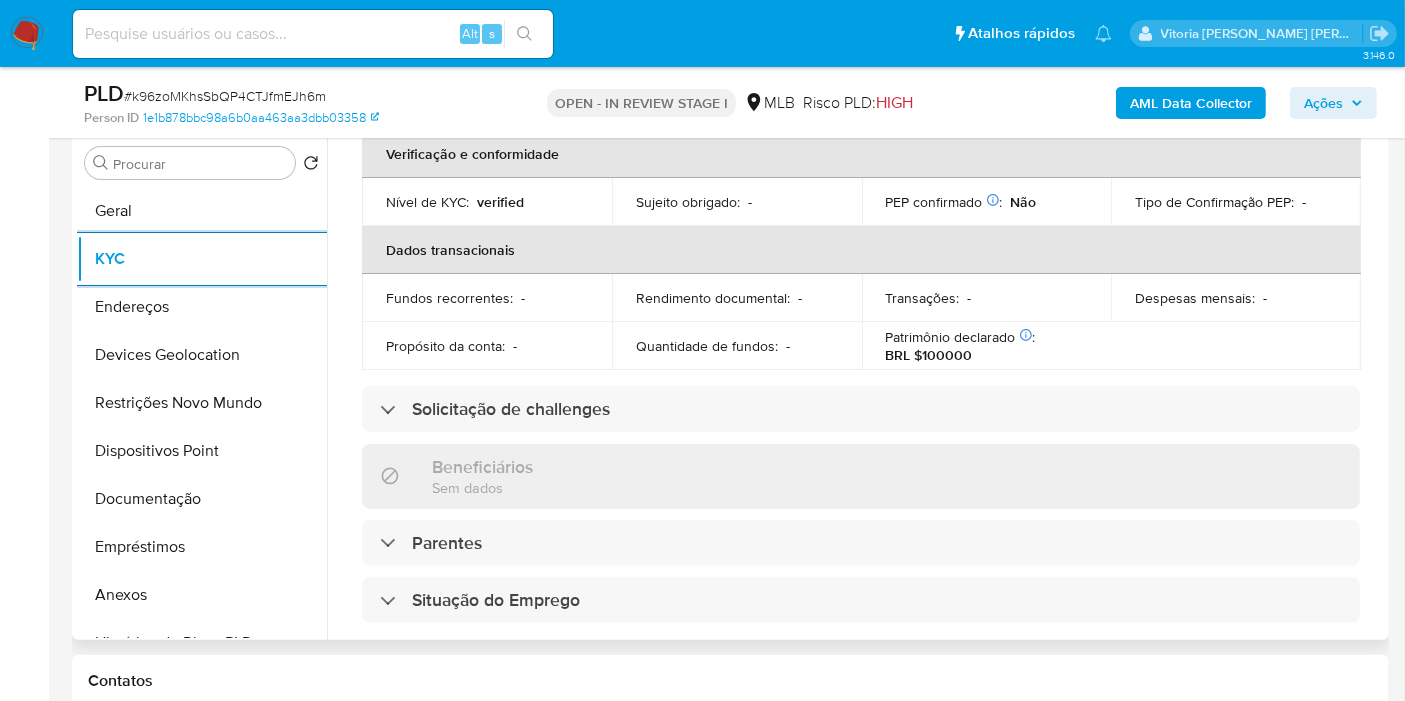 scroll, scrollTop: 444, scrollLeft: 0, axis: vertical 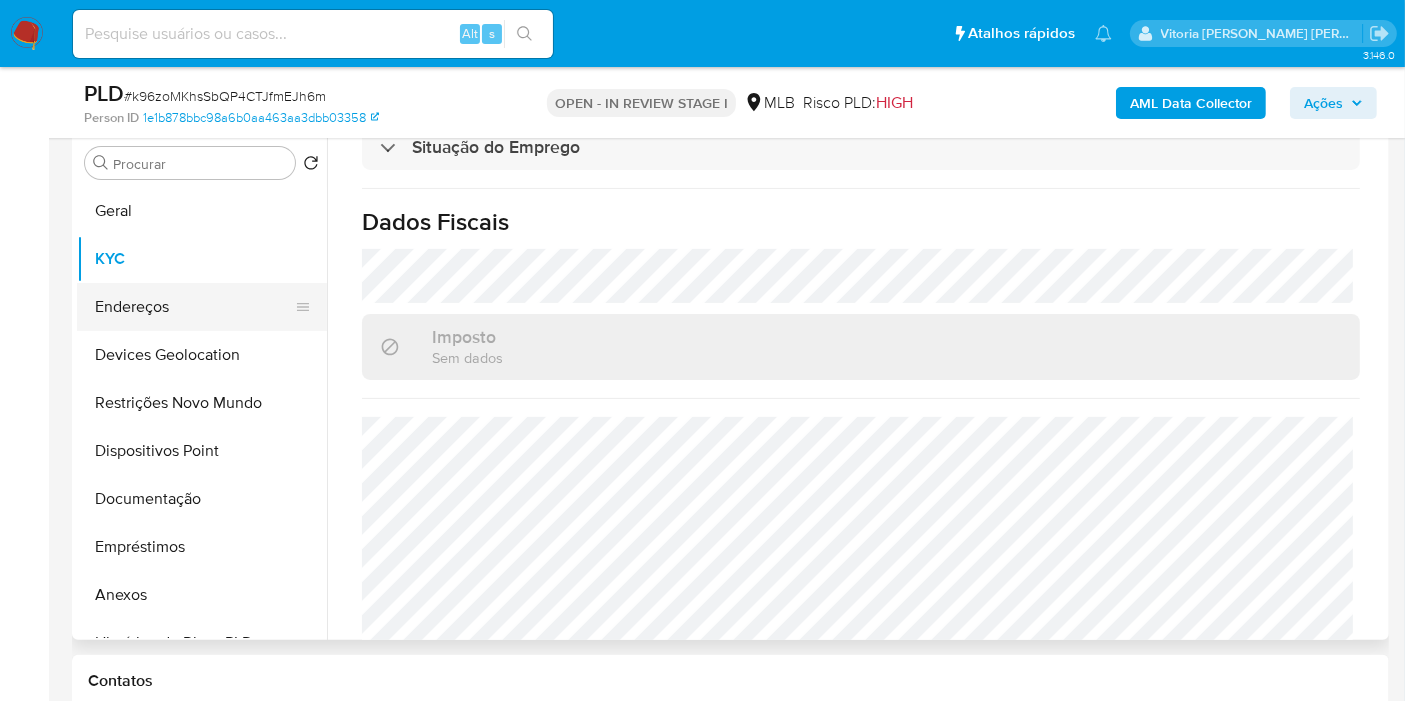 click on "Endereços" at bounding box center [194, 307] 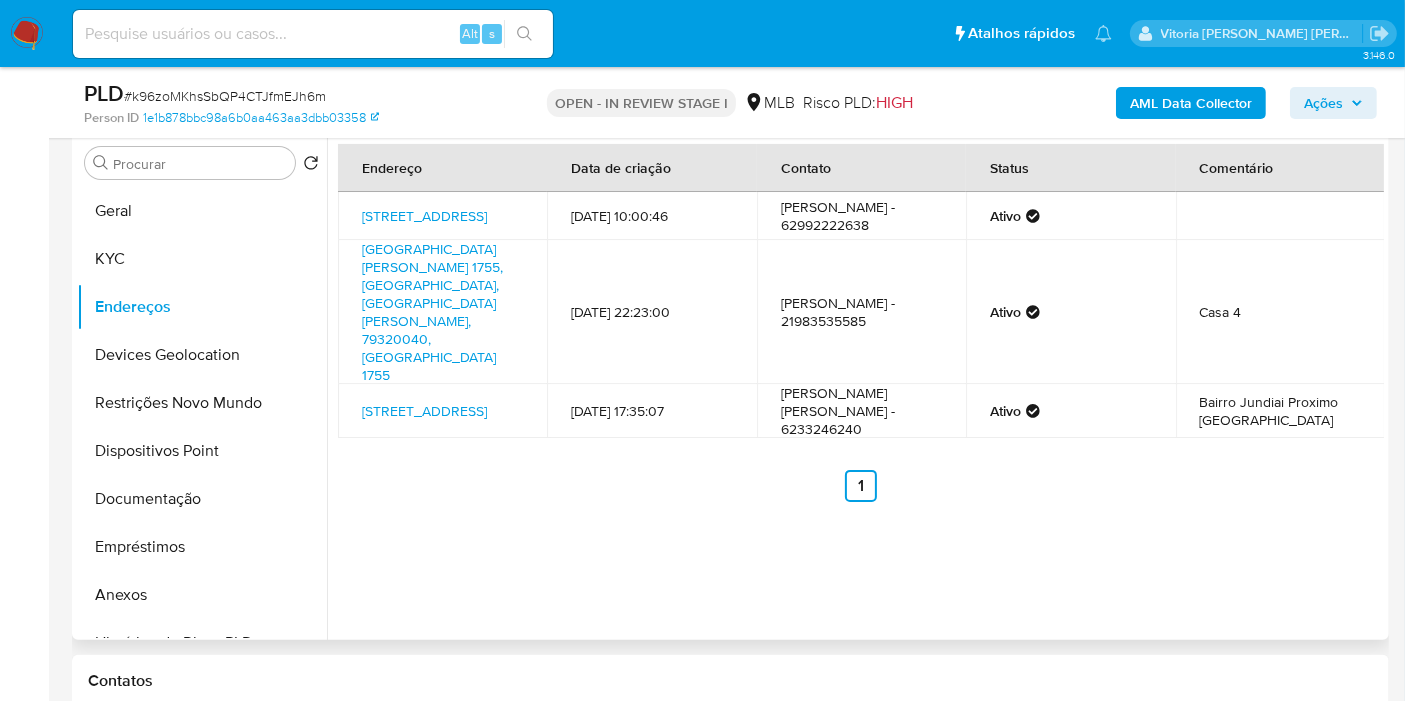 type 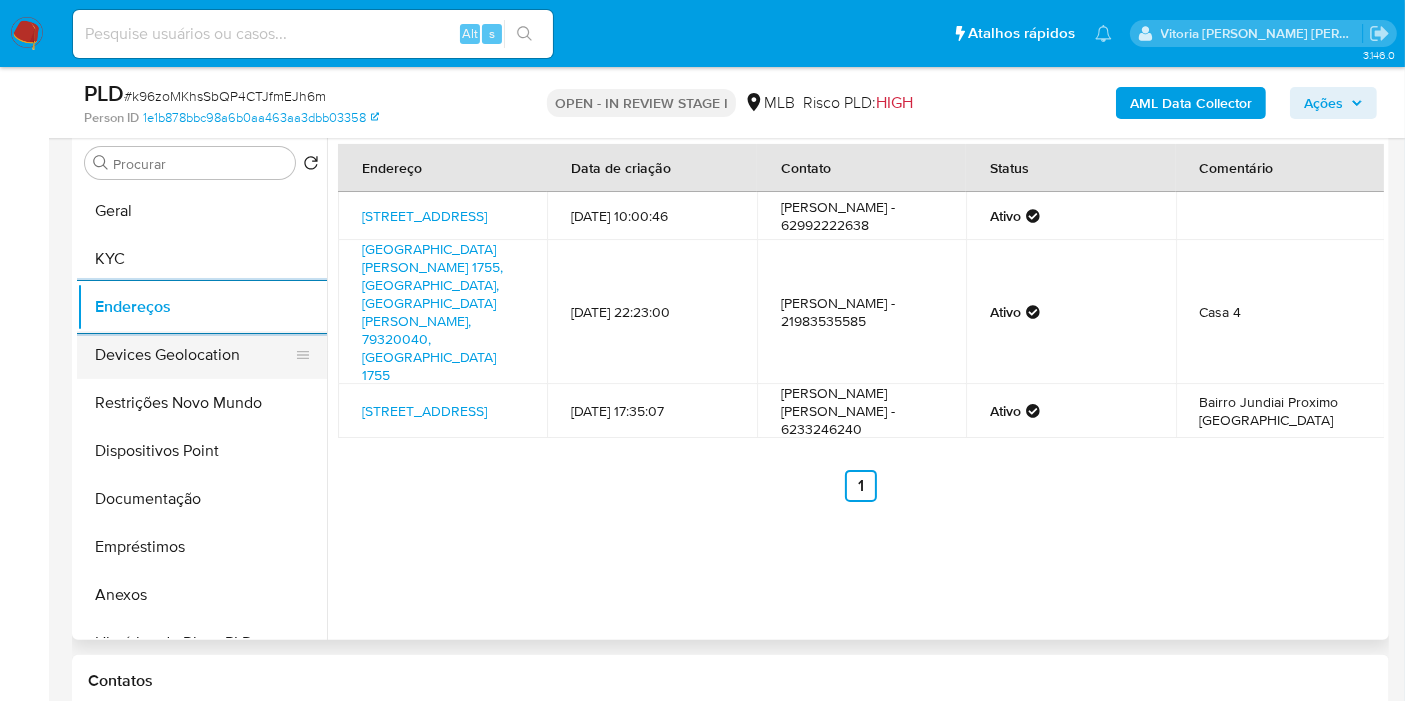 click on "Devices Geolocation" at bounding box center (194, 355) 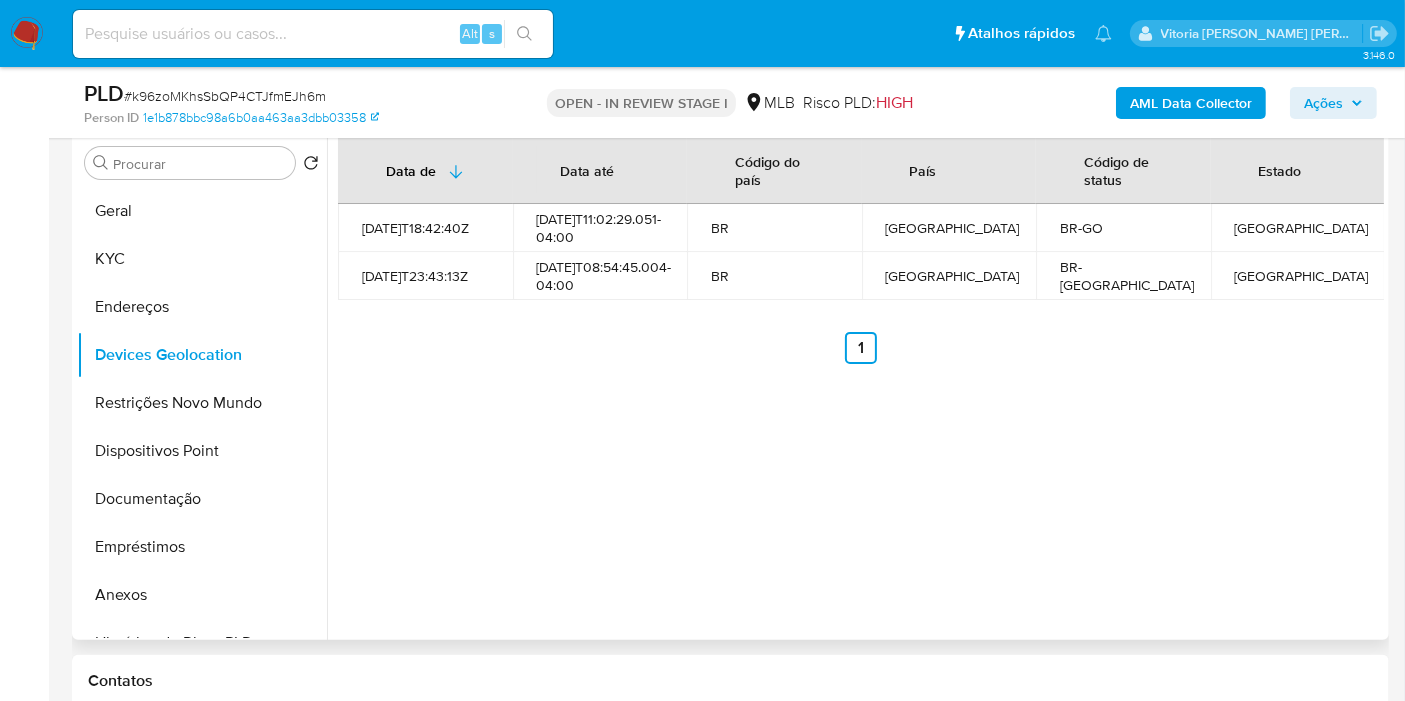 type 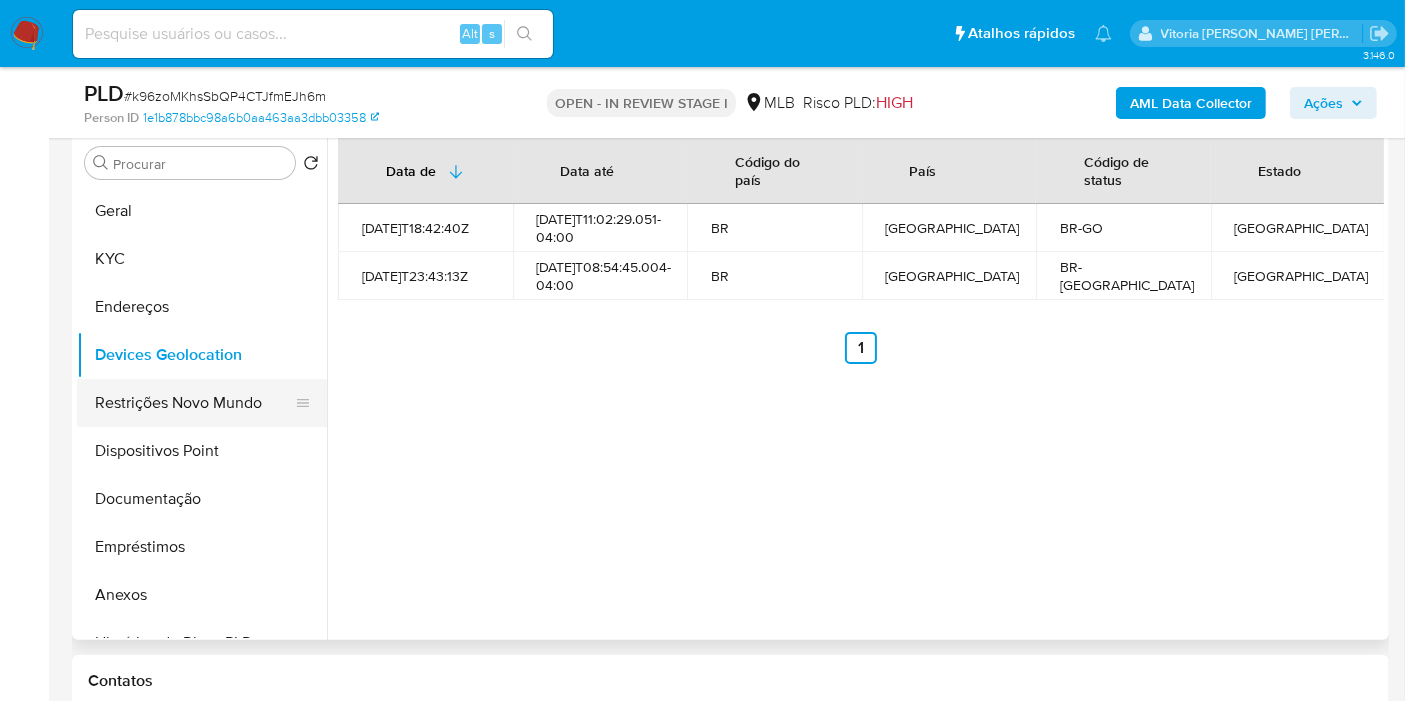 click on "Restrições Novo Mundo" at bounding box center (194, 403) 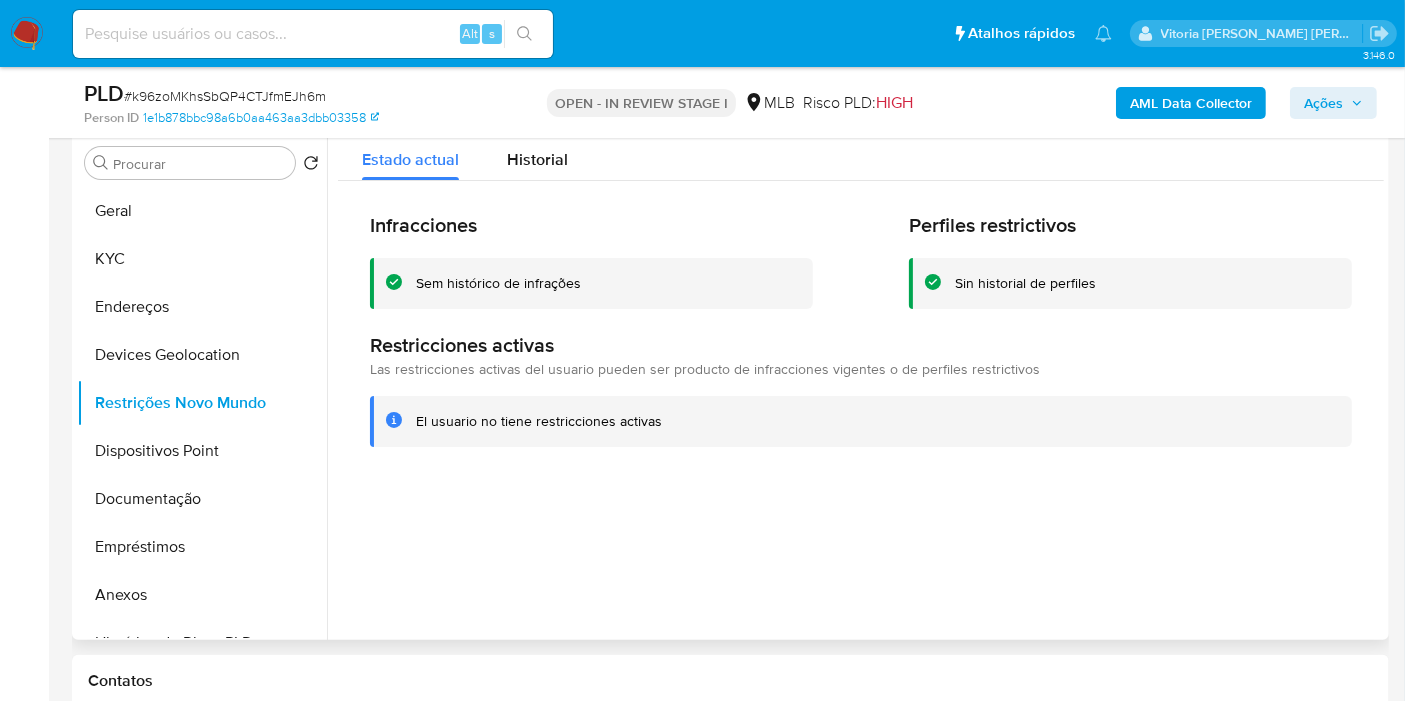 type 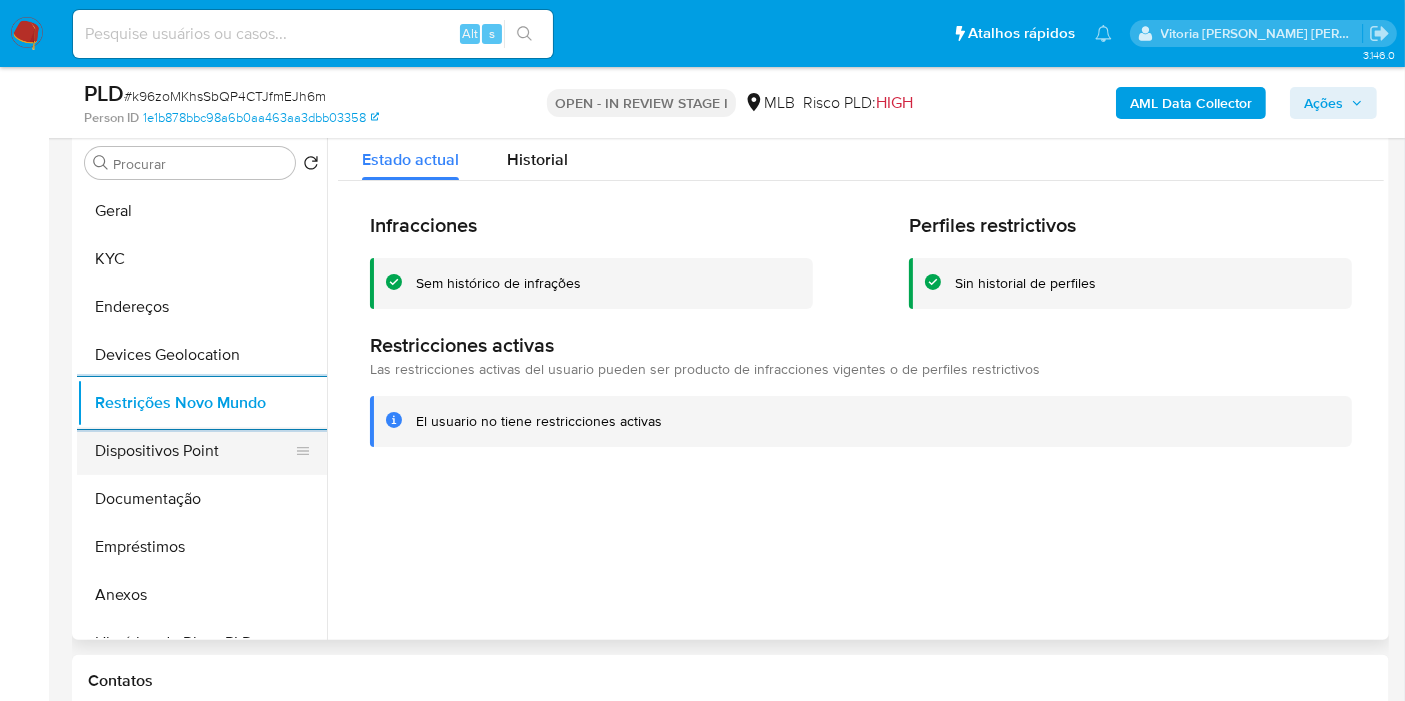 click on "Dispositivos Point" at bounding box center [194, 451] 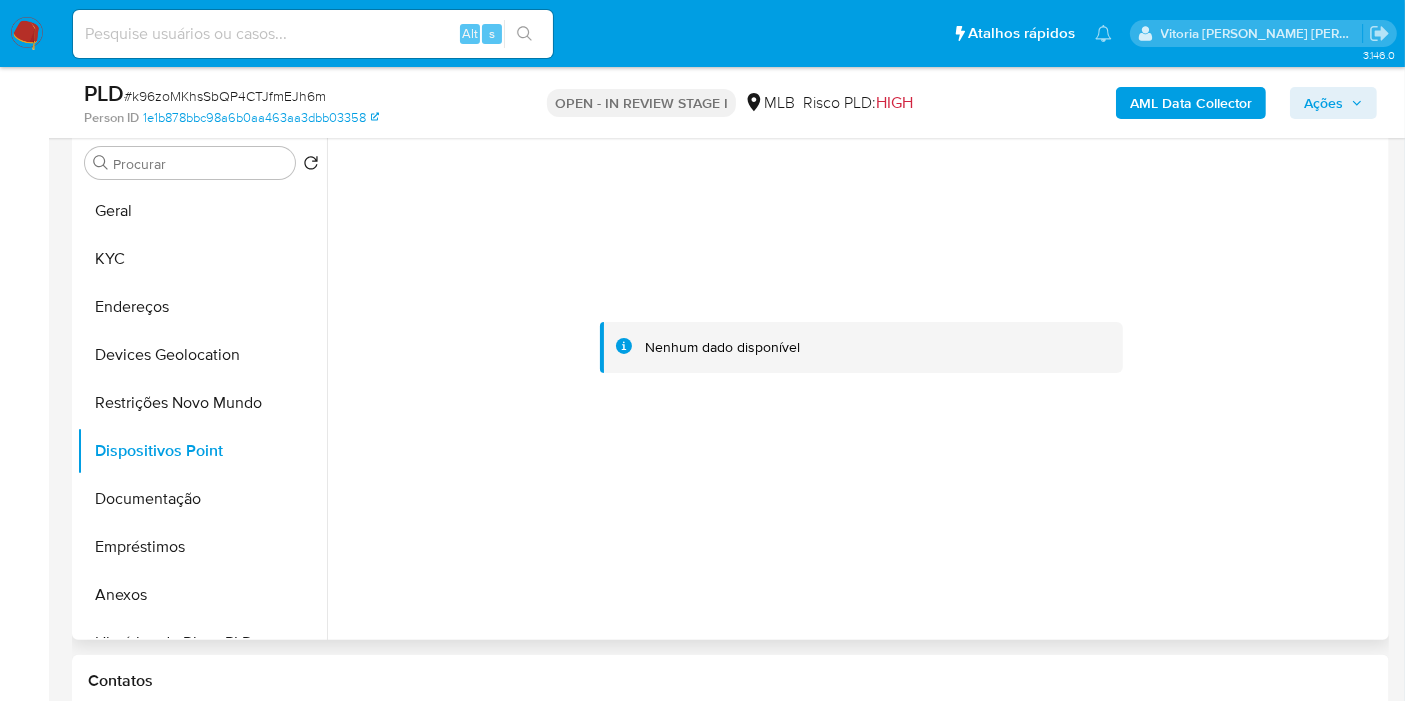type 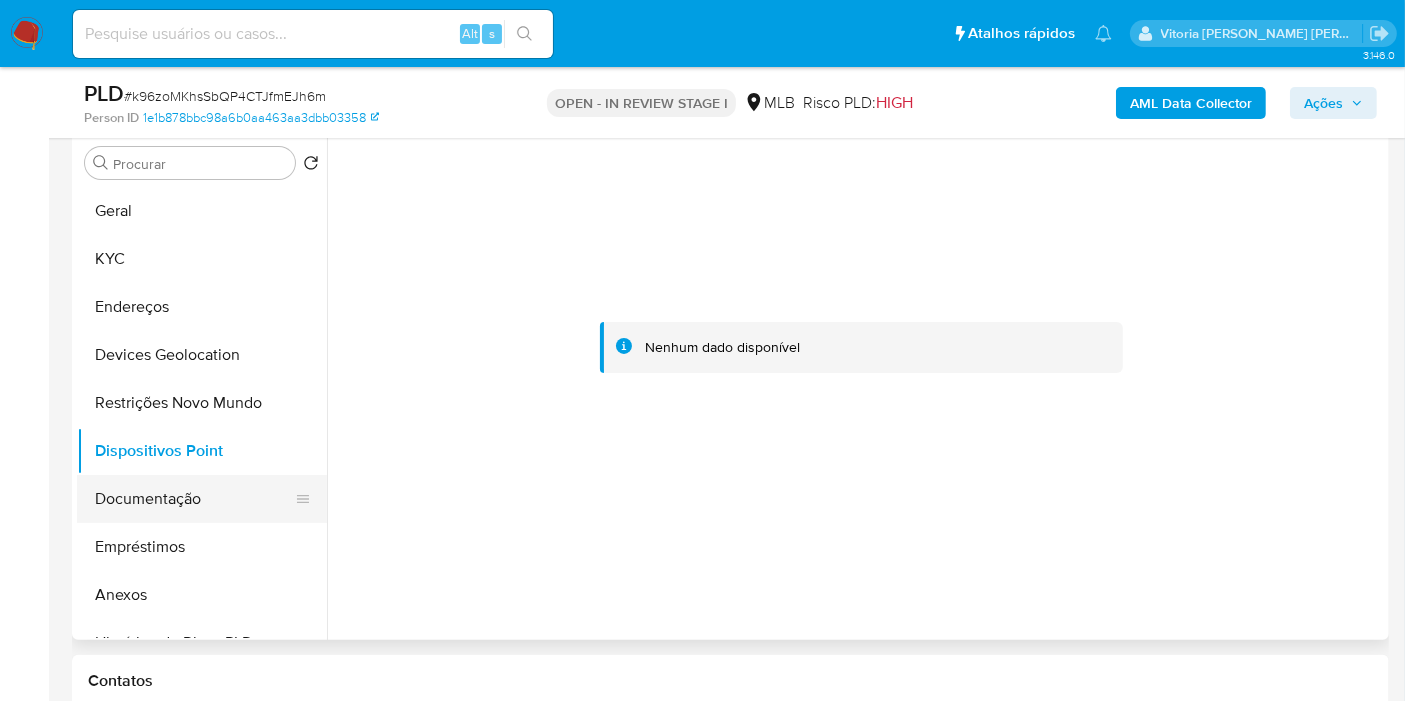 click on "Documentação" at bounding box center [194, 499] 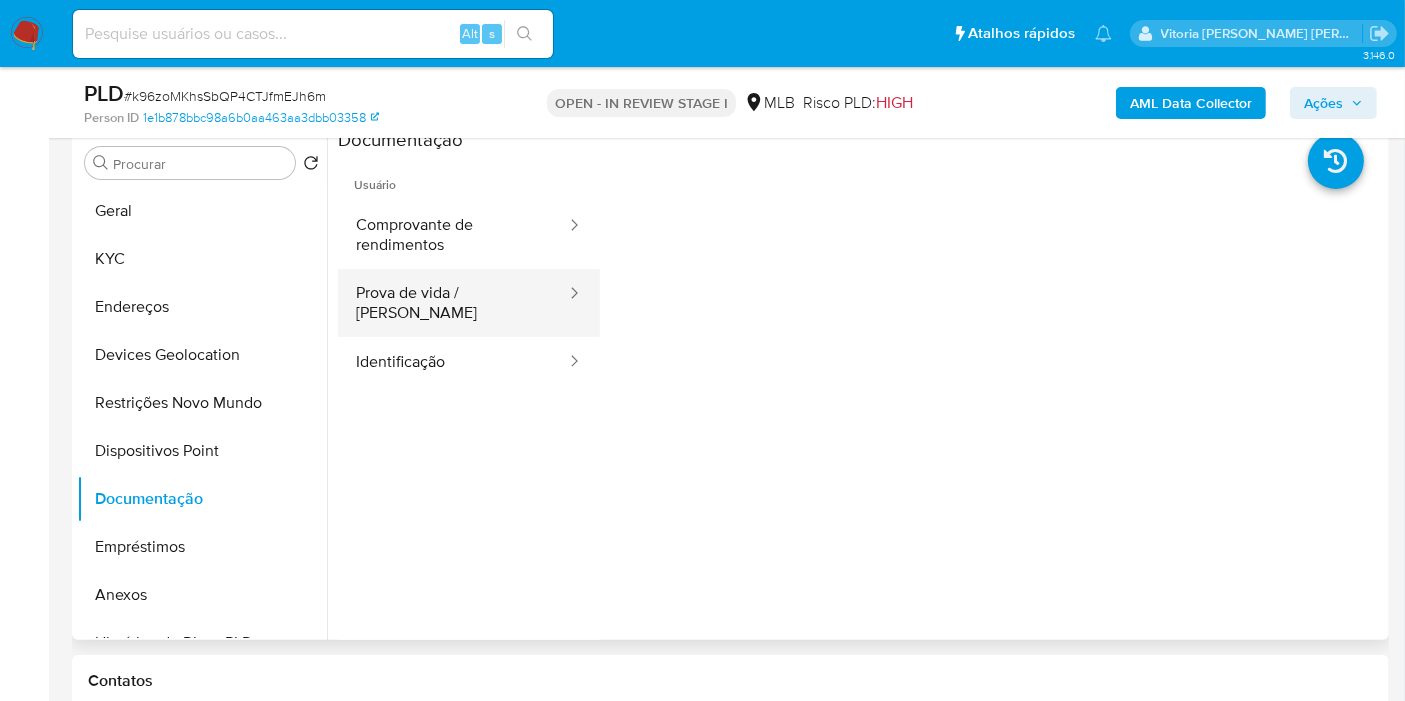 click on "Prova de vida / Selfie" at bounding box center [453, 303] 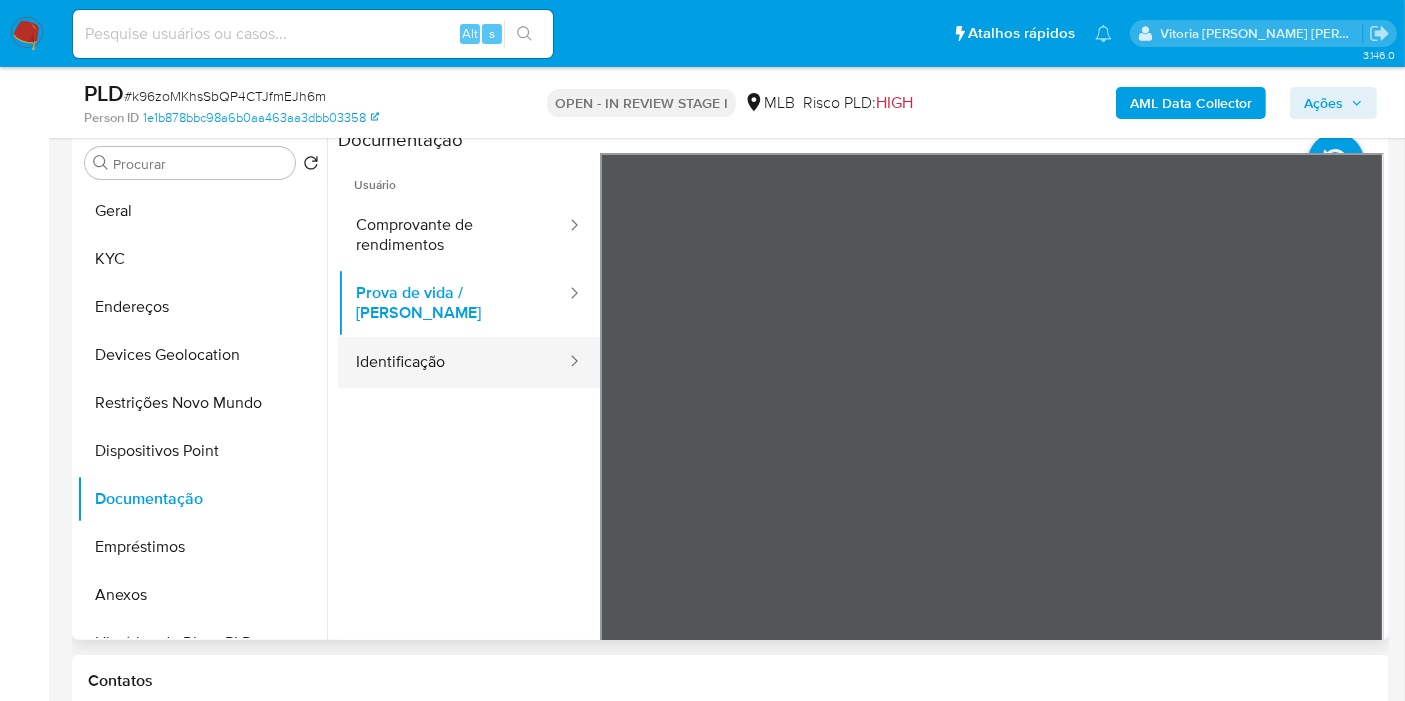 click on "Identificação" at bounding box center [453, 362] 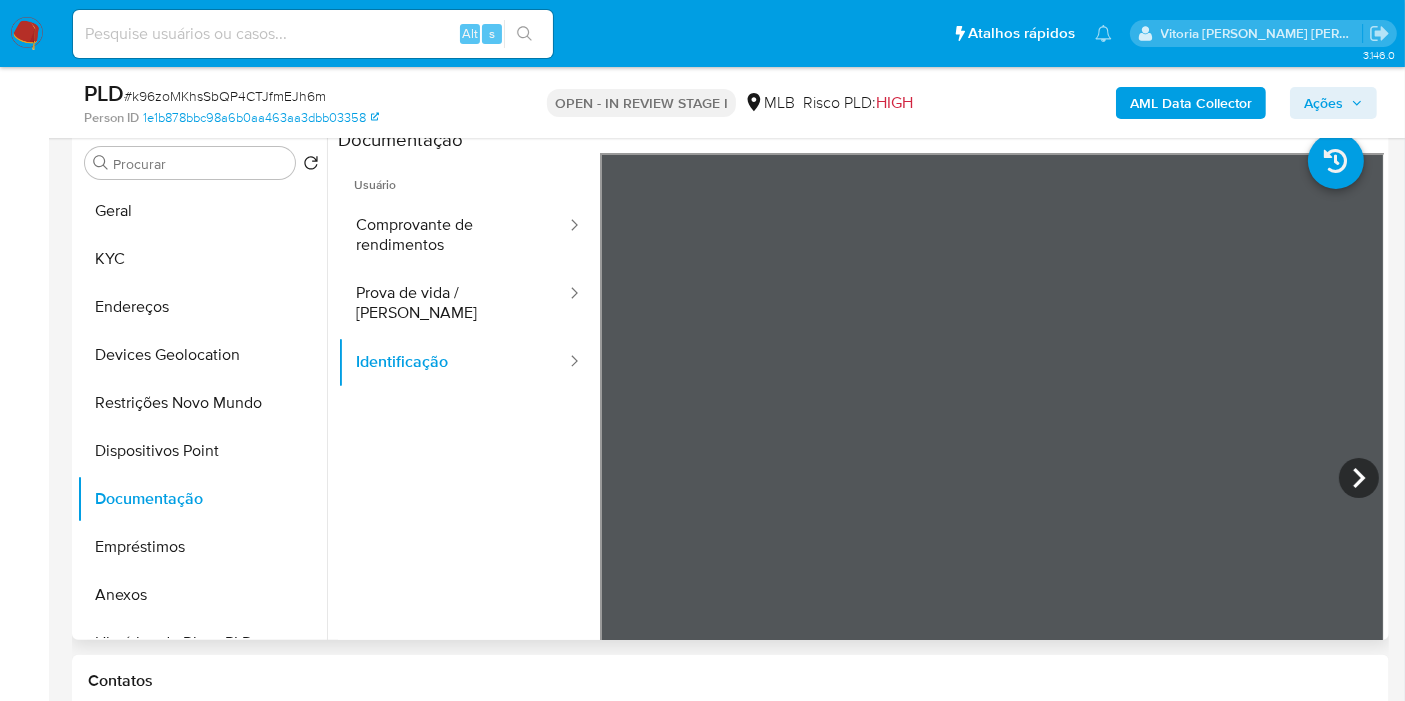 scroll, scrollTop: 222, scrollLeft: 0, axis: vertical 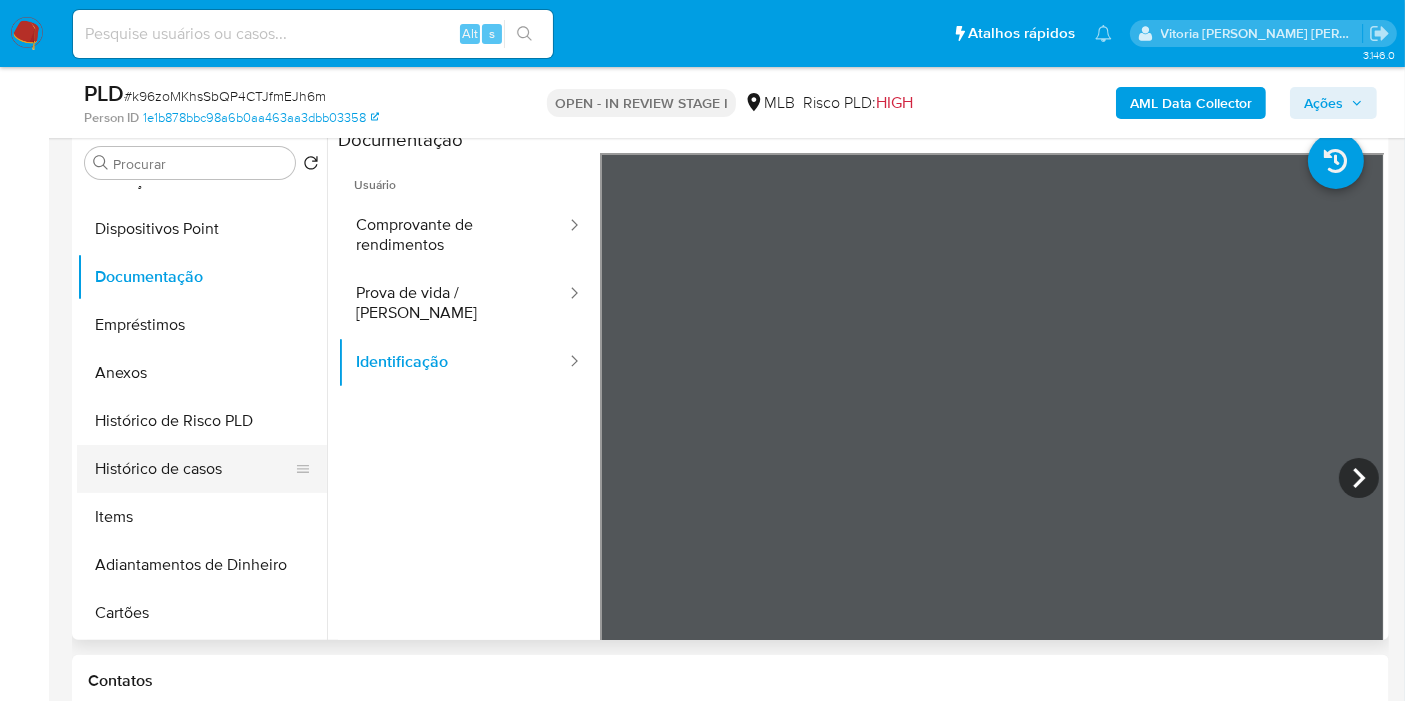 click on "Histórico de casos" at bounding box center (194, 469) 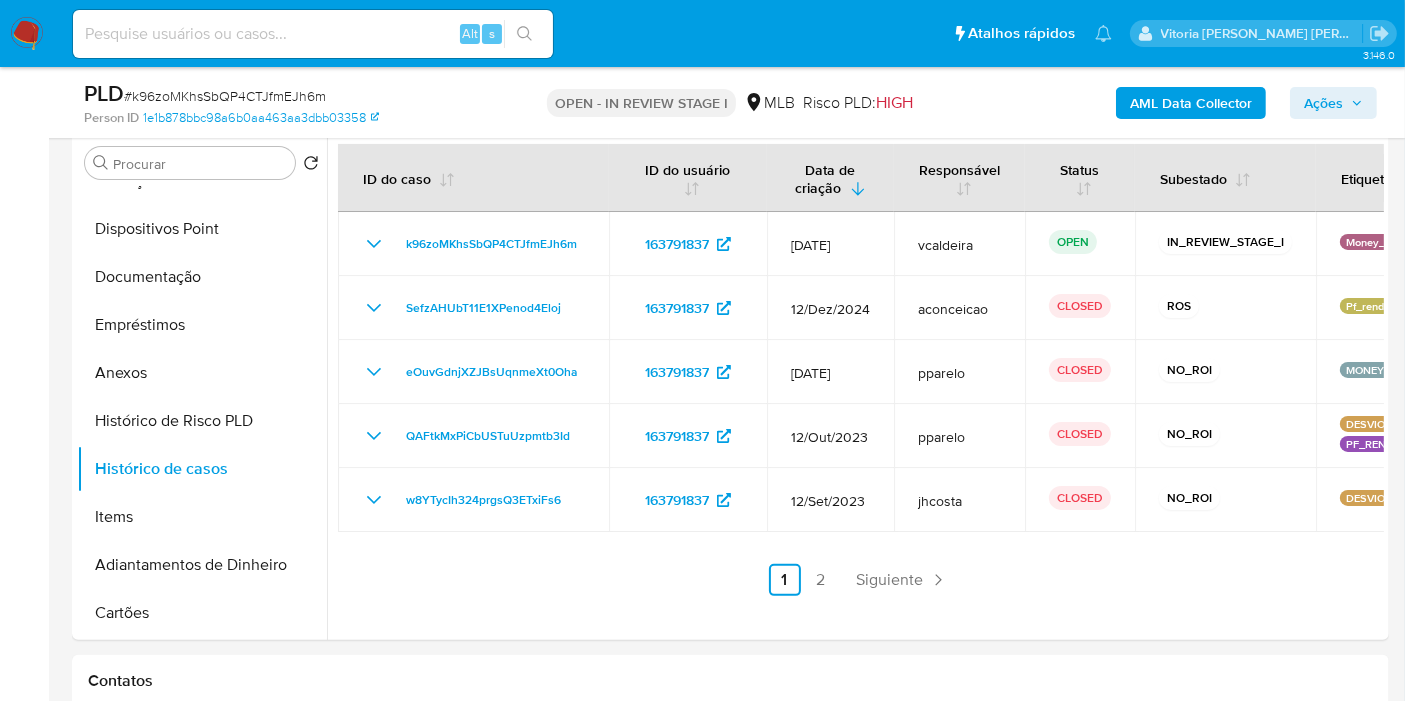 click on "Ações" at bounding box center [1333, 103] 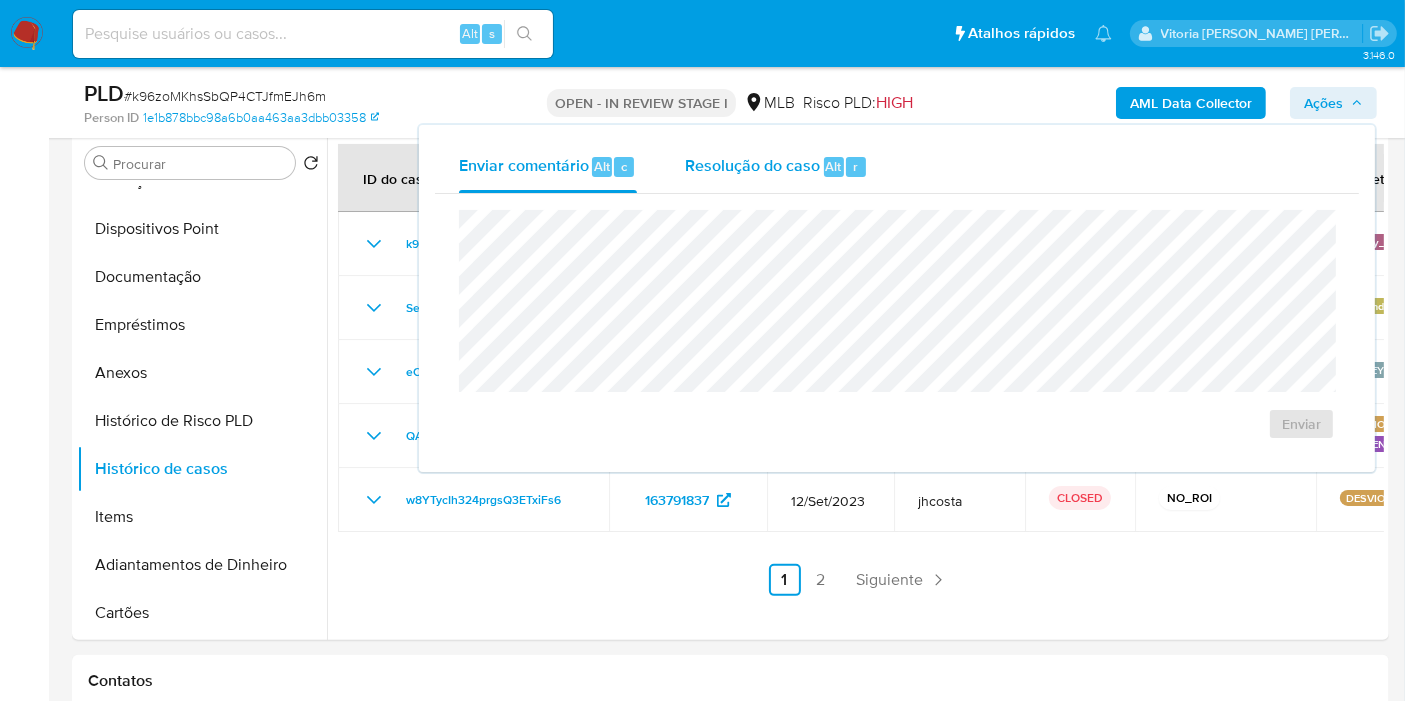click on "Resolução do caso" at bounding box center (752, 165) 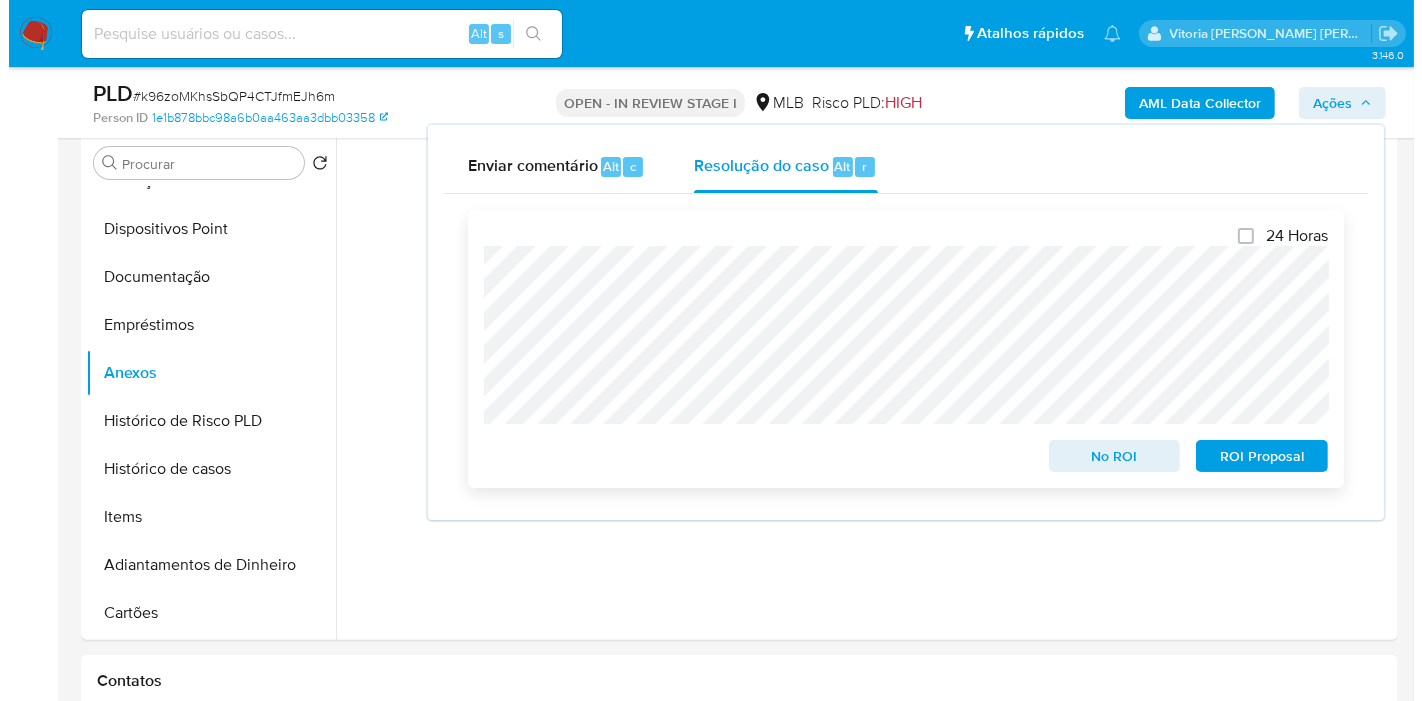 scroll, scrollTop: 382, scrollLeft: 0, axis: vertical 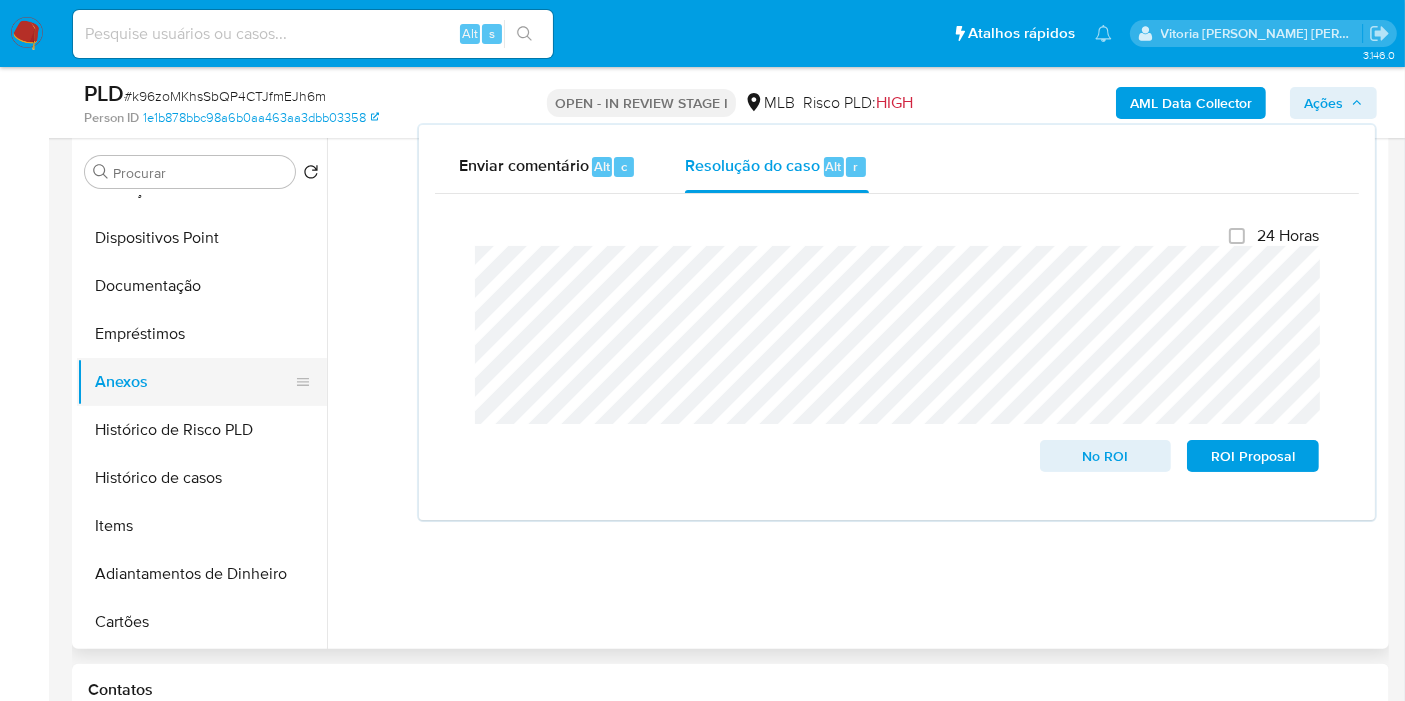 click on "Anexos" at bounding box center [194, 382] 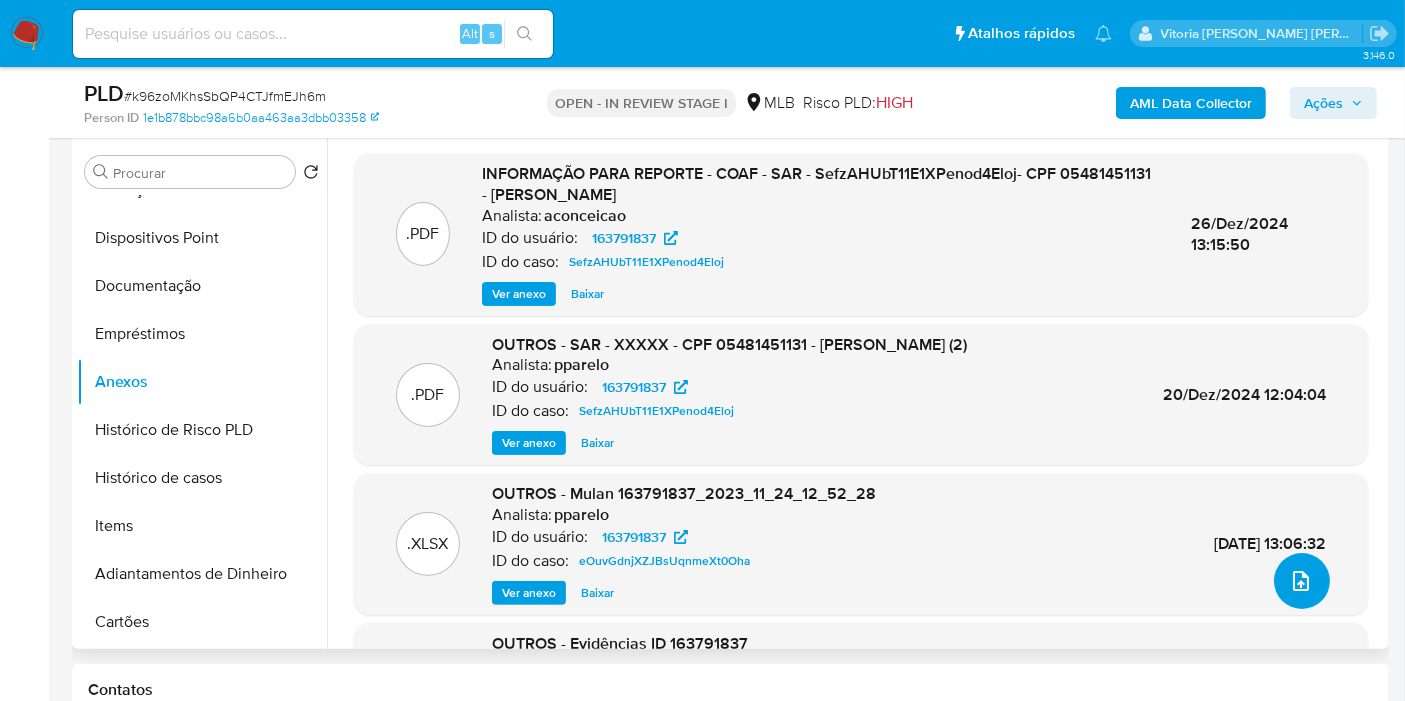 click at bounding box center [1301, 581] 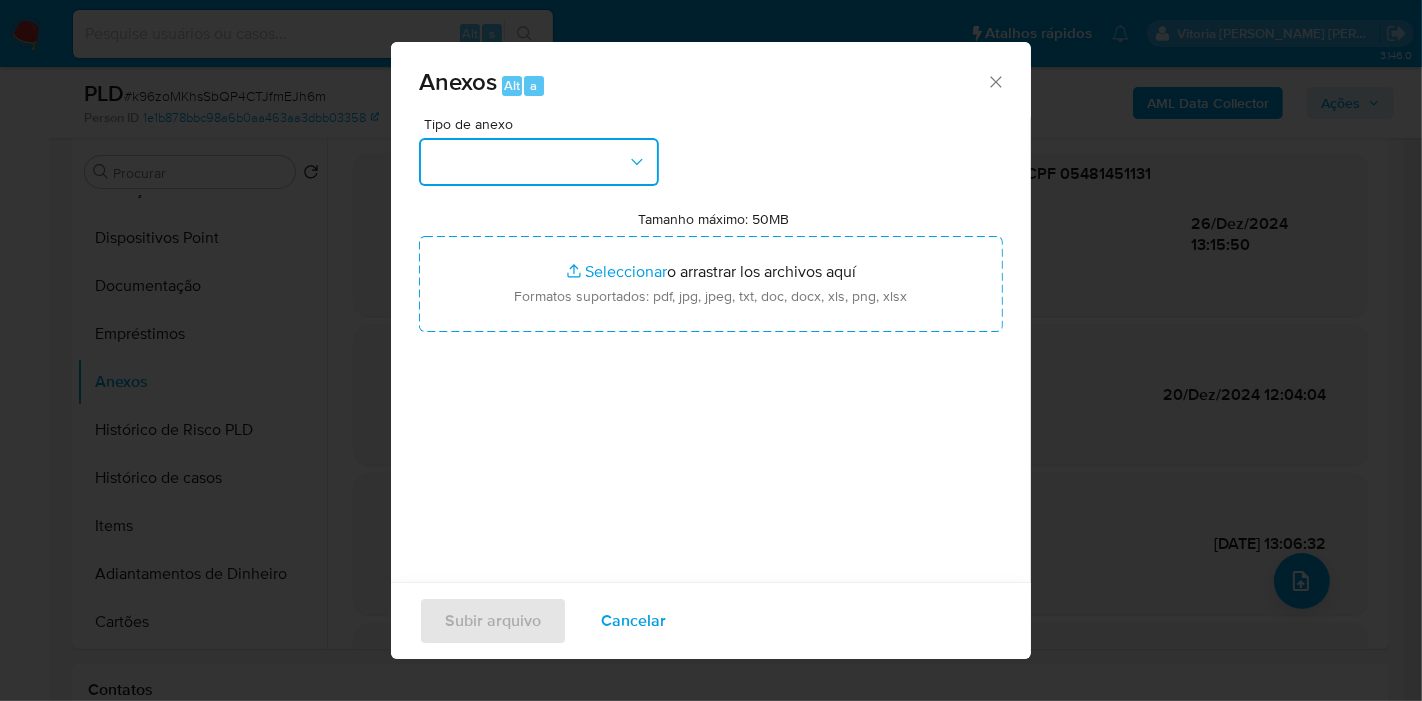 click at bounding box center (539, 162) 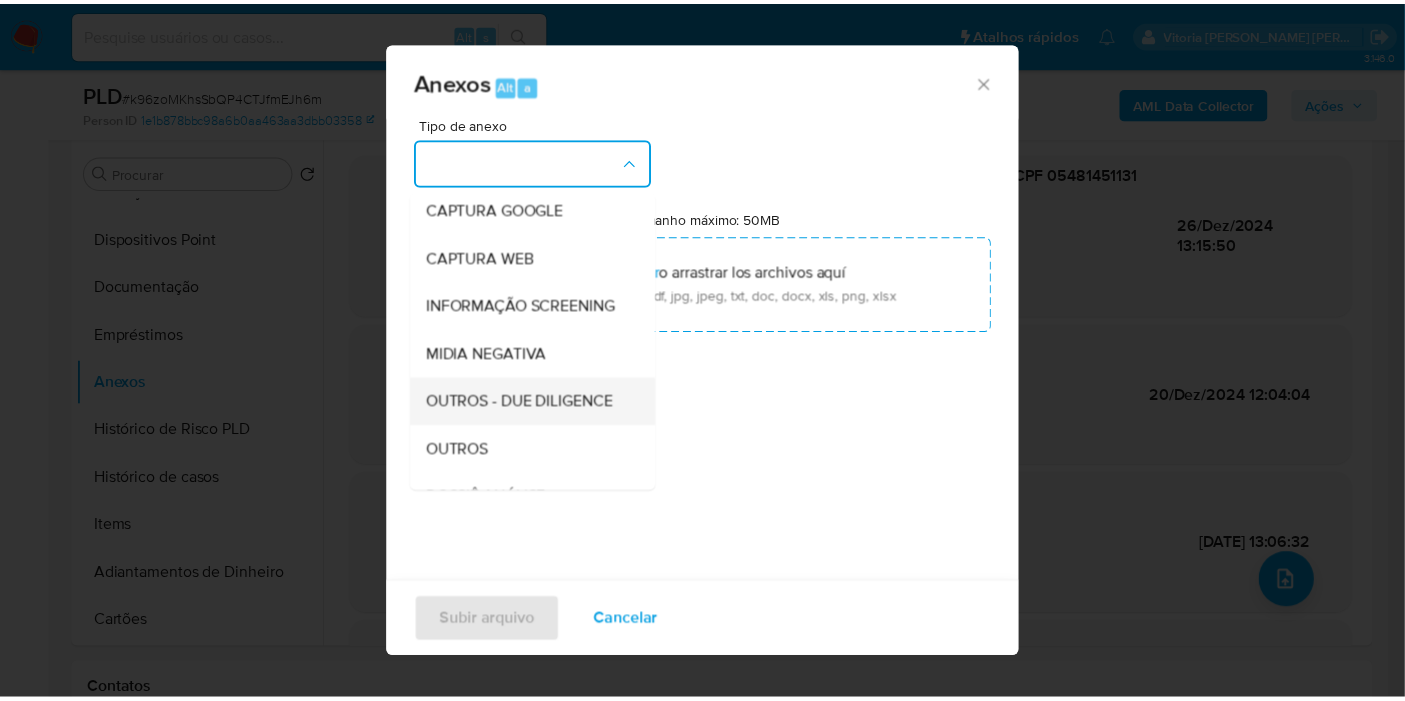 scroll, scrollTop: 222, scrollLeft: 0, axis: vertical 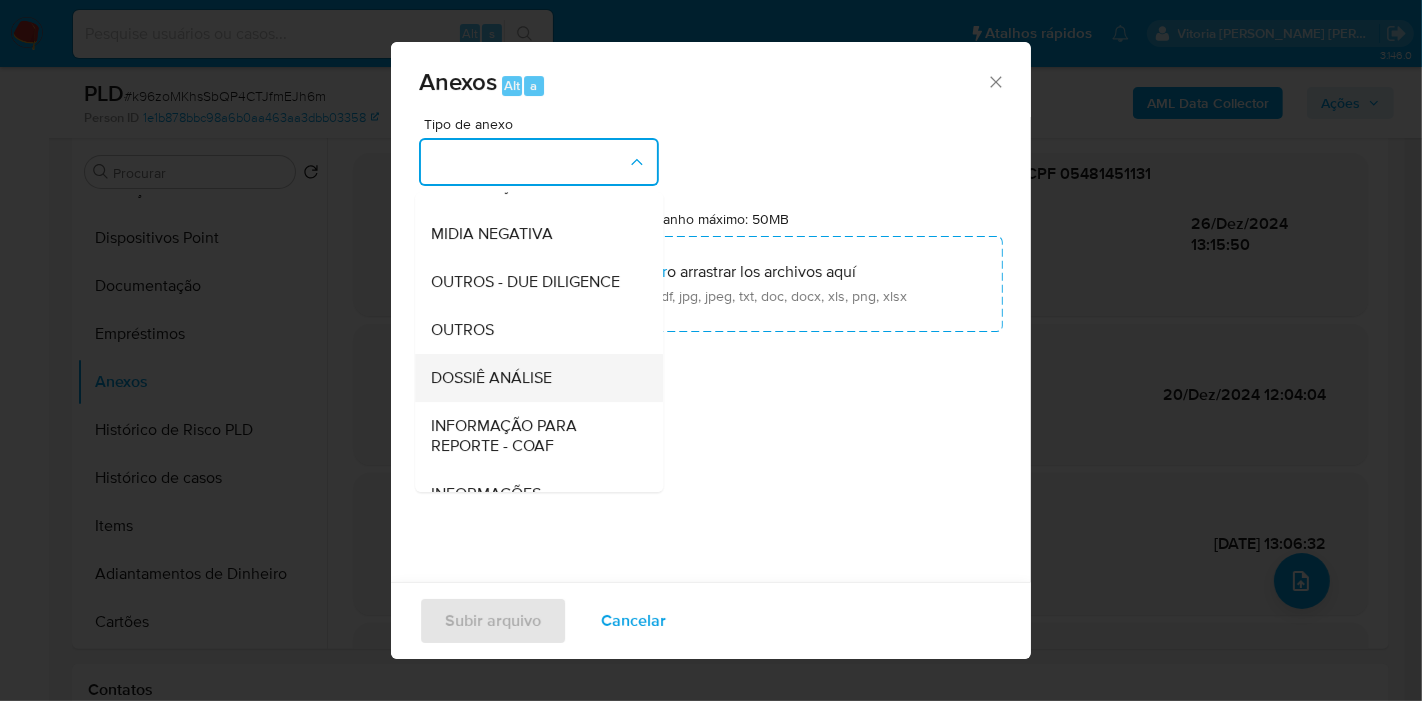click on "DOSSIÊ ANÁLISE" at bounding box center (491, 378) 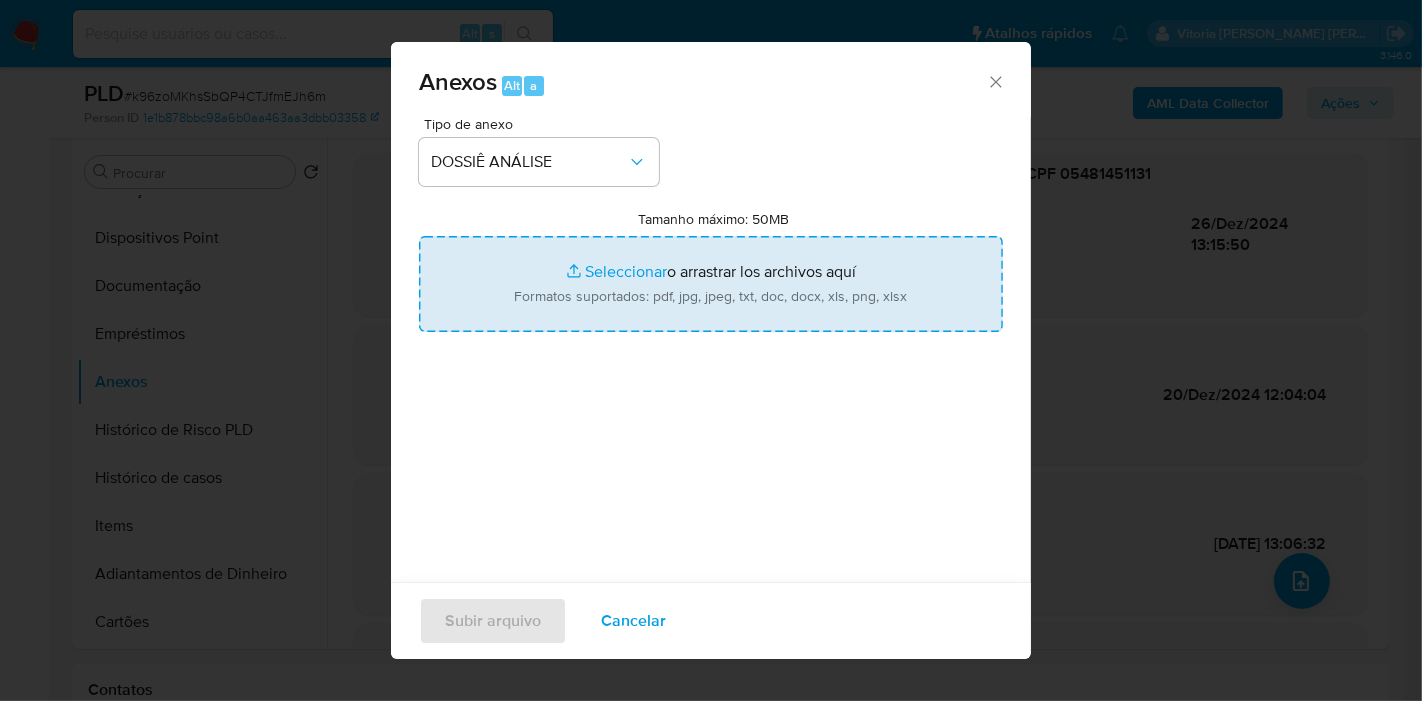 type on "C:\fakepath\Mulan 163791837_2025_07_28_06_41_49.pdf" 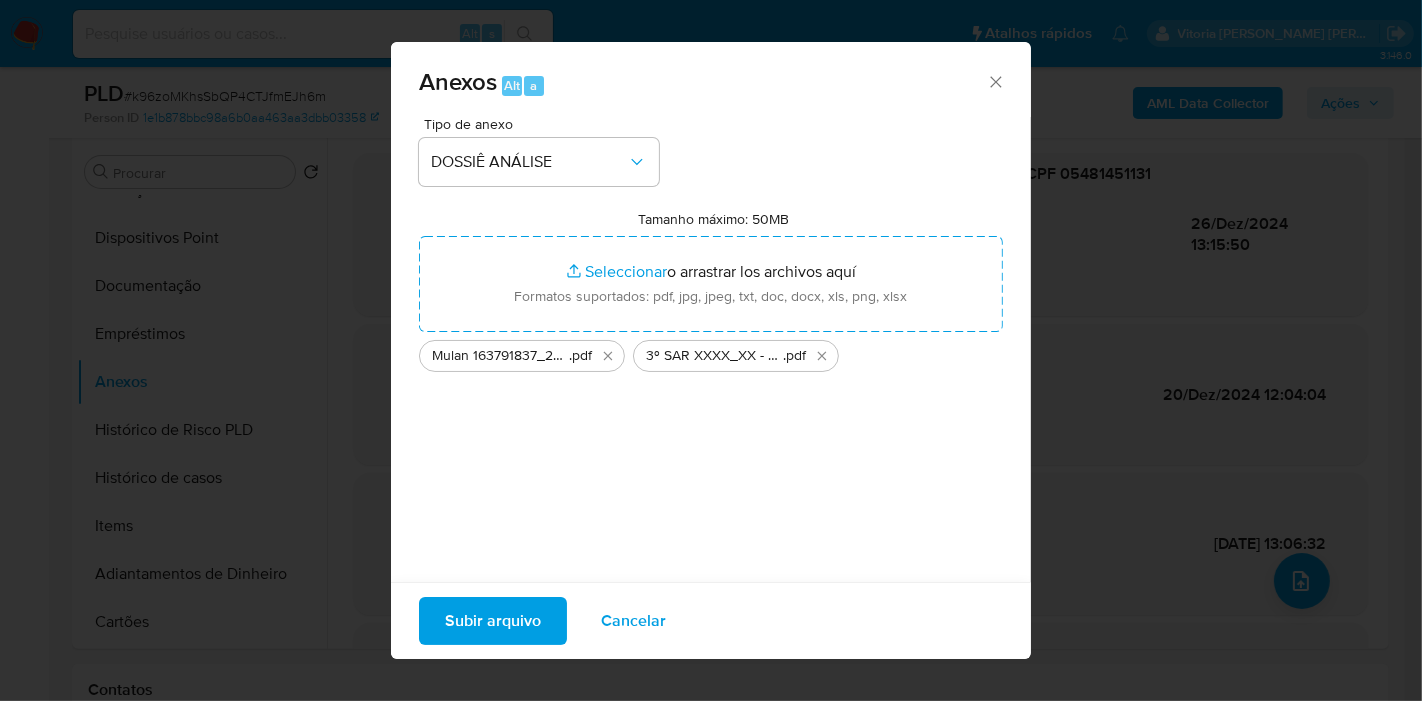 click on "Subir arquivo" at bounding box center [493, 621] 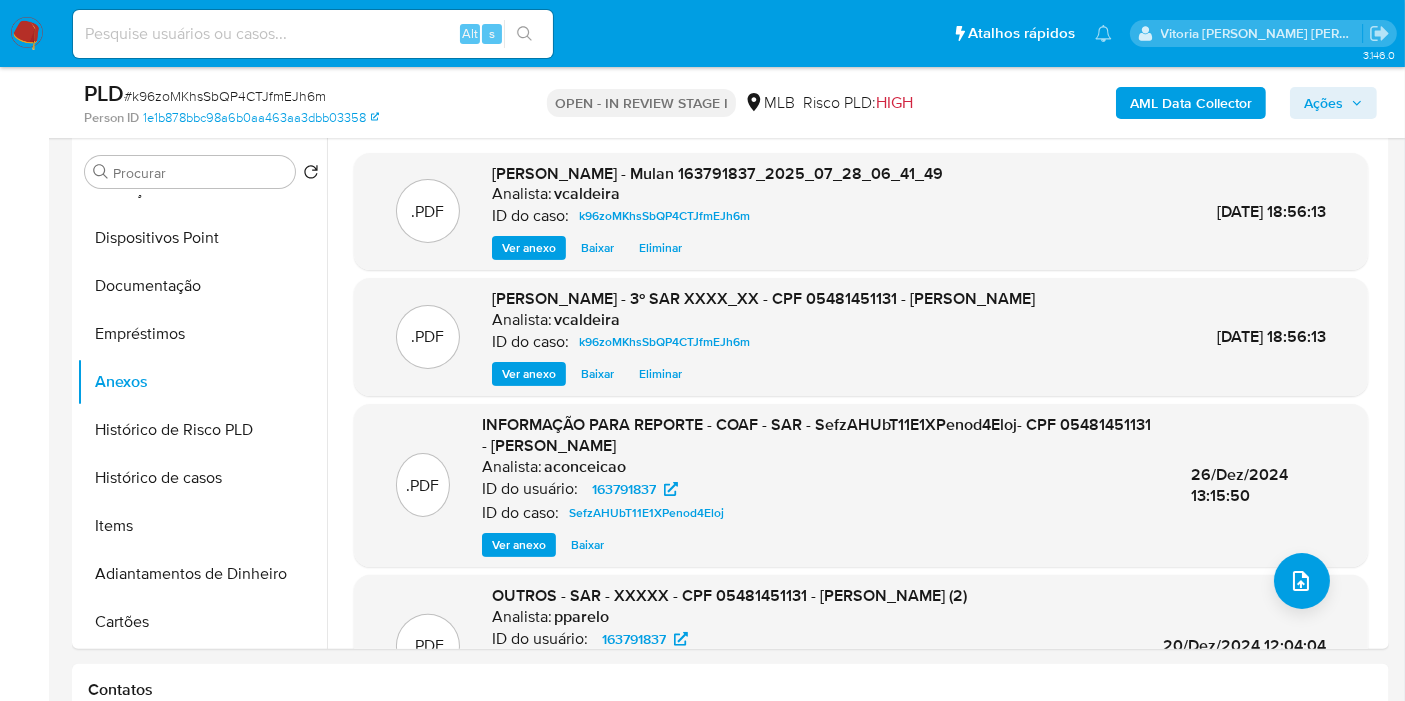click on "Ações" at bounding box center (1323, 103) 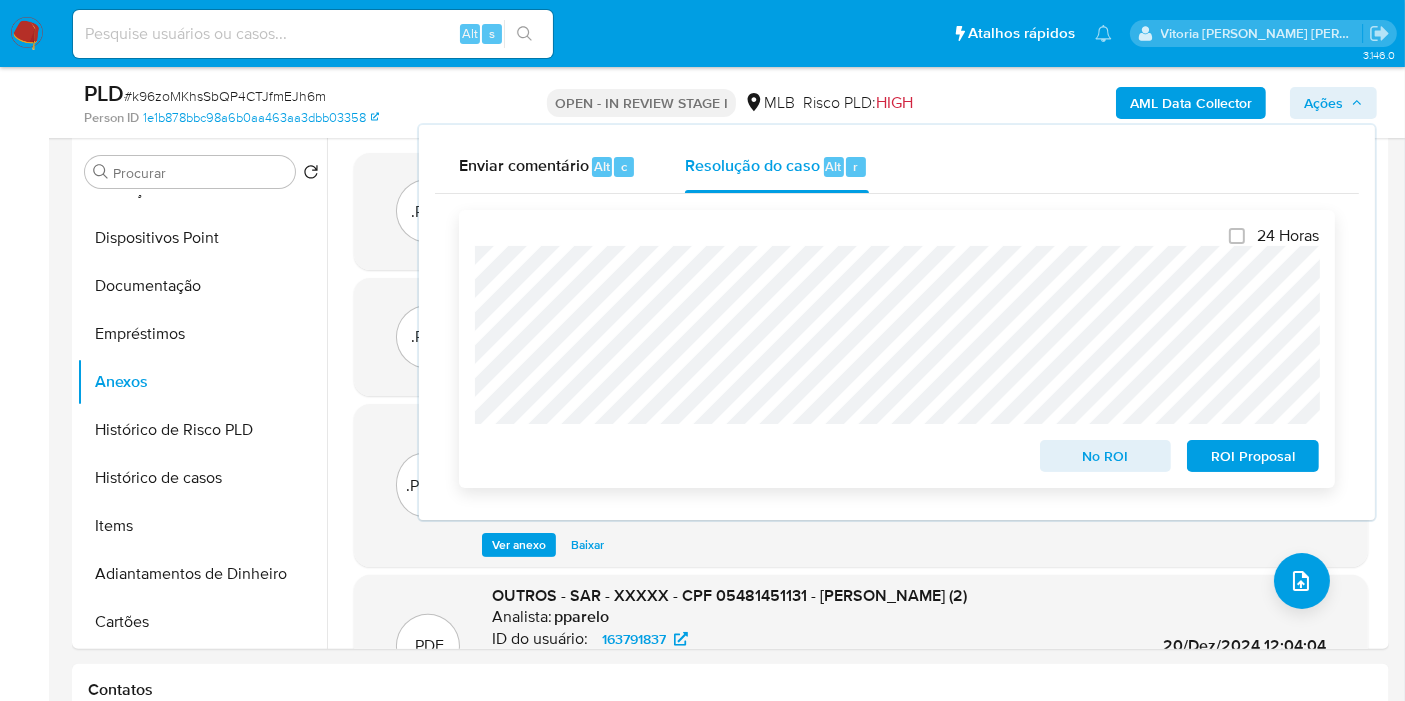 click on "ROI Proposal" at bounding box center (1253, 456) 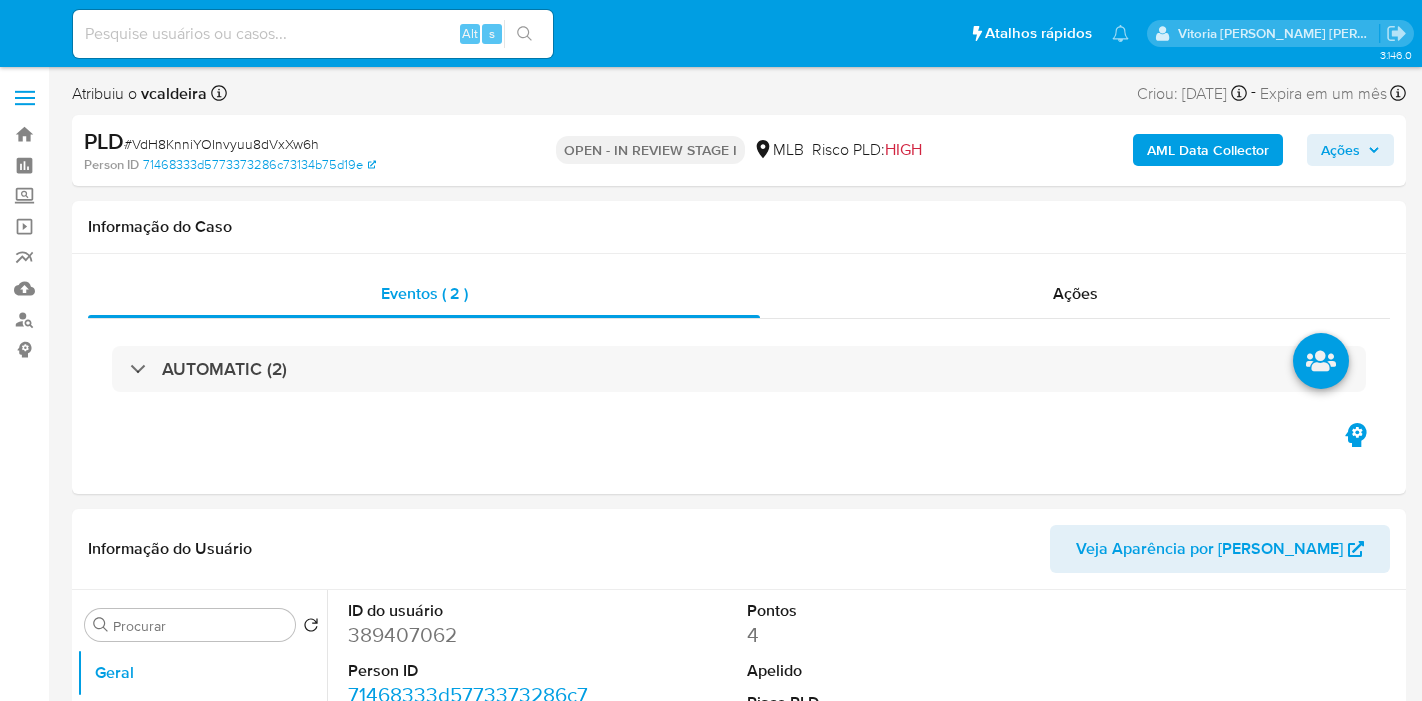 select on "10" 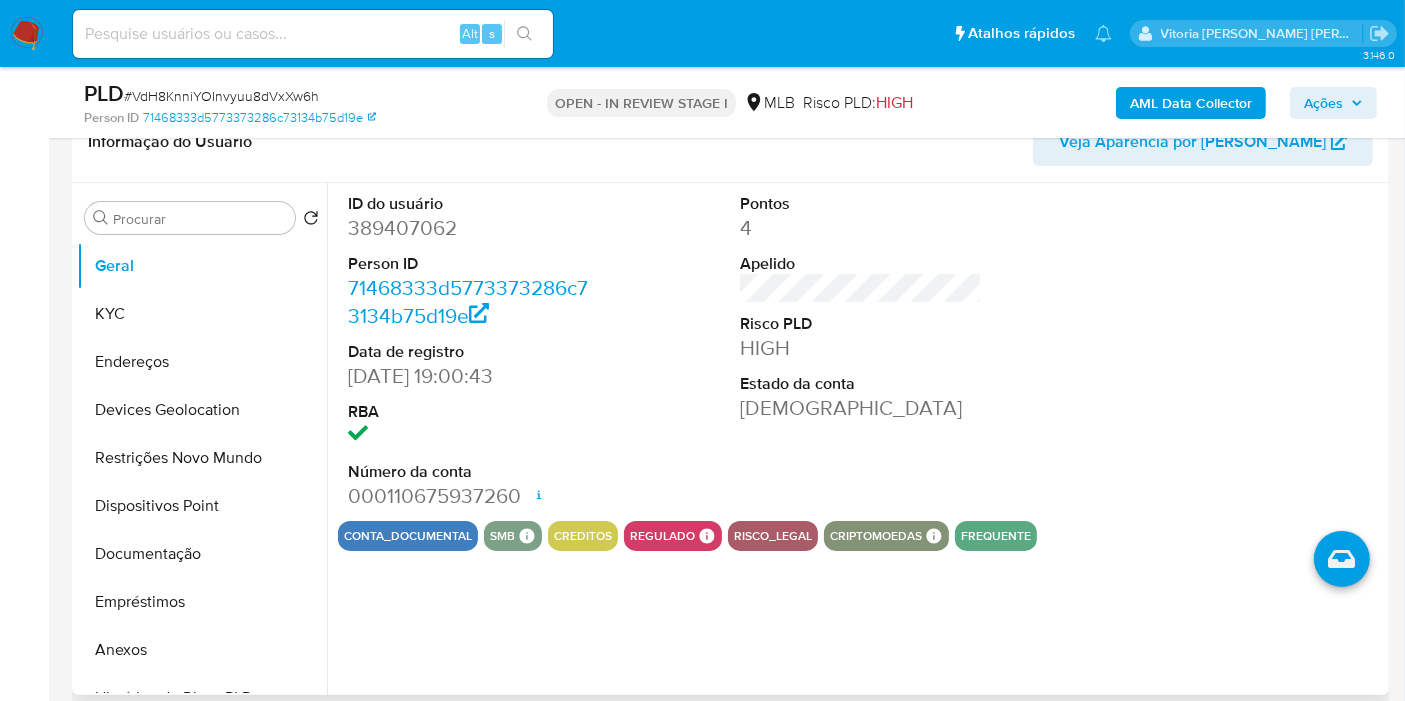 scroll, scrollTop: 666, scrollLeft: 0, axis: vertical 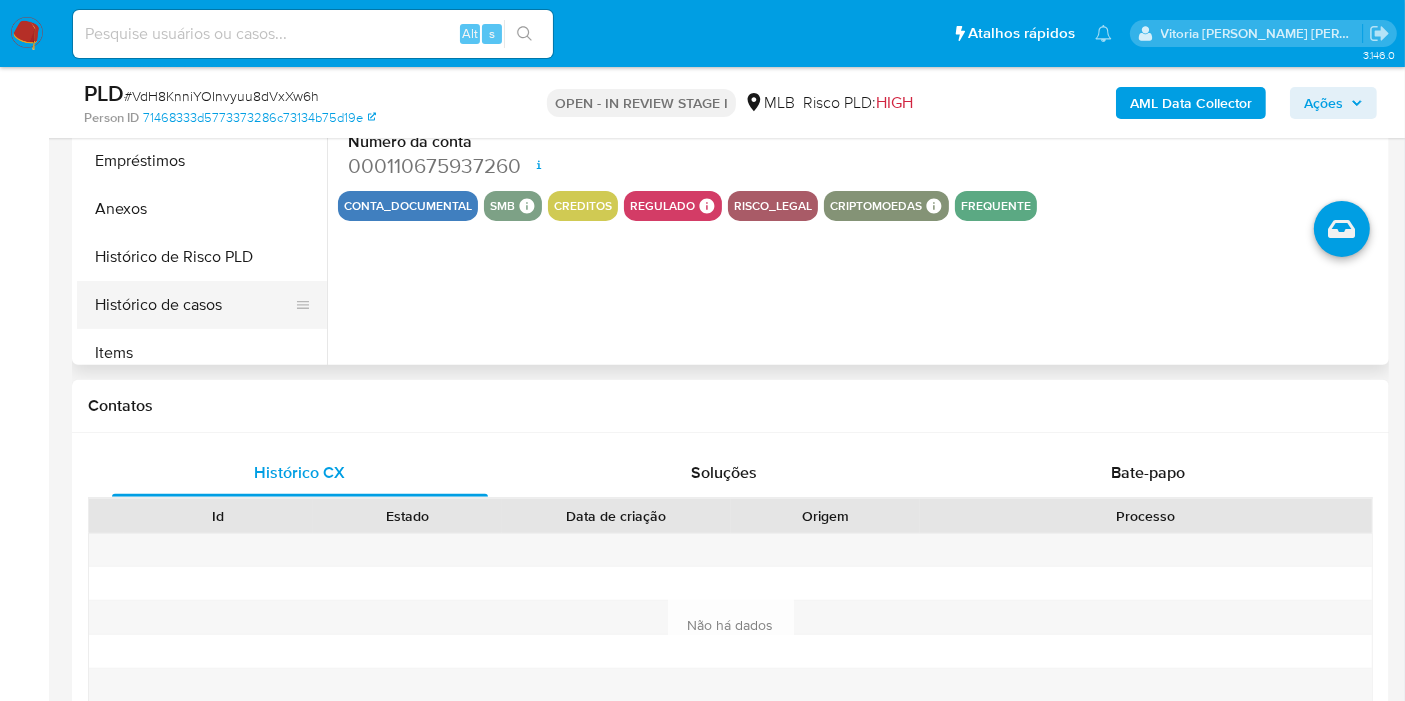 click on "Histórico de casos" at bounding box center [194, 305] 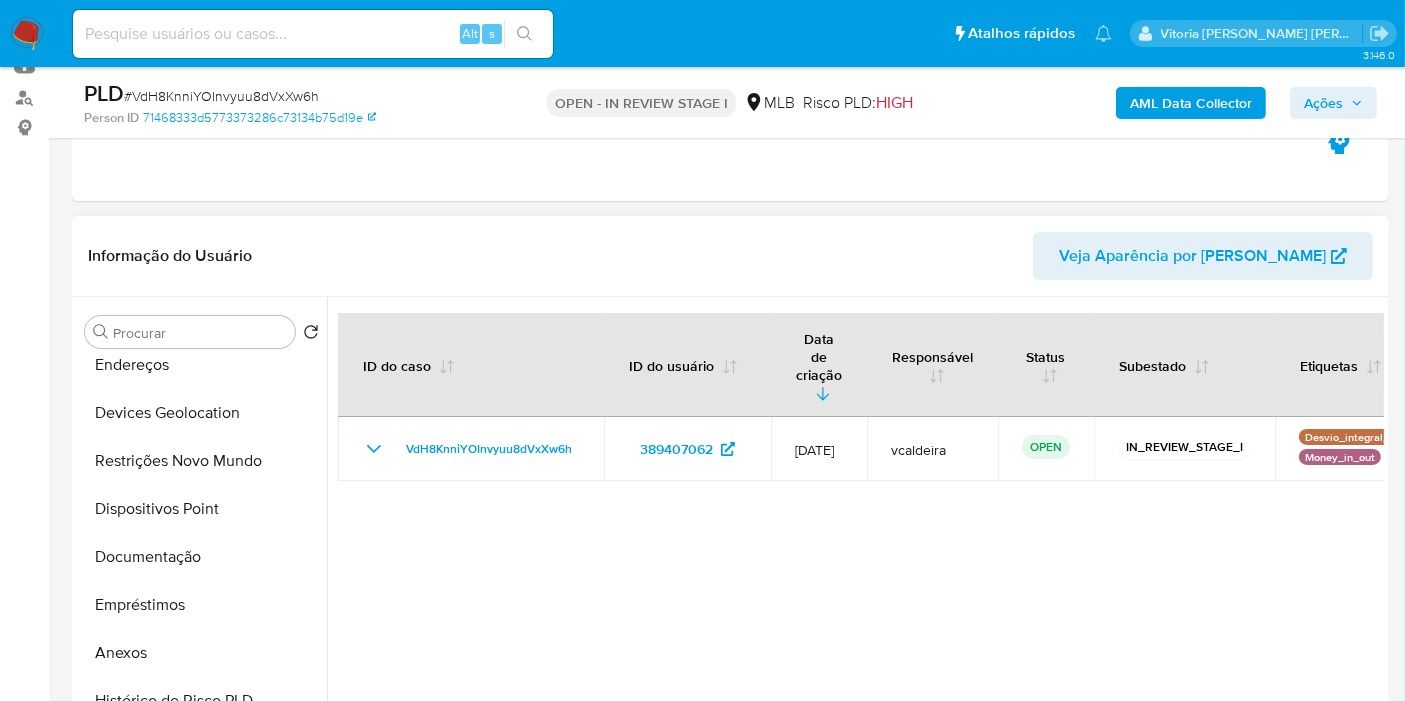 scroll, scrollTop: 222, scrollLeft: 0, axis: vertical 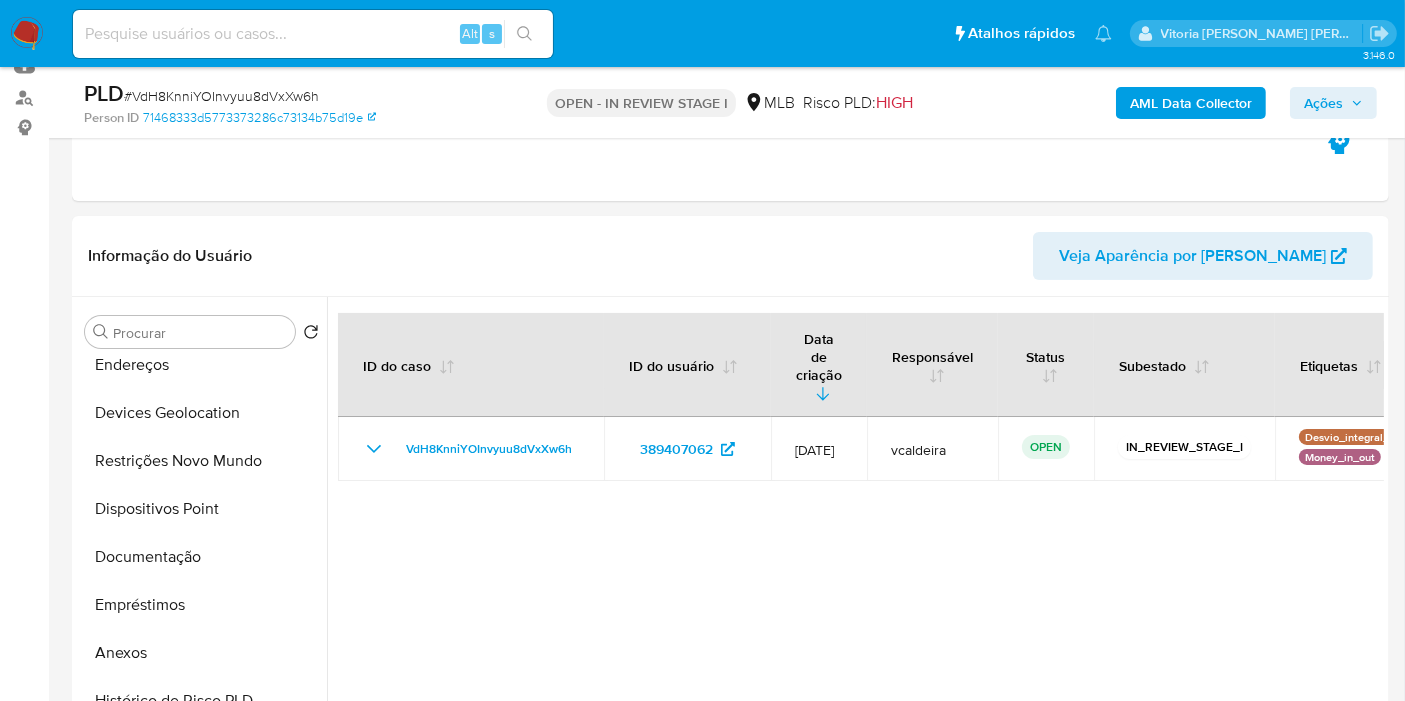click on "Ações" at bounding box center [1323, 103] 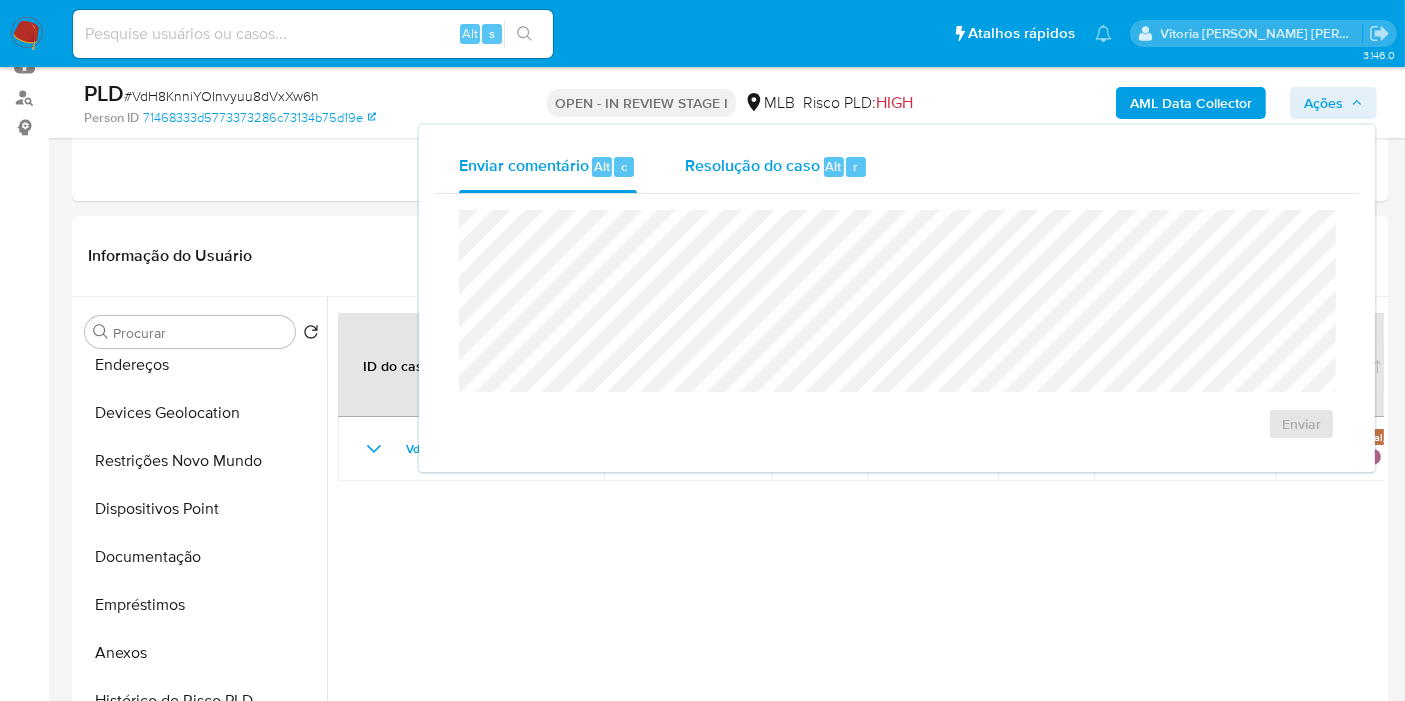 click on "Resolução do caso" at bounding box center [752, 165] 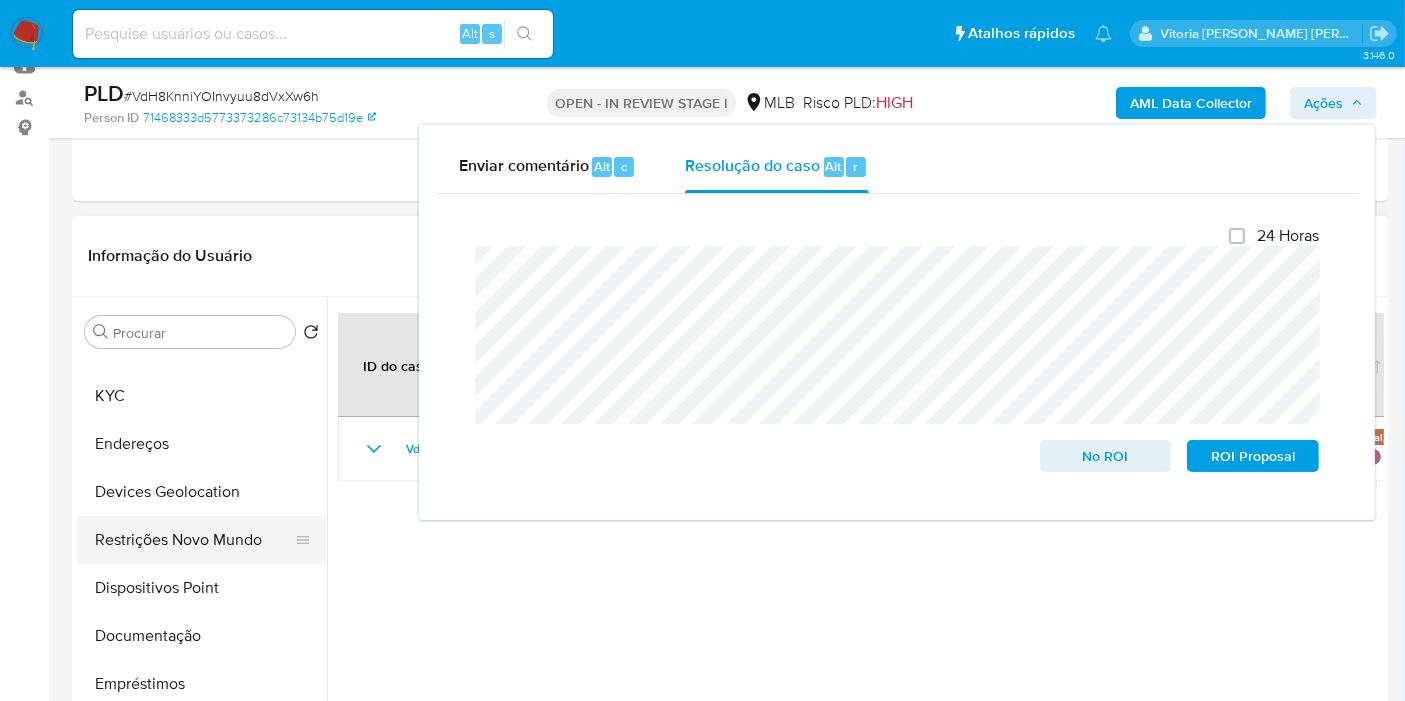 scroll, scrollTop: 0, scrollLeft: 0, axis: both 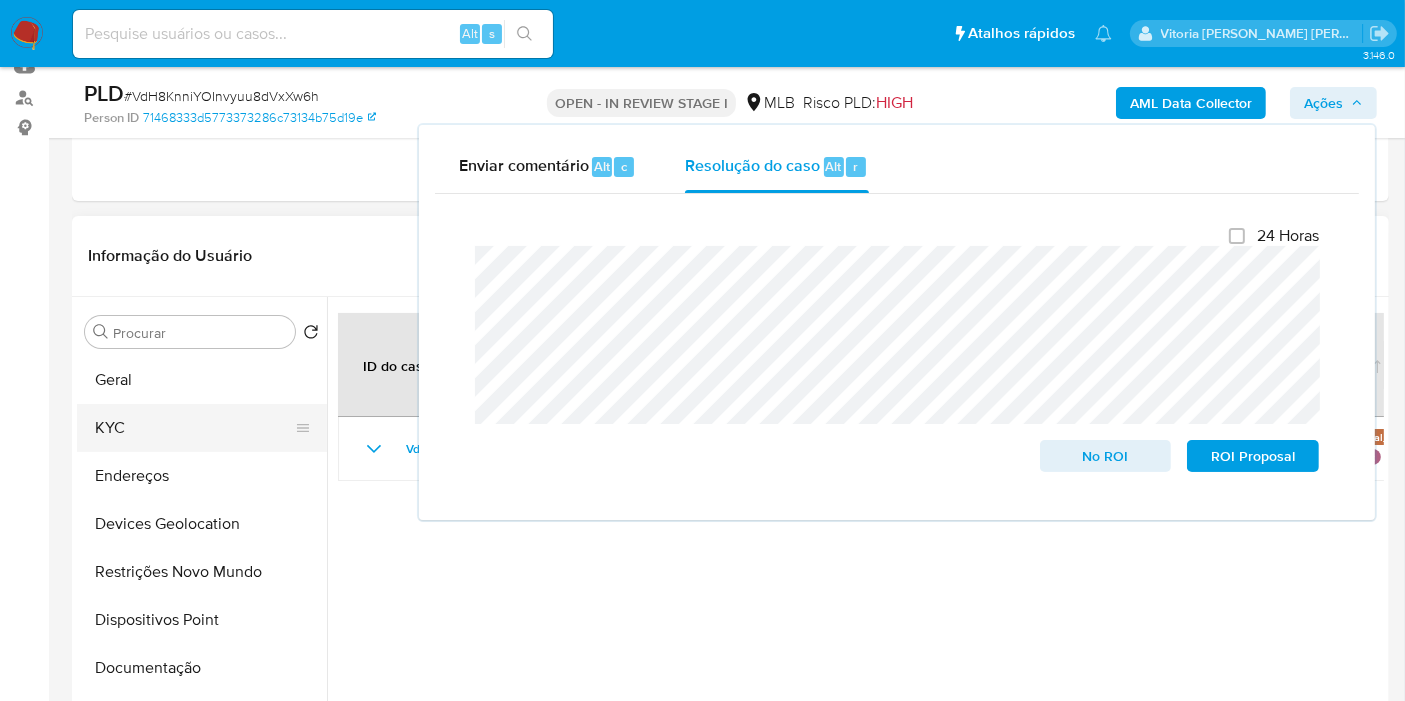 click on "KYC" at bounding box center (194, 428) 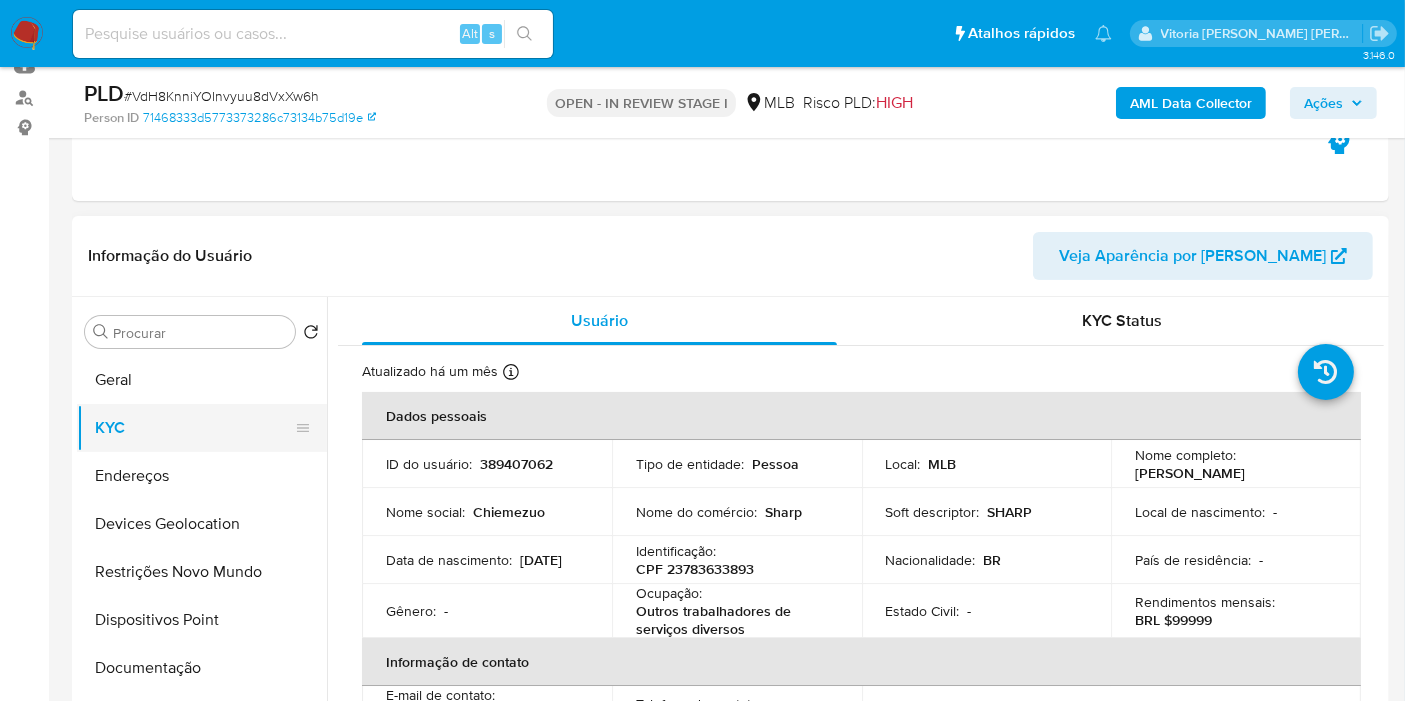 scroll, scrollTop: 111, scrollLeft: 0, axis: vertical 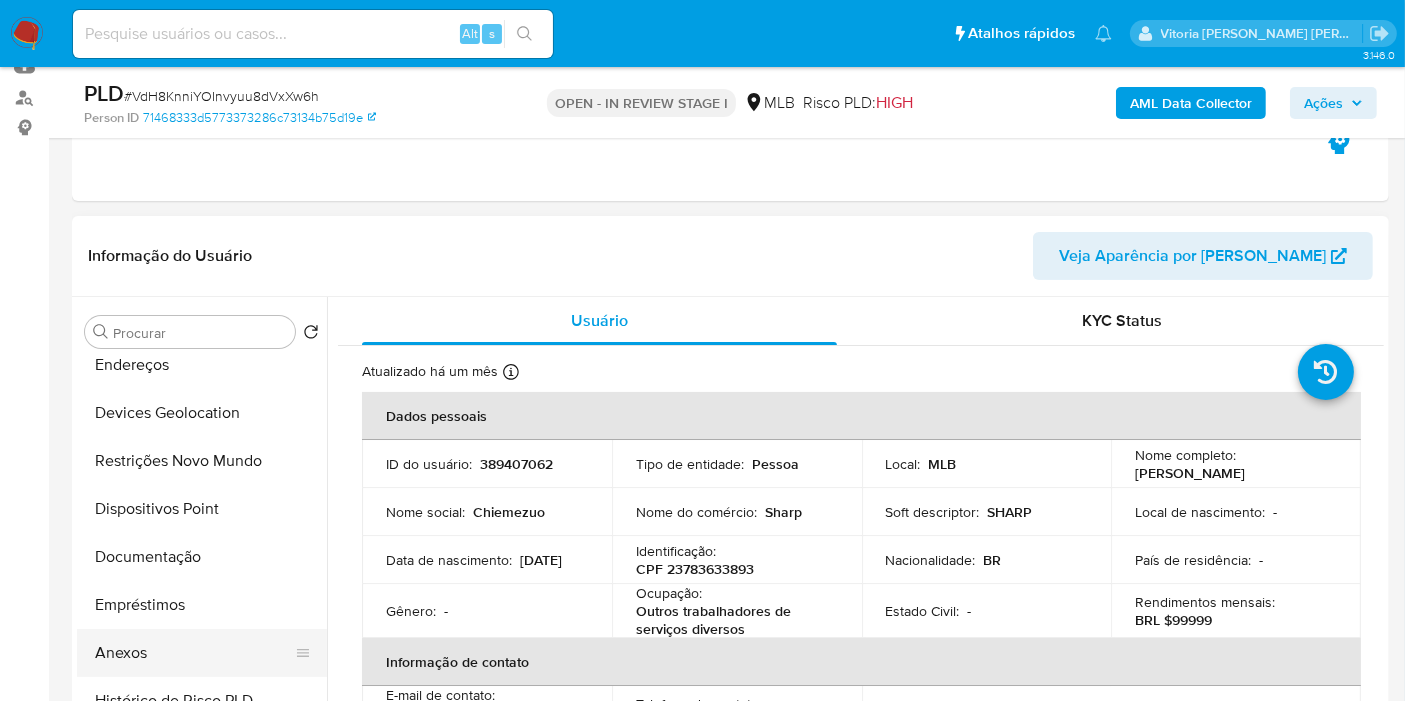click on "Anexos" at bounding box center [194, 653] 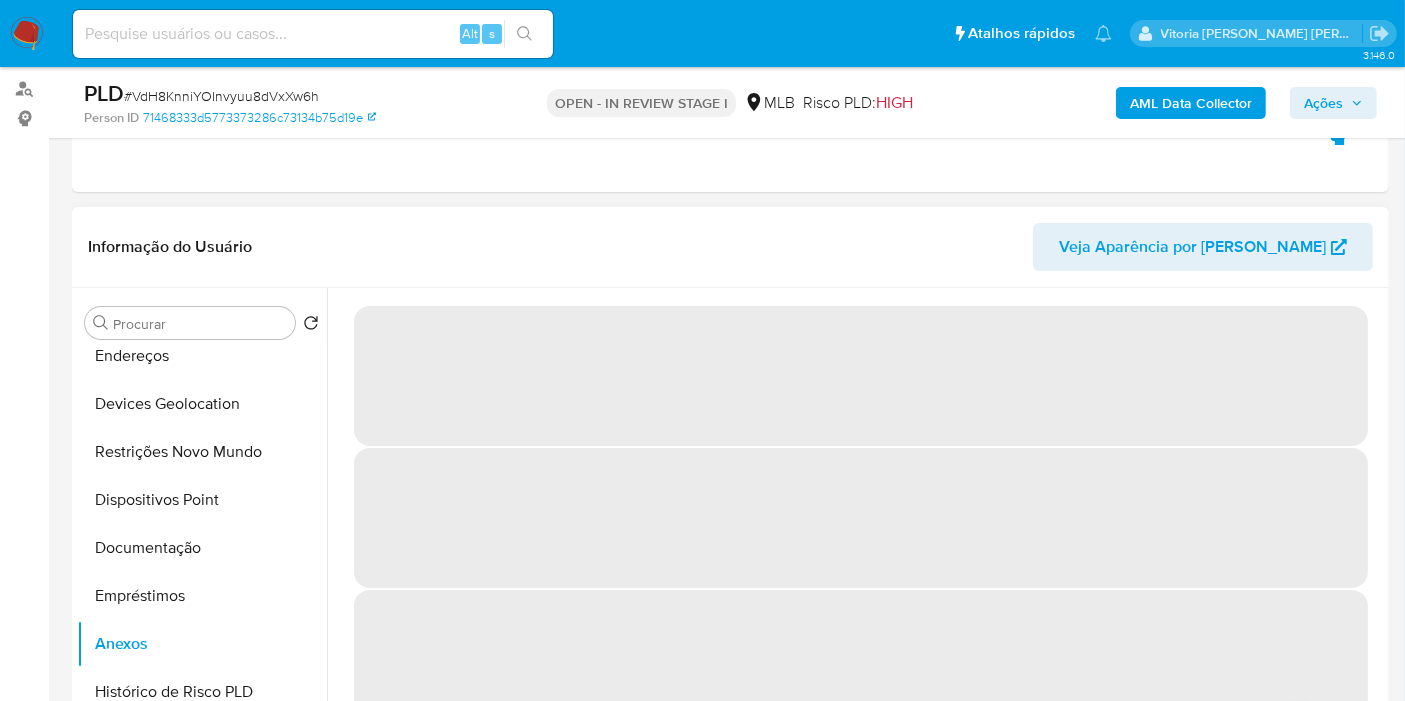 scroll, scrollTop: 222, scrollLeft: 0, axis: vertical 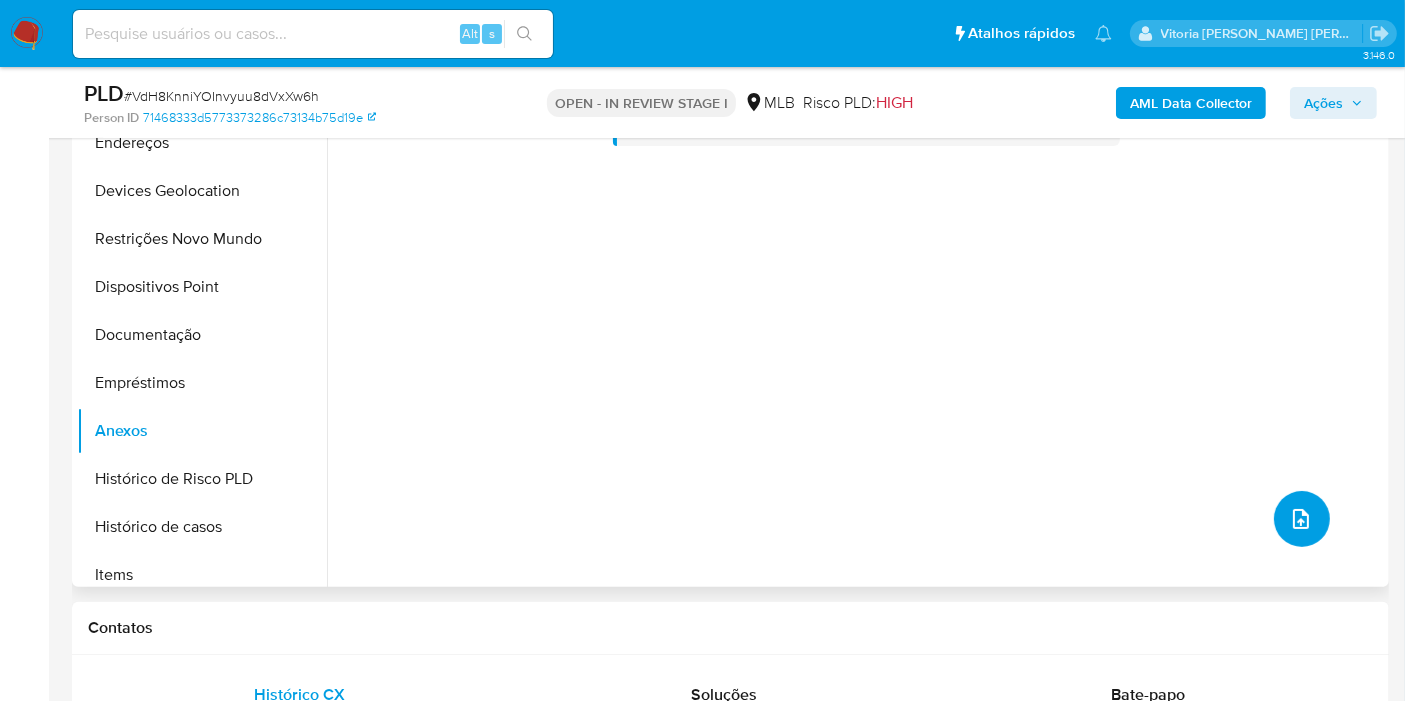 click at bounding box center [1302, 519] 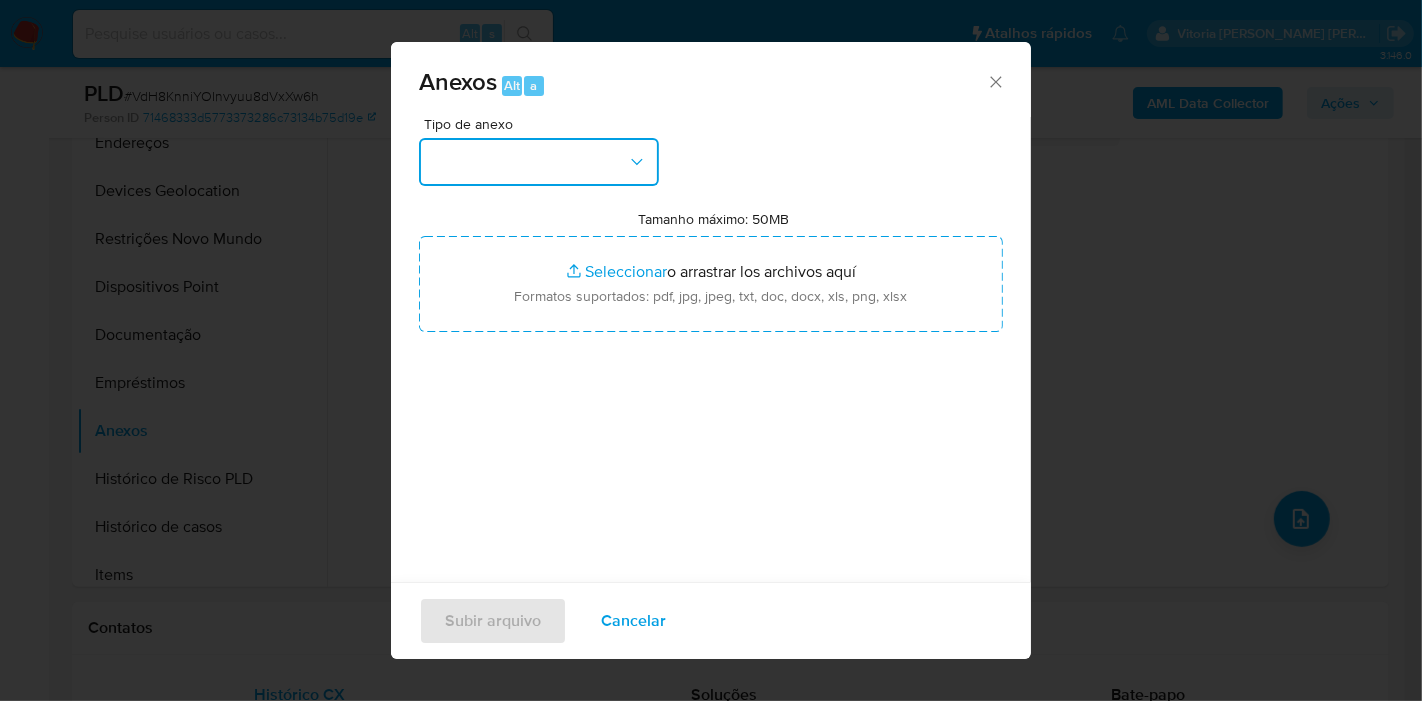 click at bounding box center [539, 162] 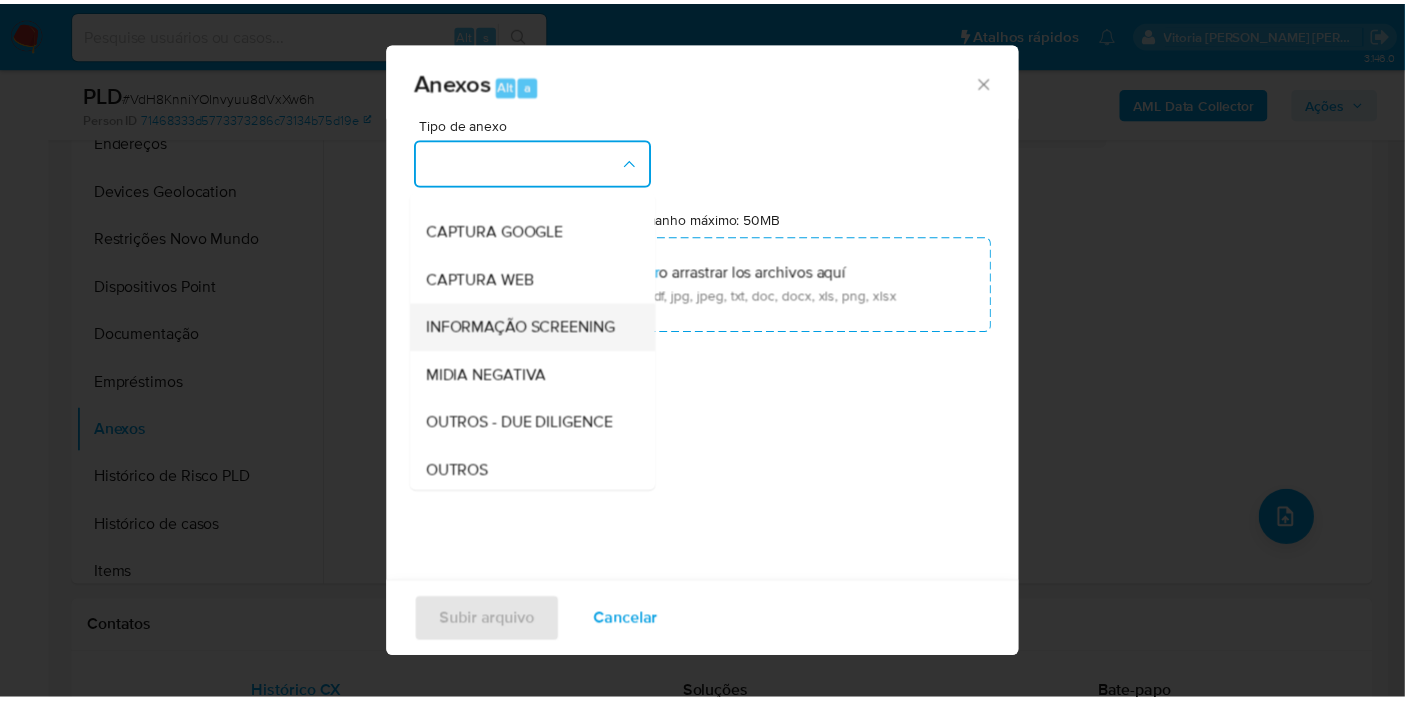 scroll, scrollTop: 222, scrollLeft: 0, axis: vertical 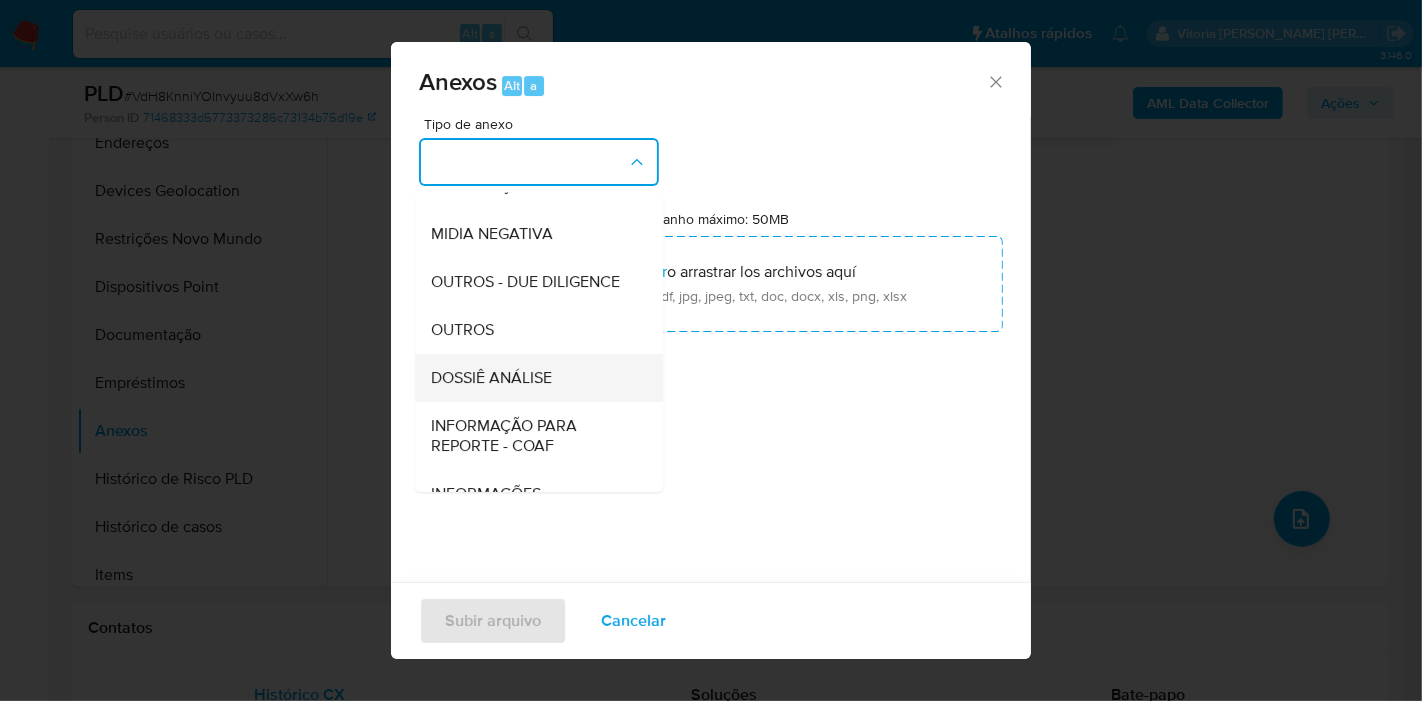 click on "DOSSIÊ ANÁLISE" at bounding box center [491, 378] 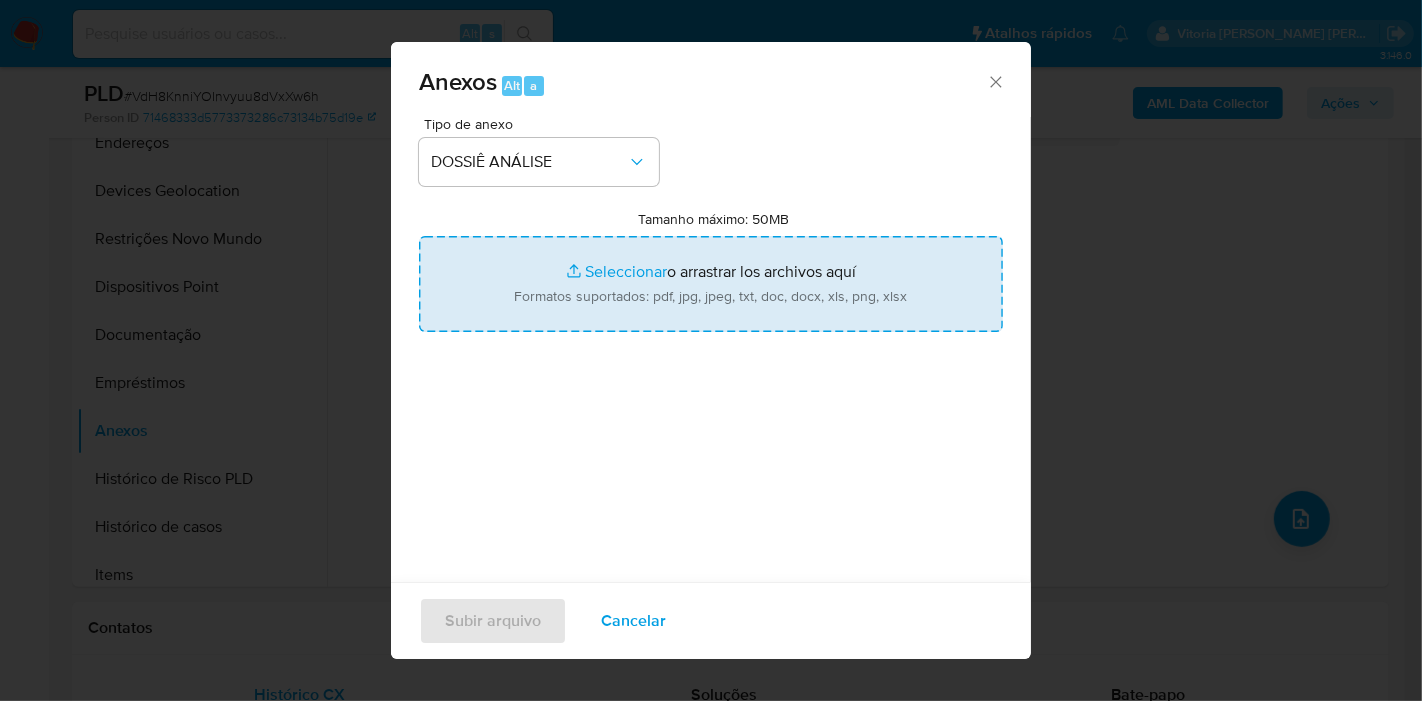 type on "C:\fakepath\SAR XXXX_XX - CPF 23783633893 - CHIEMEZUO OHAKWE.pdf" 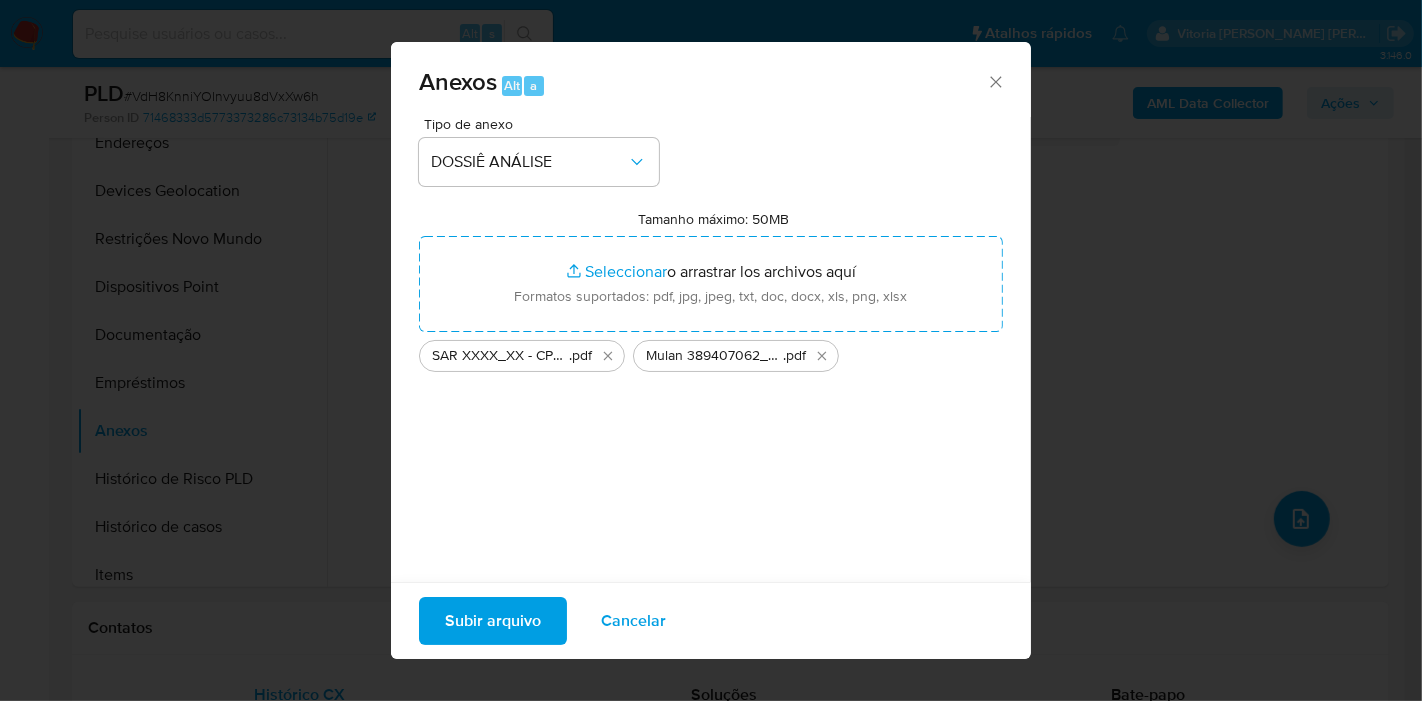 click on "Subir arquivo" at bounding box center [493, 621] 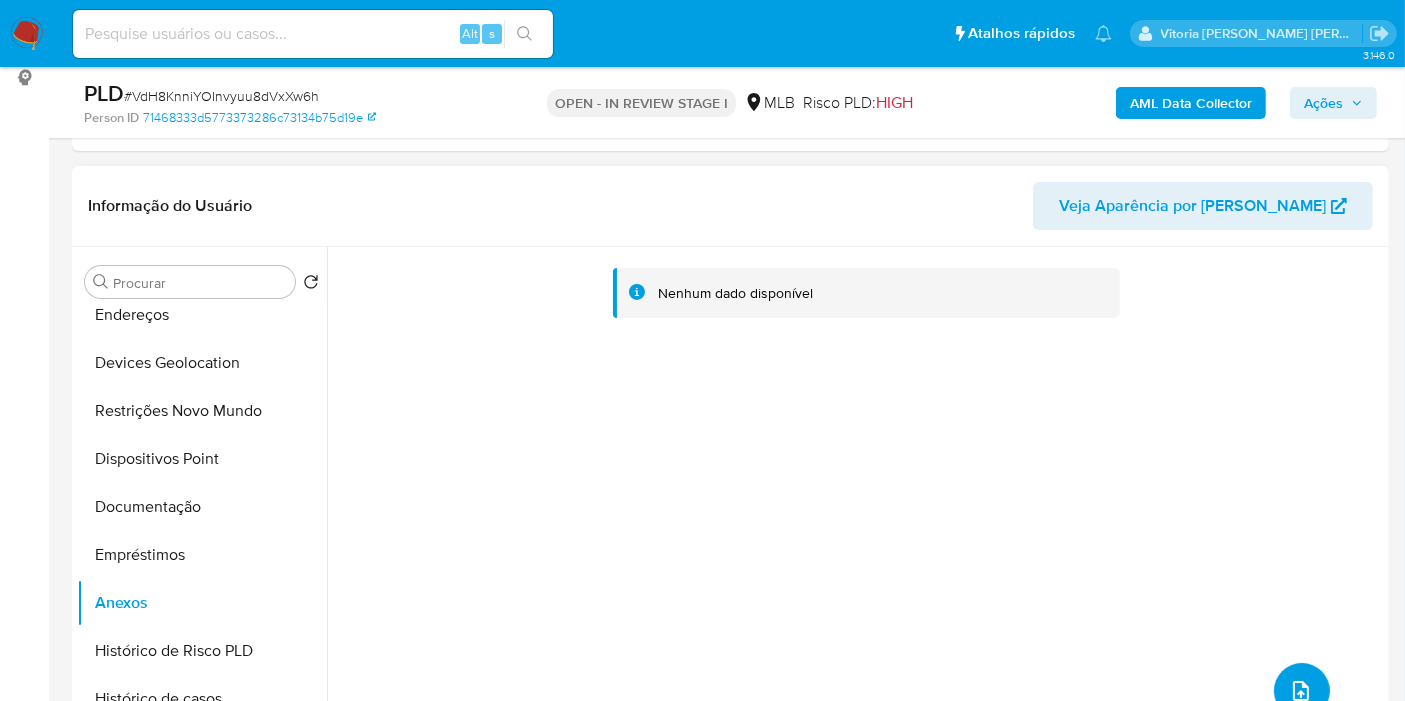 scroll, scrollTop: 333, scrollLeft: 0, axis: vertical 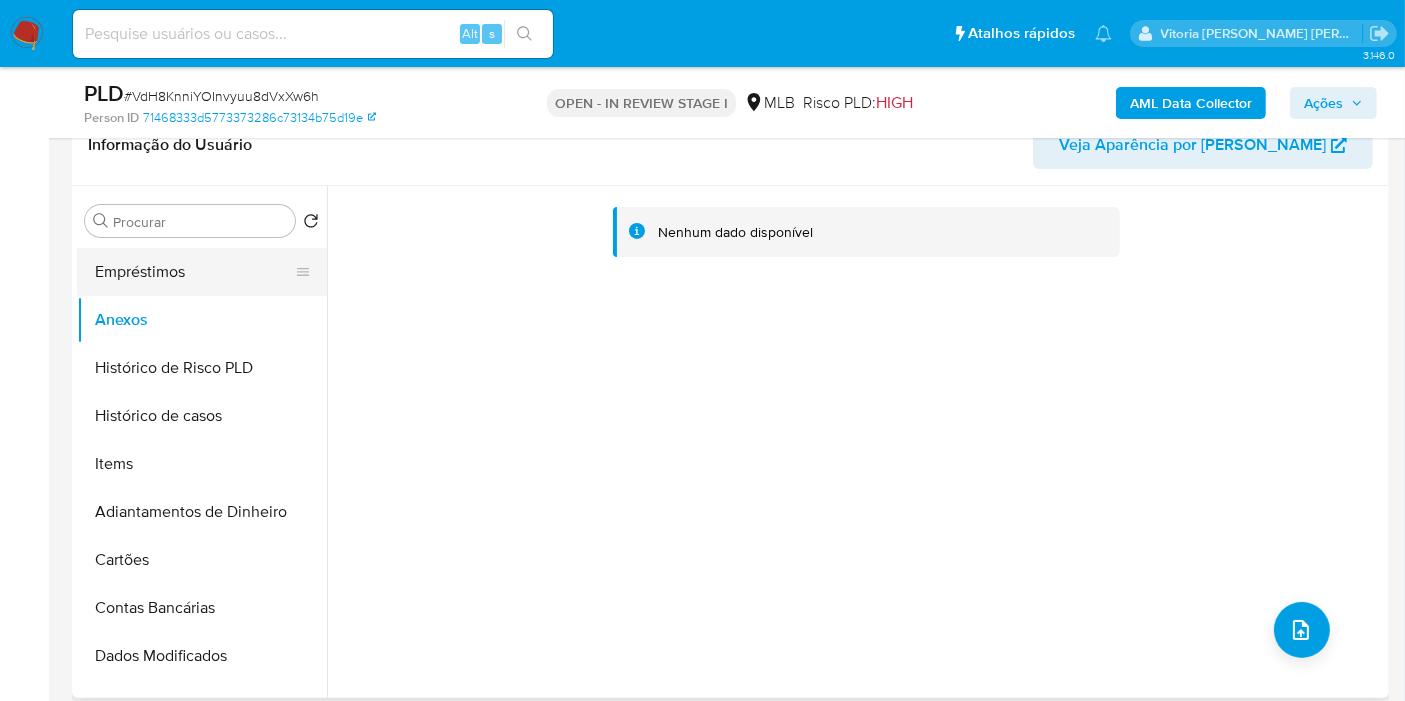 click on "Empréstimos" at bounding box center (194, 272) 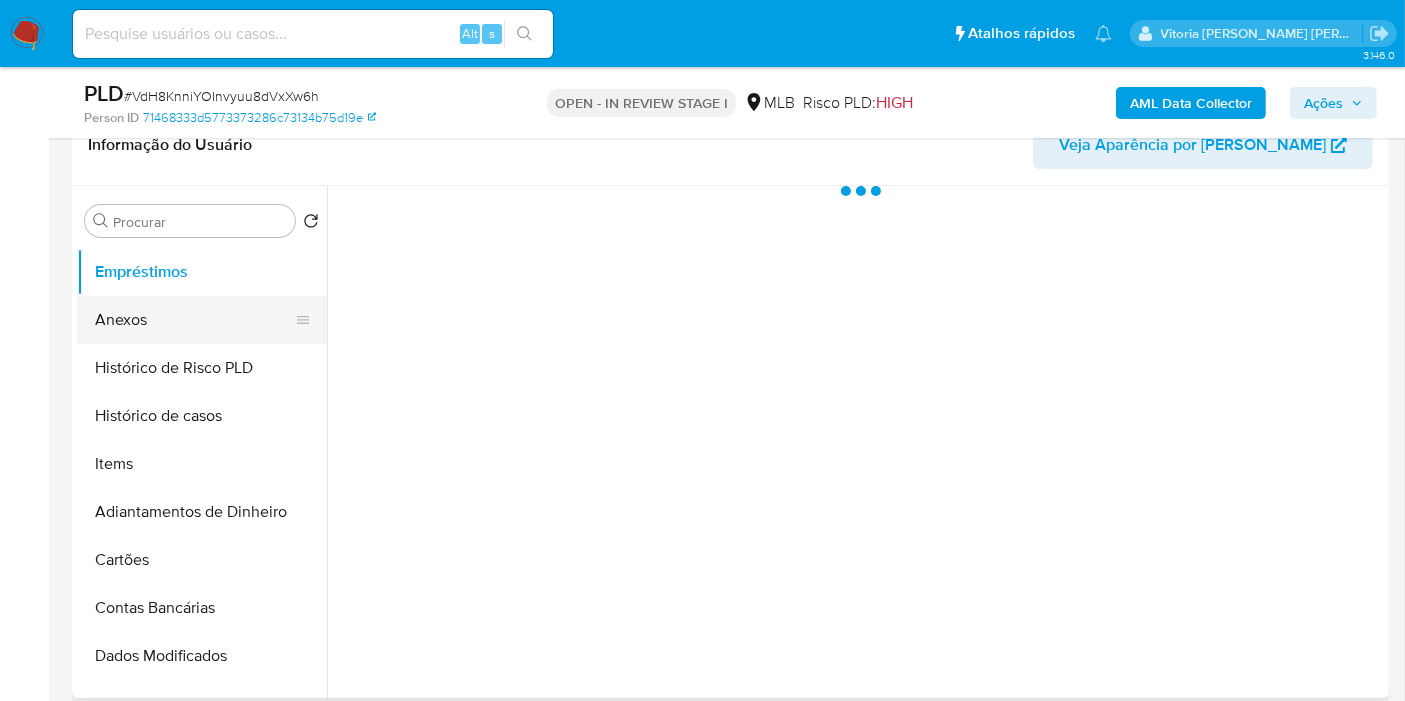 click on "Anexos" at bounding box center [194, 320] 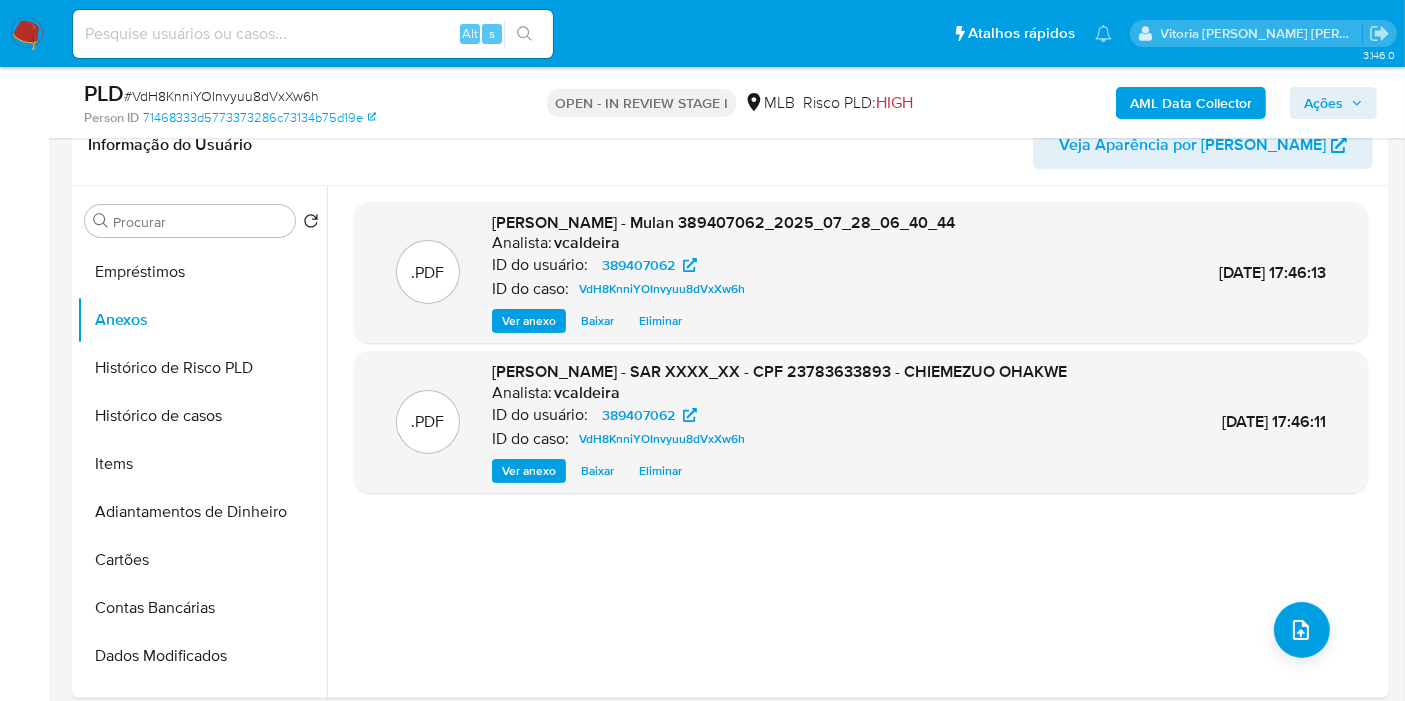 click on "Ações" at bounding box center (1323, 103) 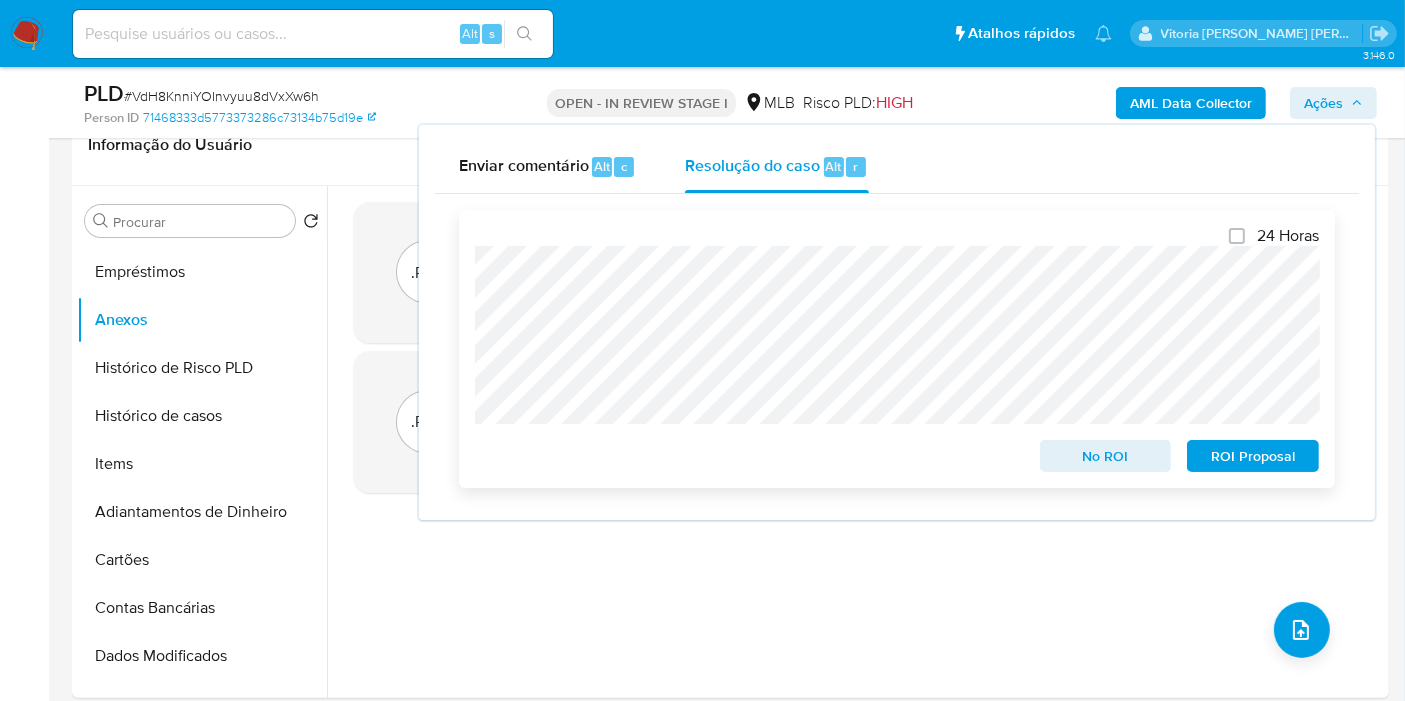 scroll, scrollTop: 444, scrollLeft: 0, axis: vertical 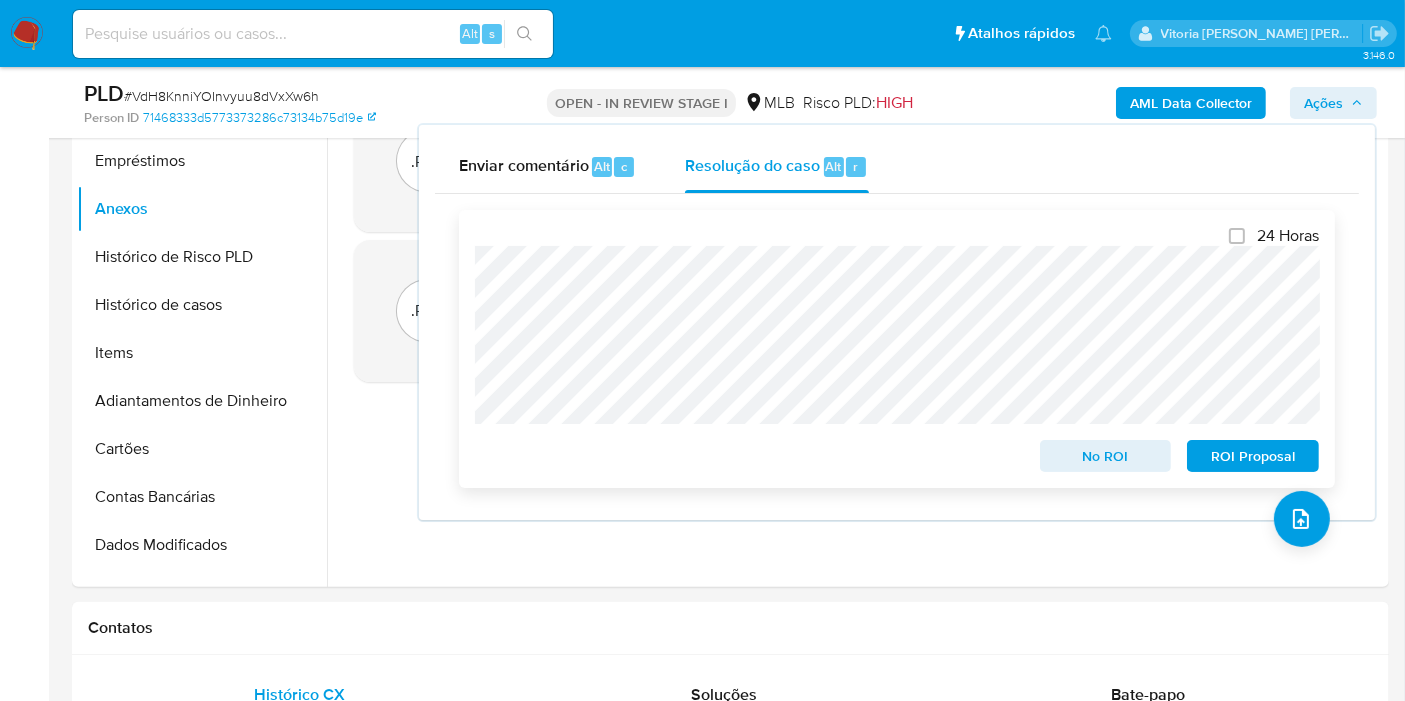 click on "ROI Proposal" at bounding box center (1253, 456) 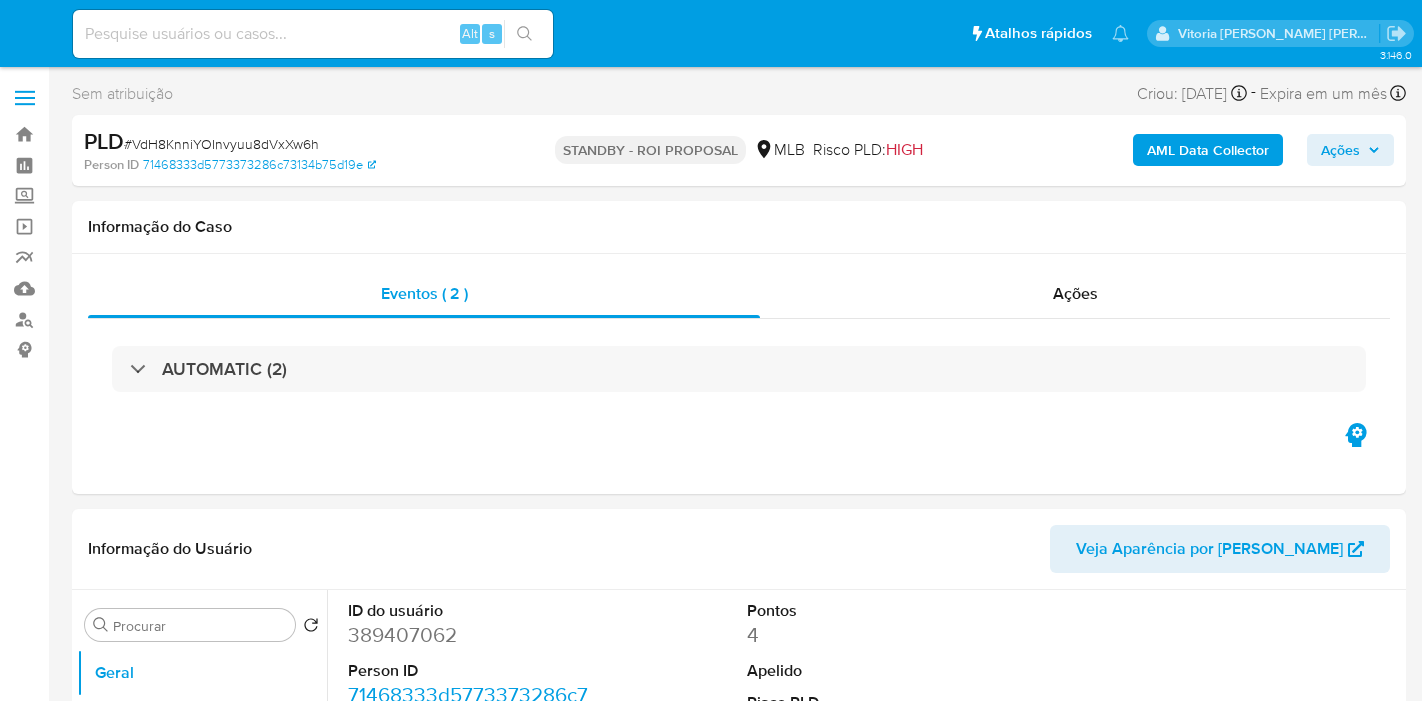 select on "10" 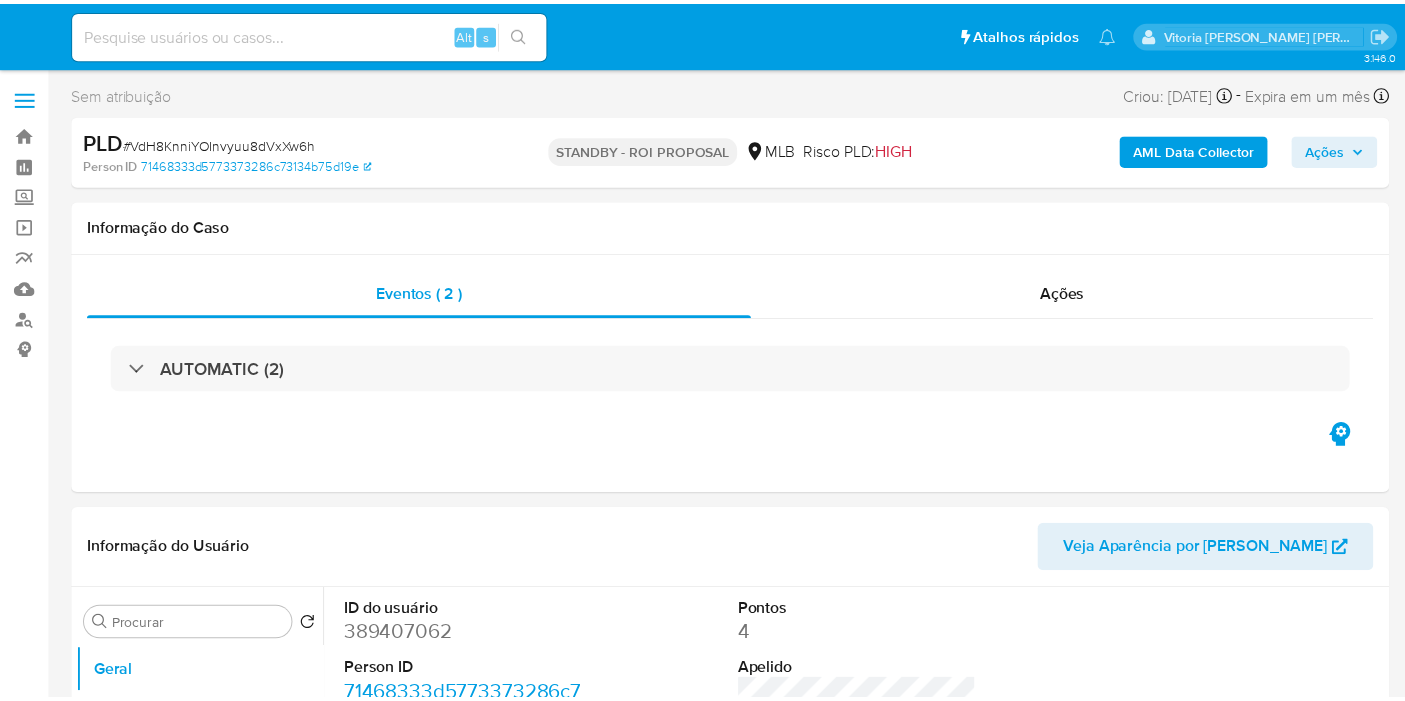 scroll, scrollTop: 0, scrollLeft: 0, axis: both 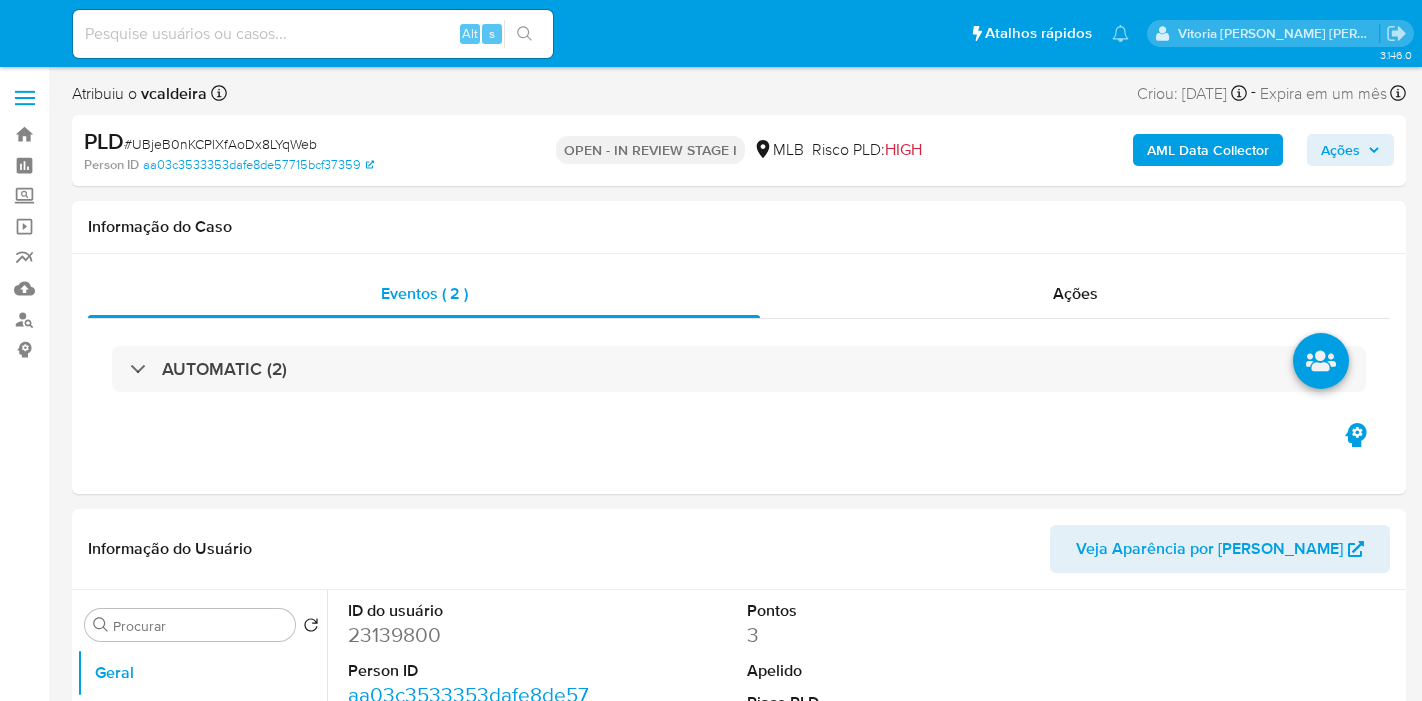 select on "10" 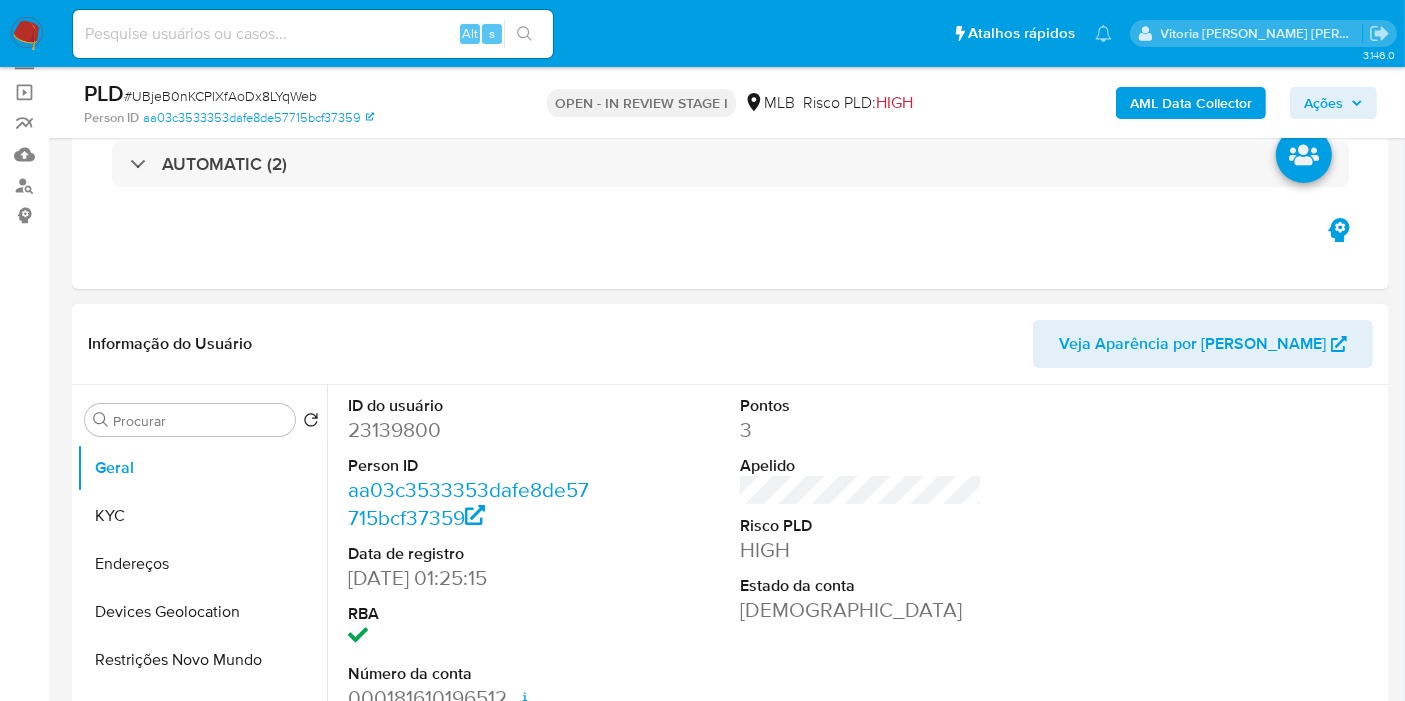 scroll, scrollTop: 333, scrollLeft: 0, axis: vertical 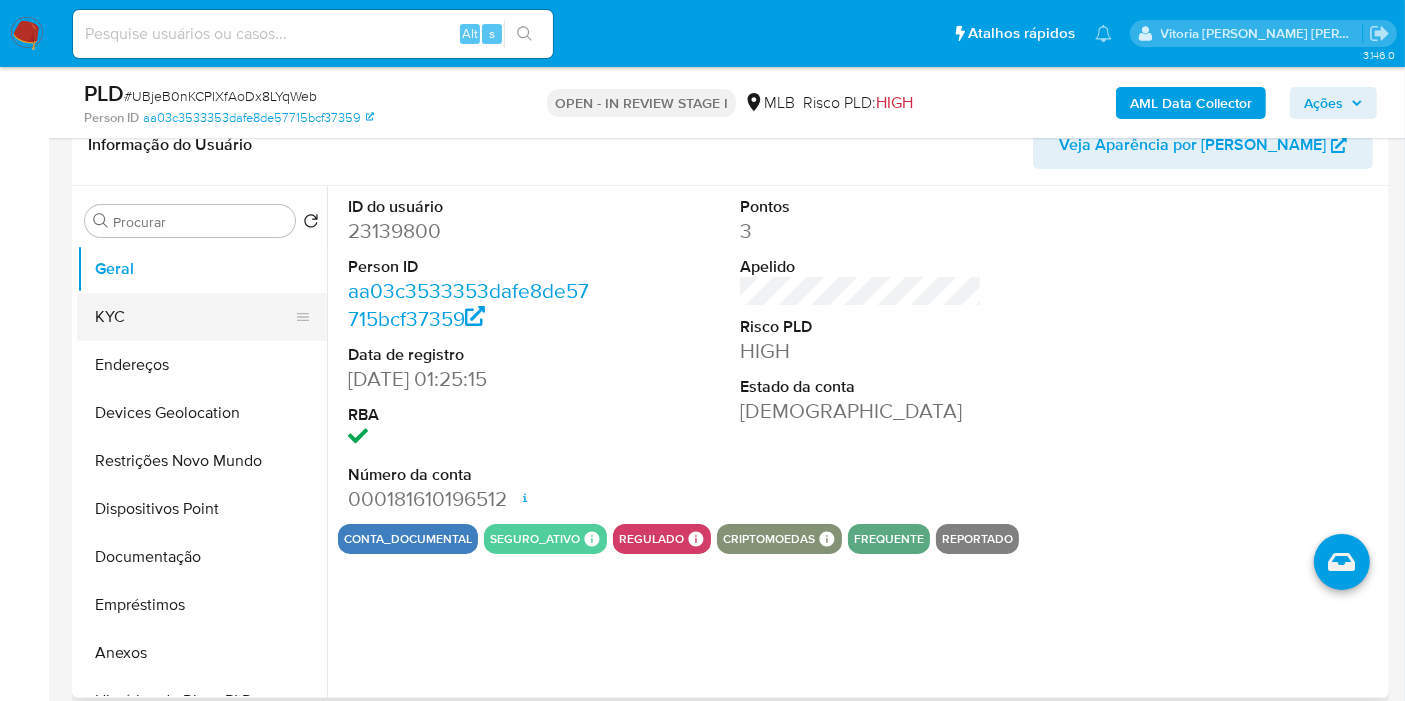 click on "KYC" at bounding box center (194, 317) 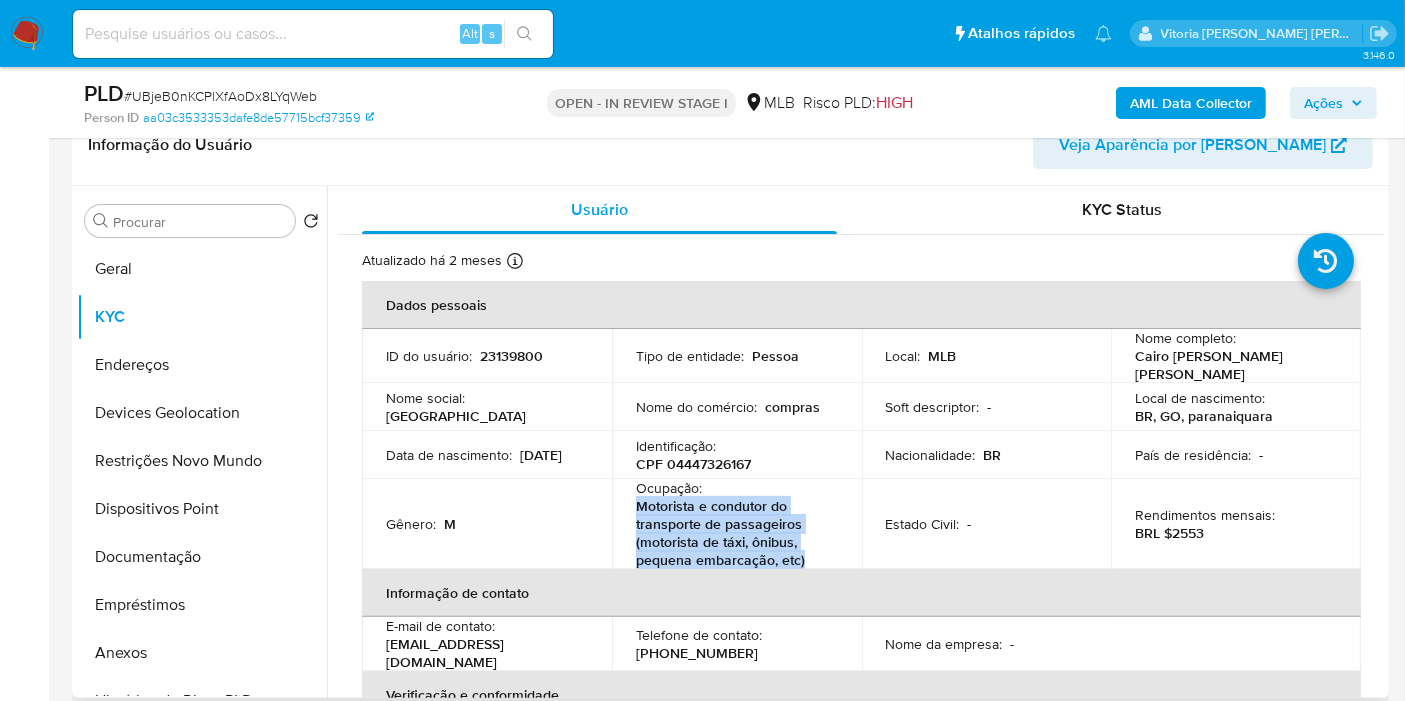 drag, startPoint x: 812, startPoint y: 552, endPoint x: 617, endPoint y: 432, distance: 228.96506 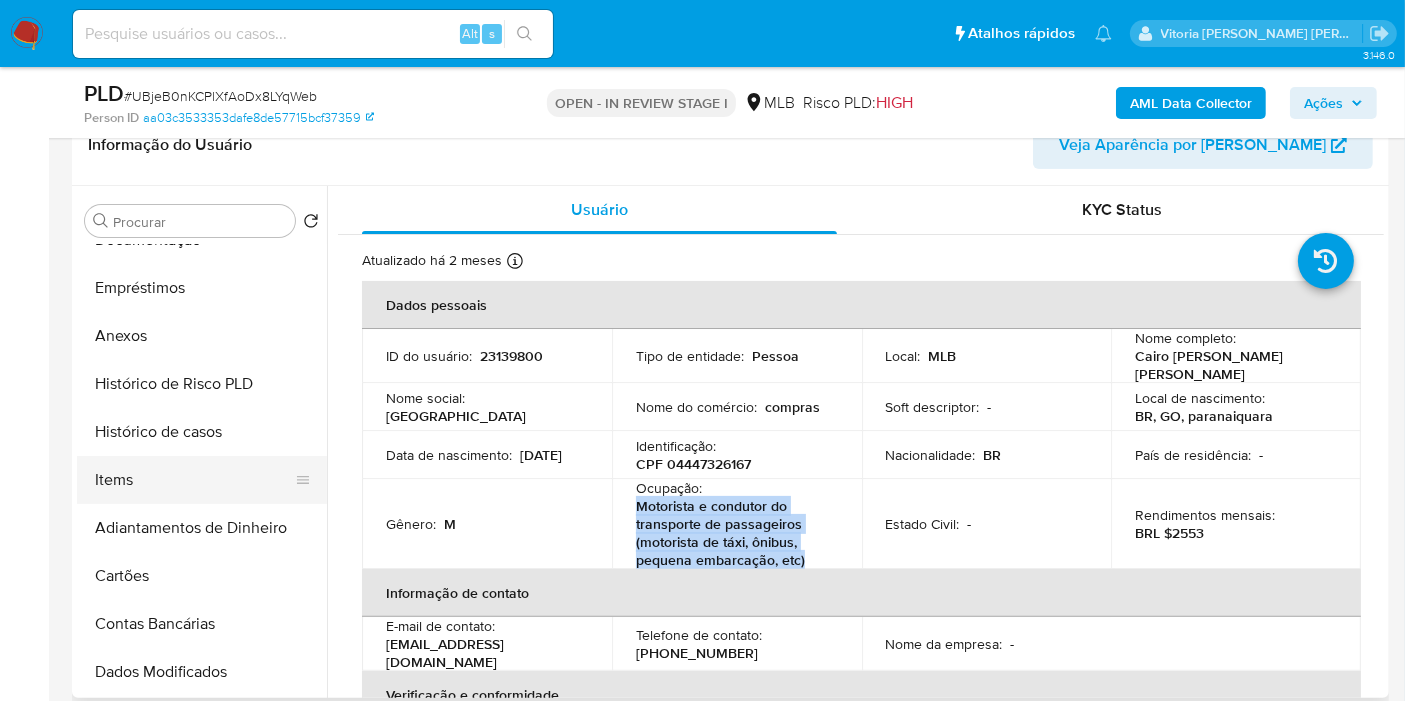 scroll, scrollTop: 333, scrollLeft: 0, axis: vertical 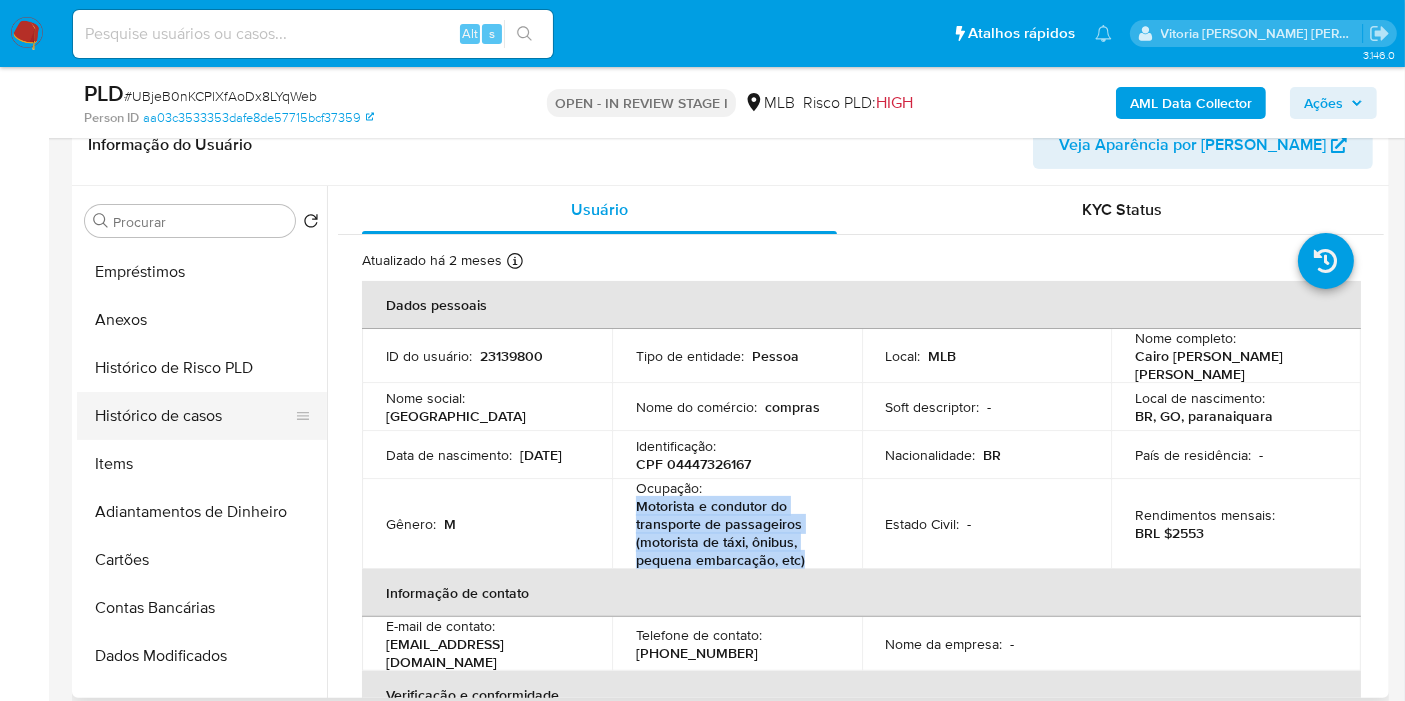 click on "Histórico de casos" at bounding box center (194, 416) 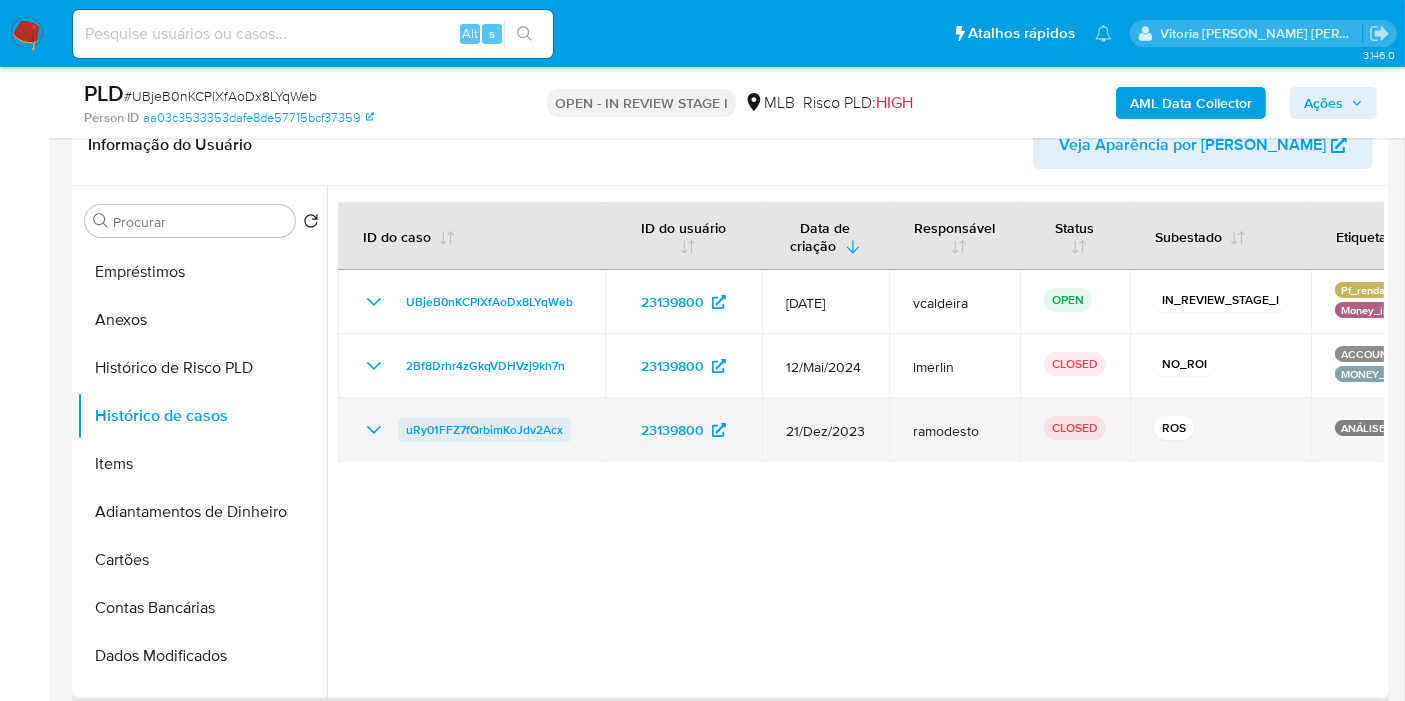click on "uRy01FFZ7fQrbimKoJdv2Acx" at bounding box center (484, 430) 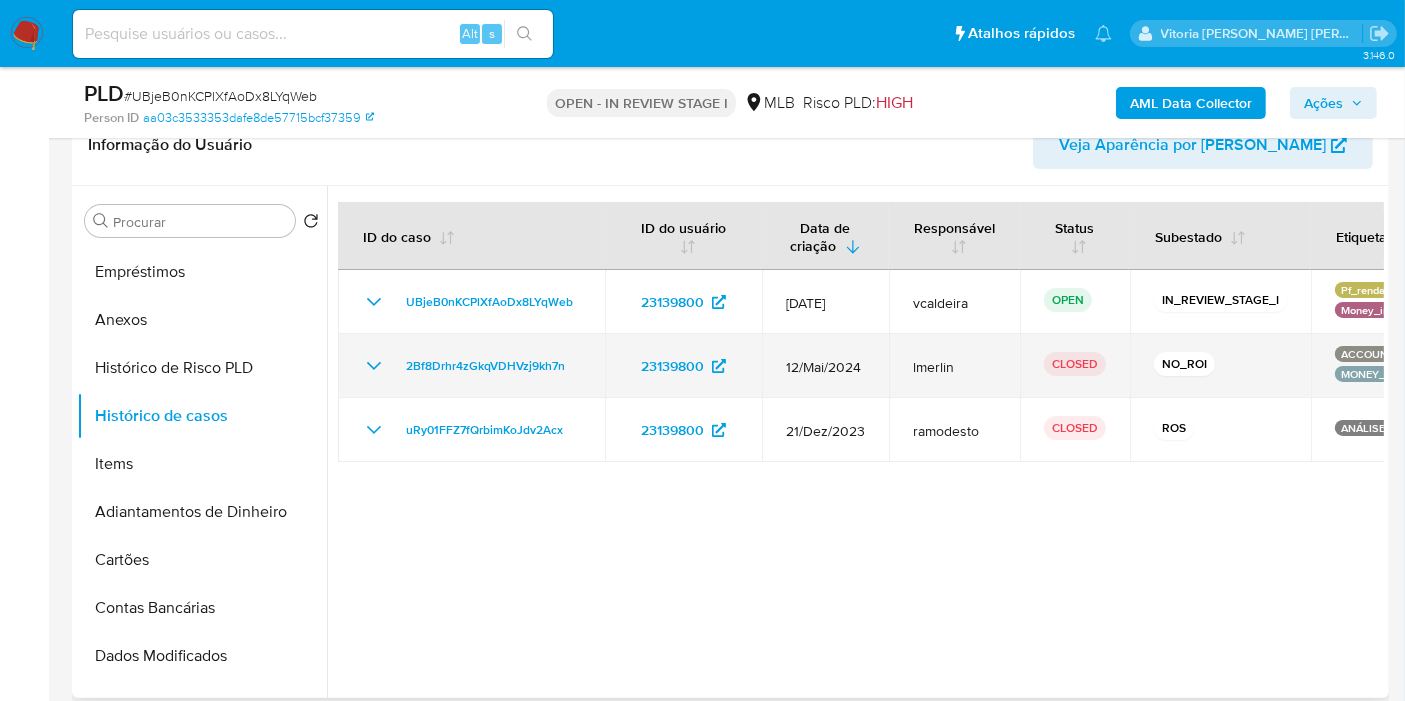 click 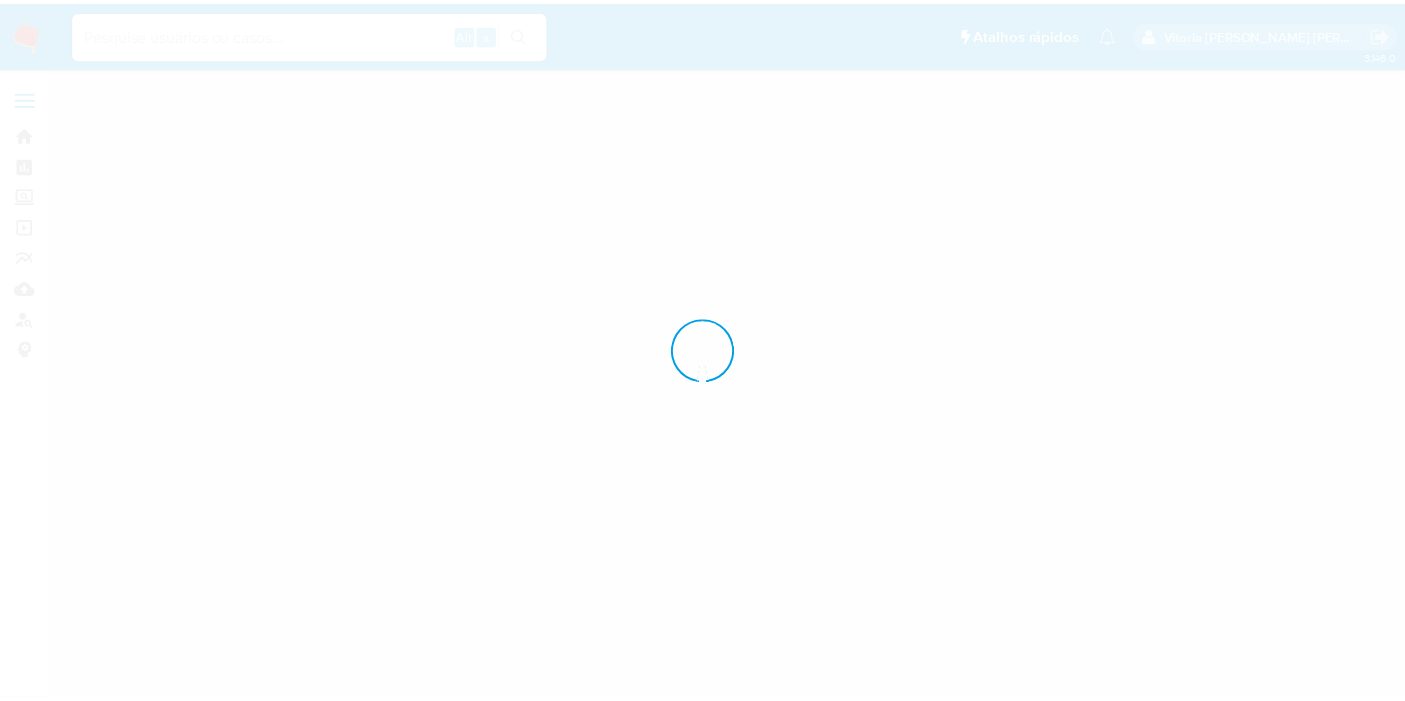 scroll, scrollTop: 0, scrollLeft: 0, axis: both 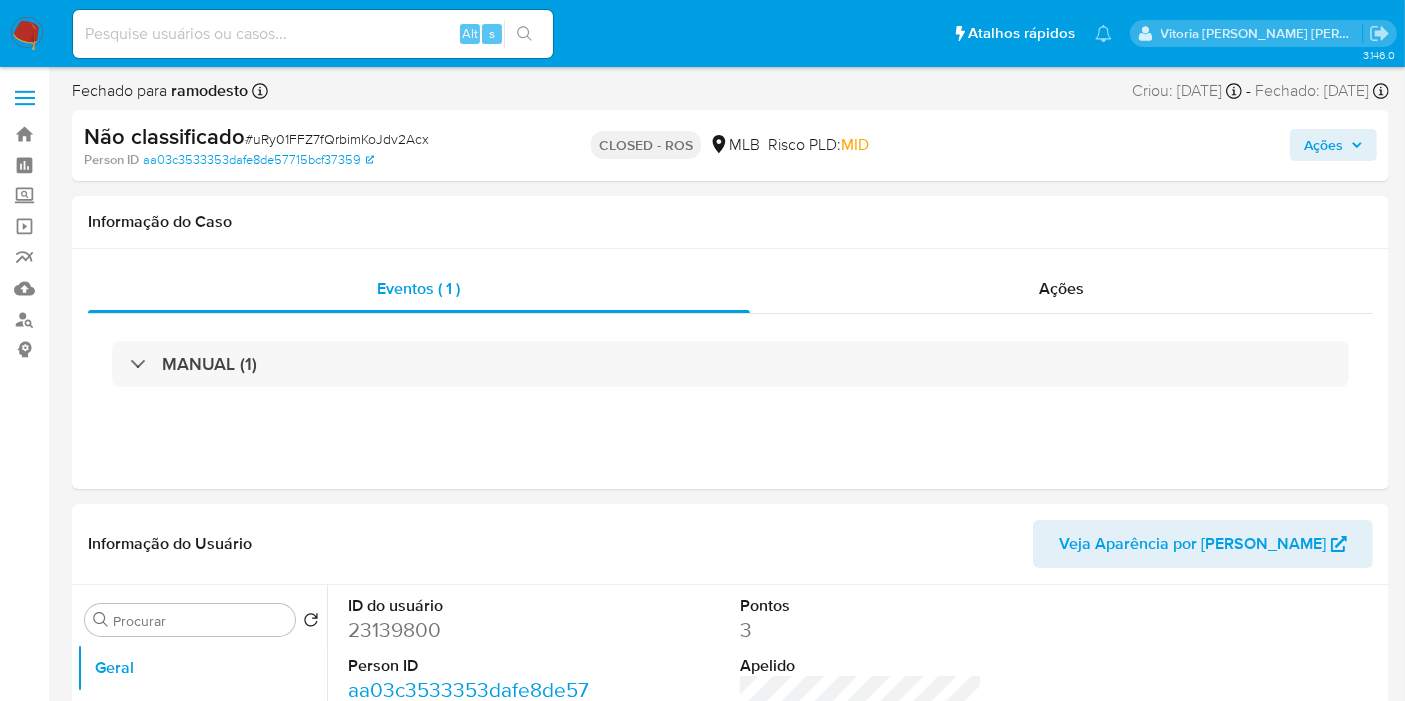 select on "10" 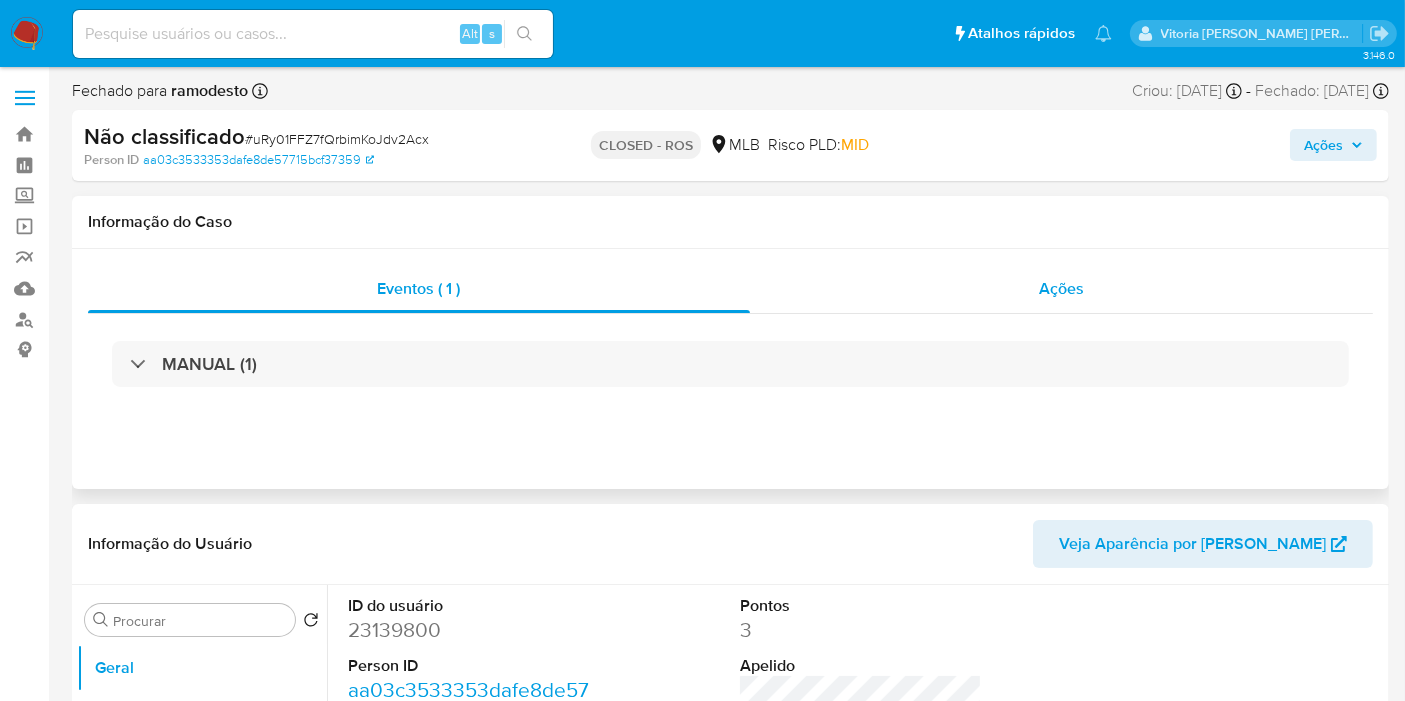 click on "Ações" at bounding box center [1061, 288] 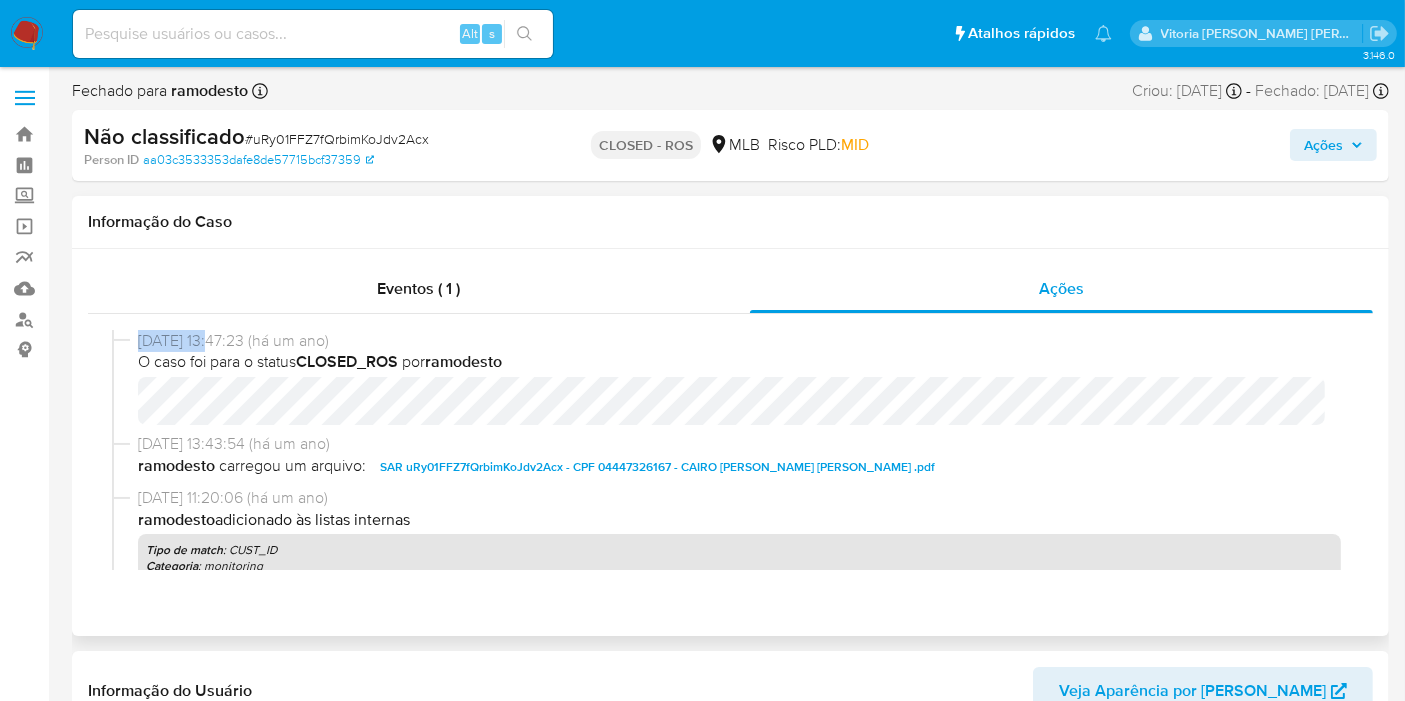 drag, startPoint x: 210, startPoint y: 344, endPoint x: 136, endPoint y: 340, distance: 74.10803 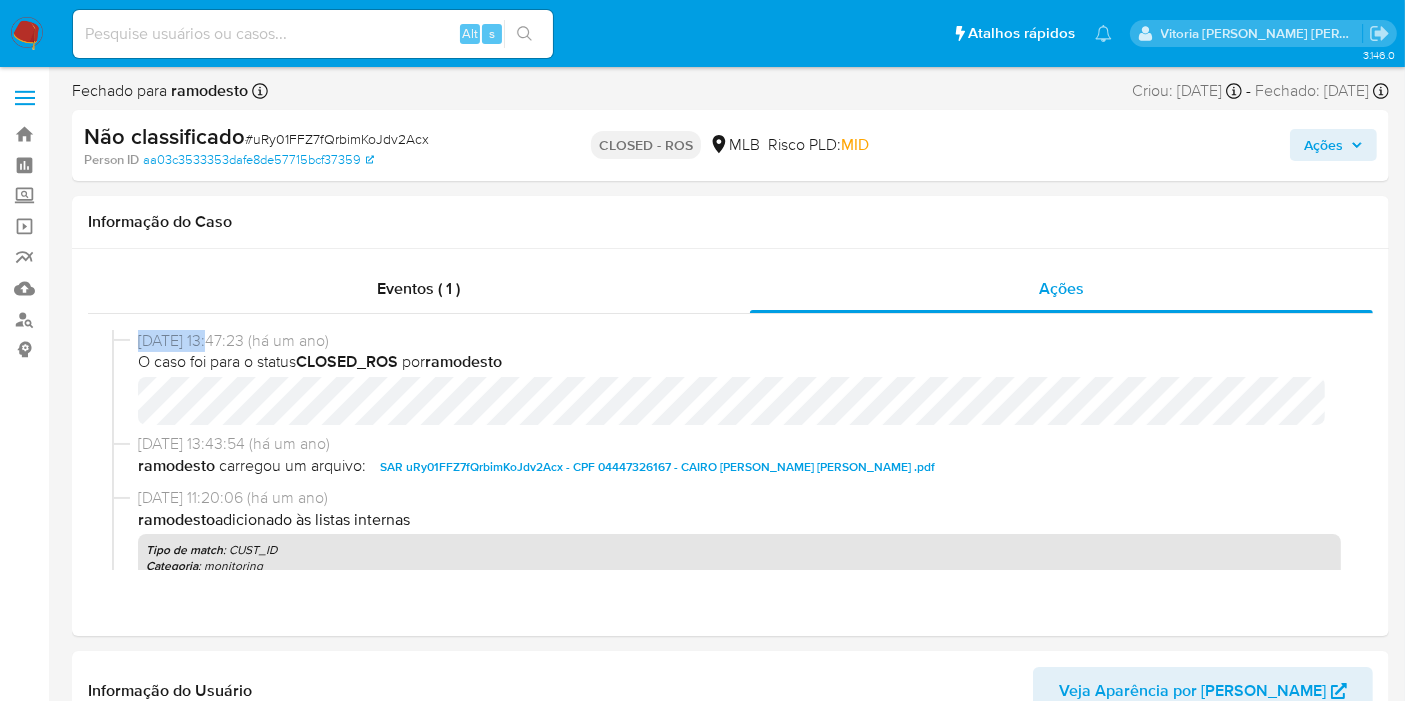 copy on "[DATE]" 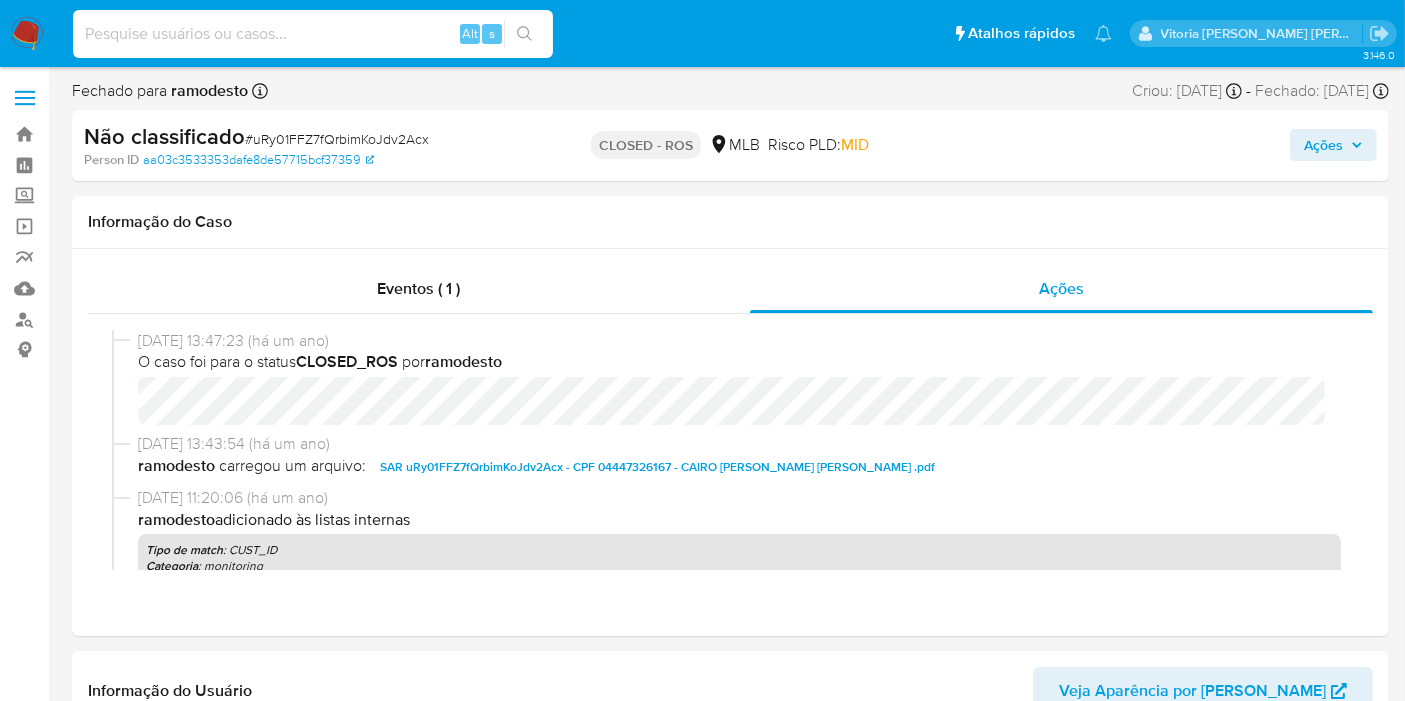 click at bounding box center [313, 34] 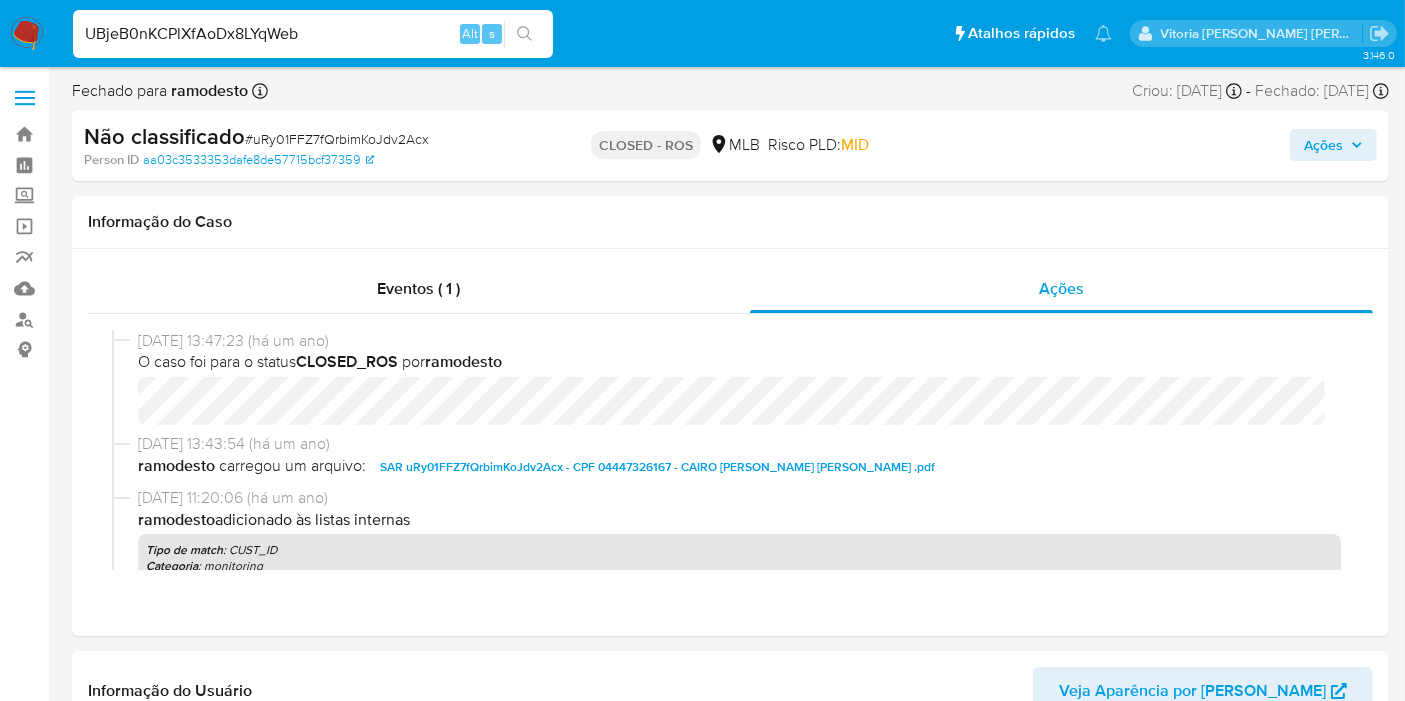 type on "UBjeB0nKCPlXfAoDx8LYqWeb" 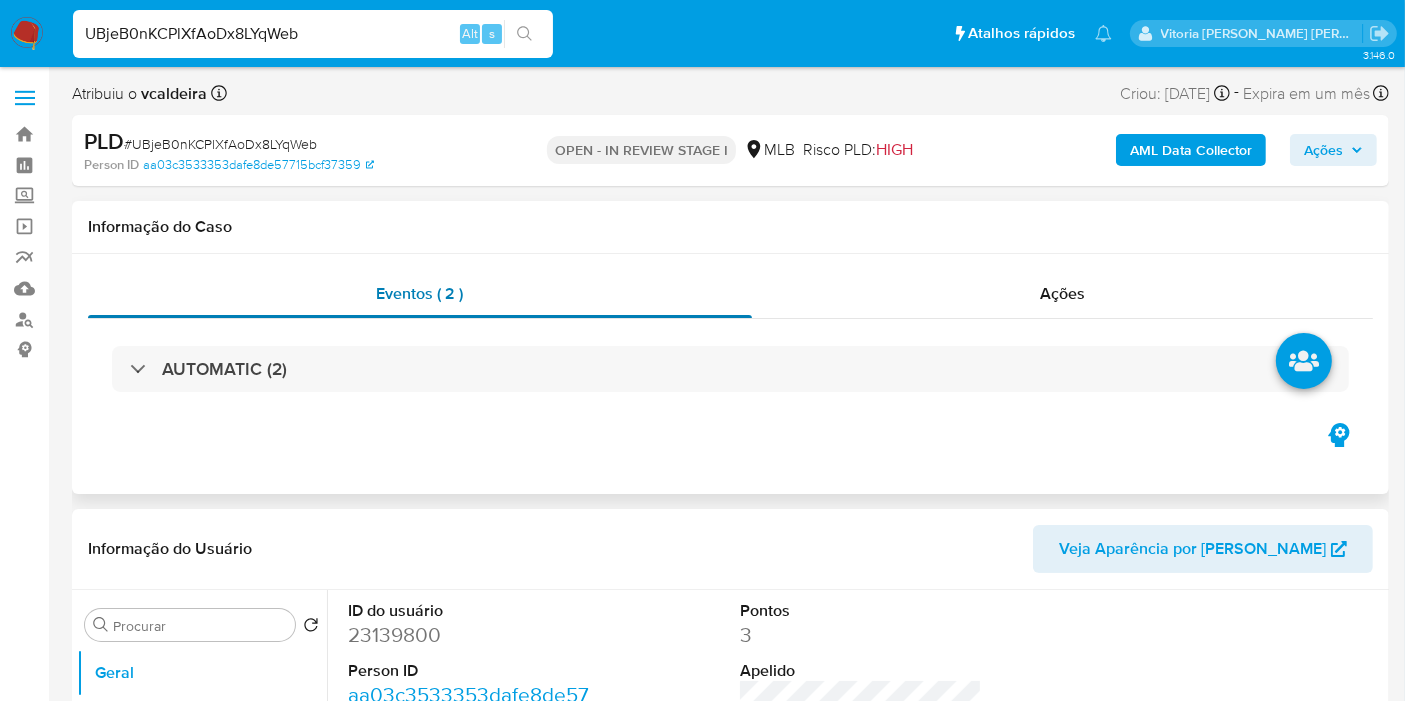 select on "10" 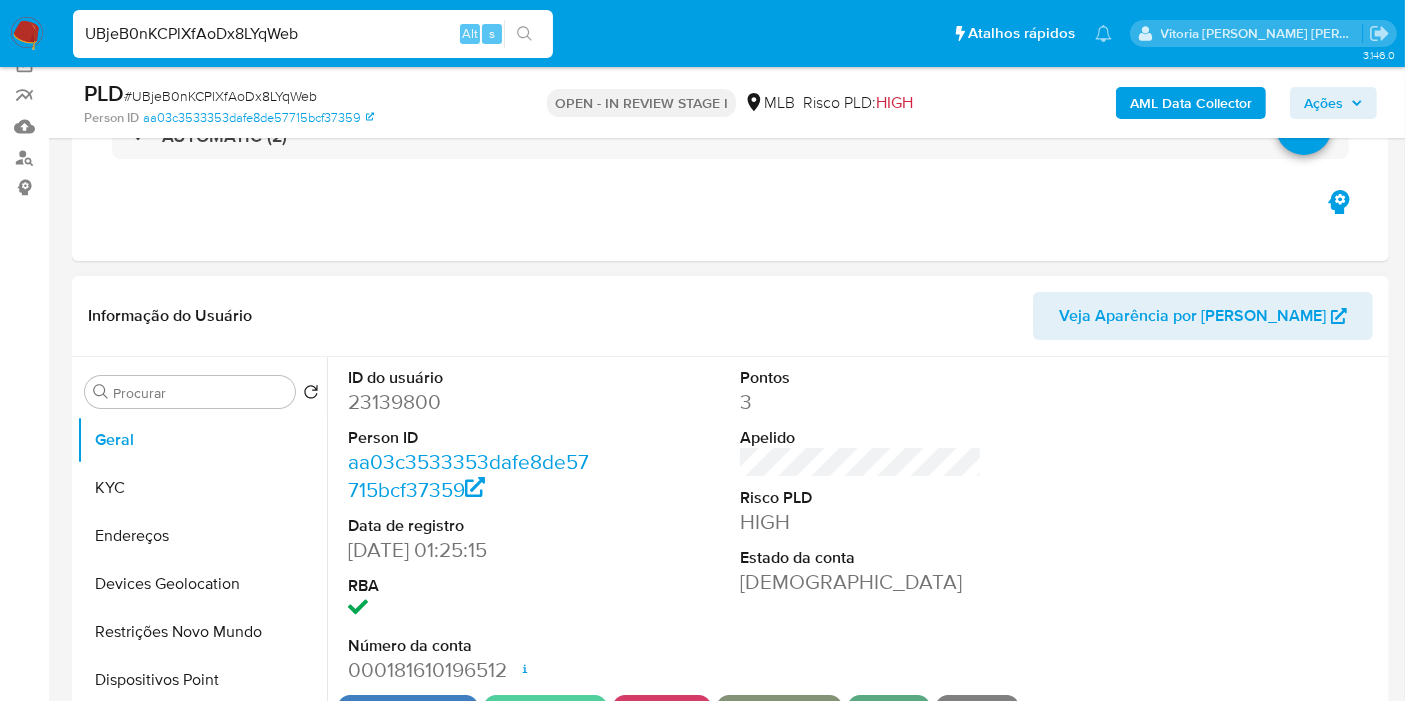 scroll, scrollTop: 333, scrollLeft: 0, axis: vertical 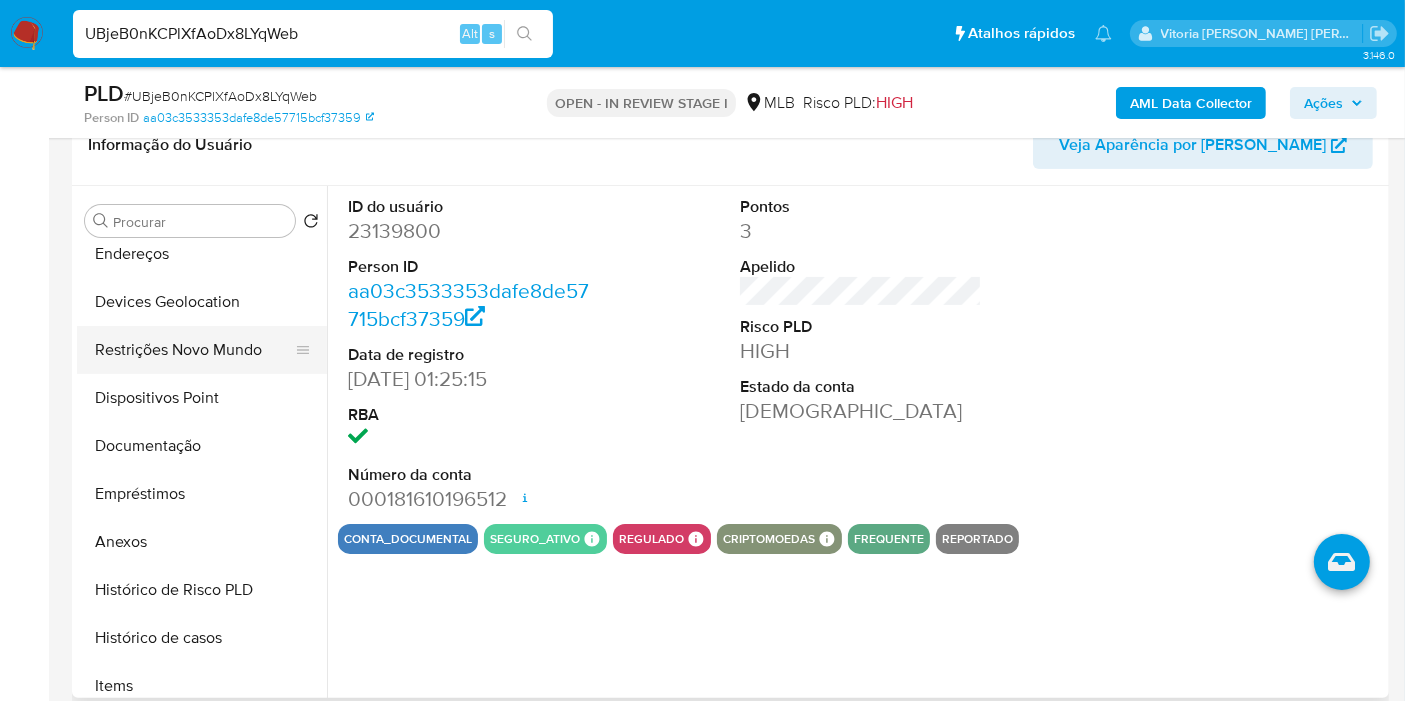 click on "Restrições Novo Mundo" at bounding box center (194, 350) 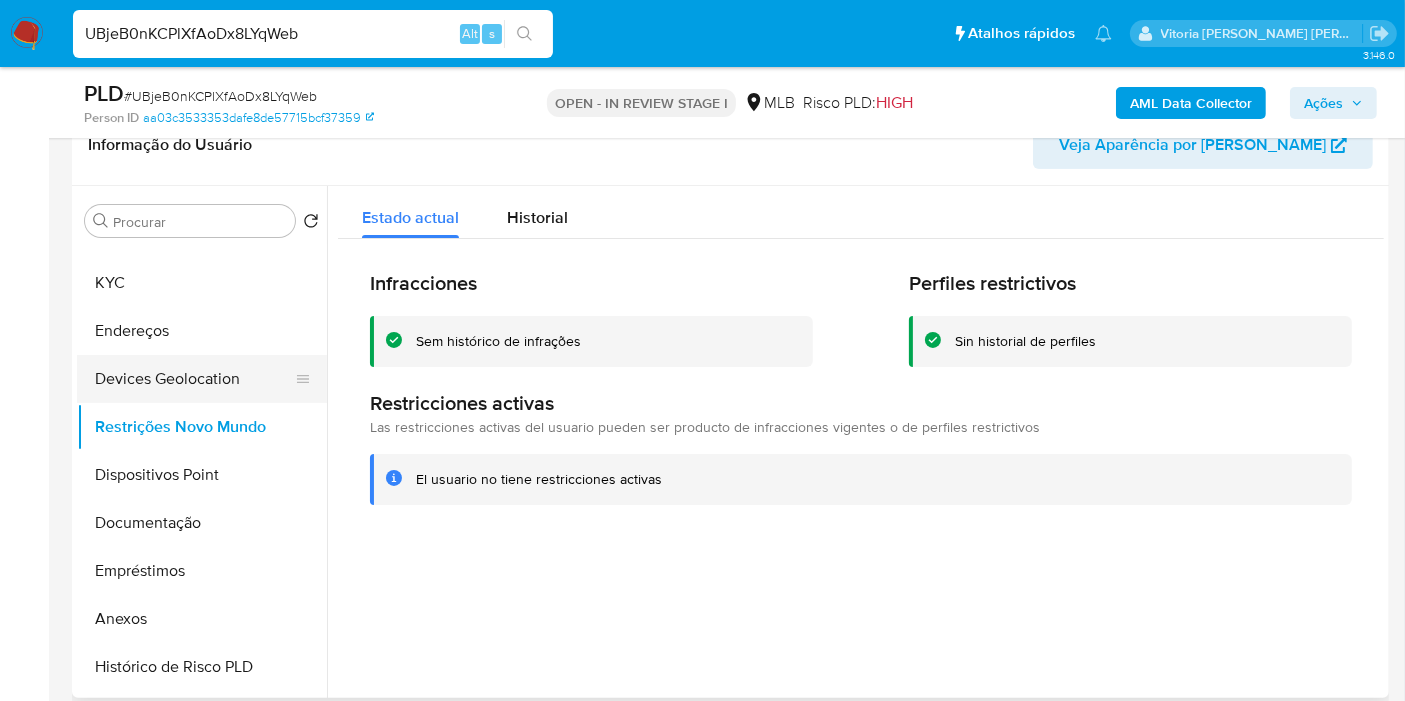 scroll, scrollTop: 0, scrollLeft: 0, axis: both 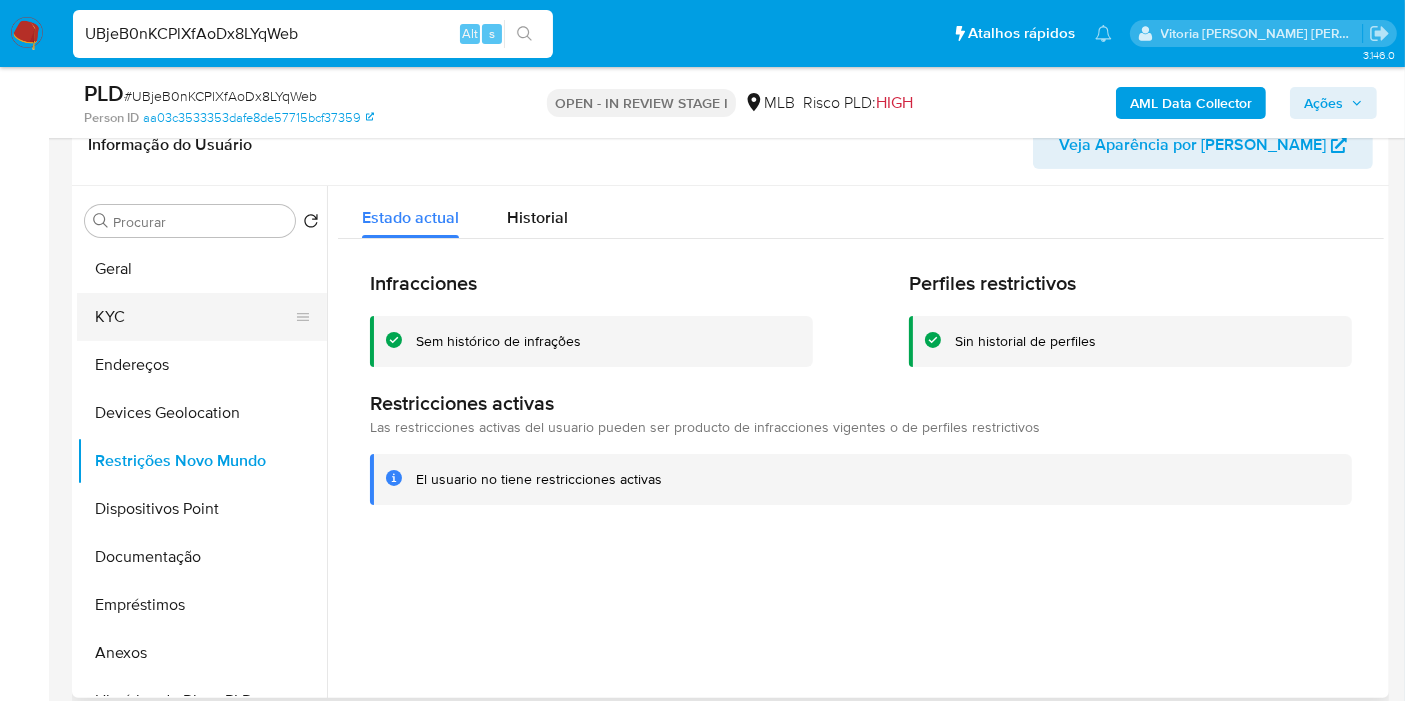 click on "KYC" at bounding box center [194, 317] 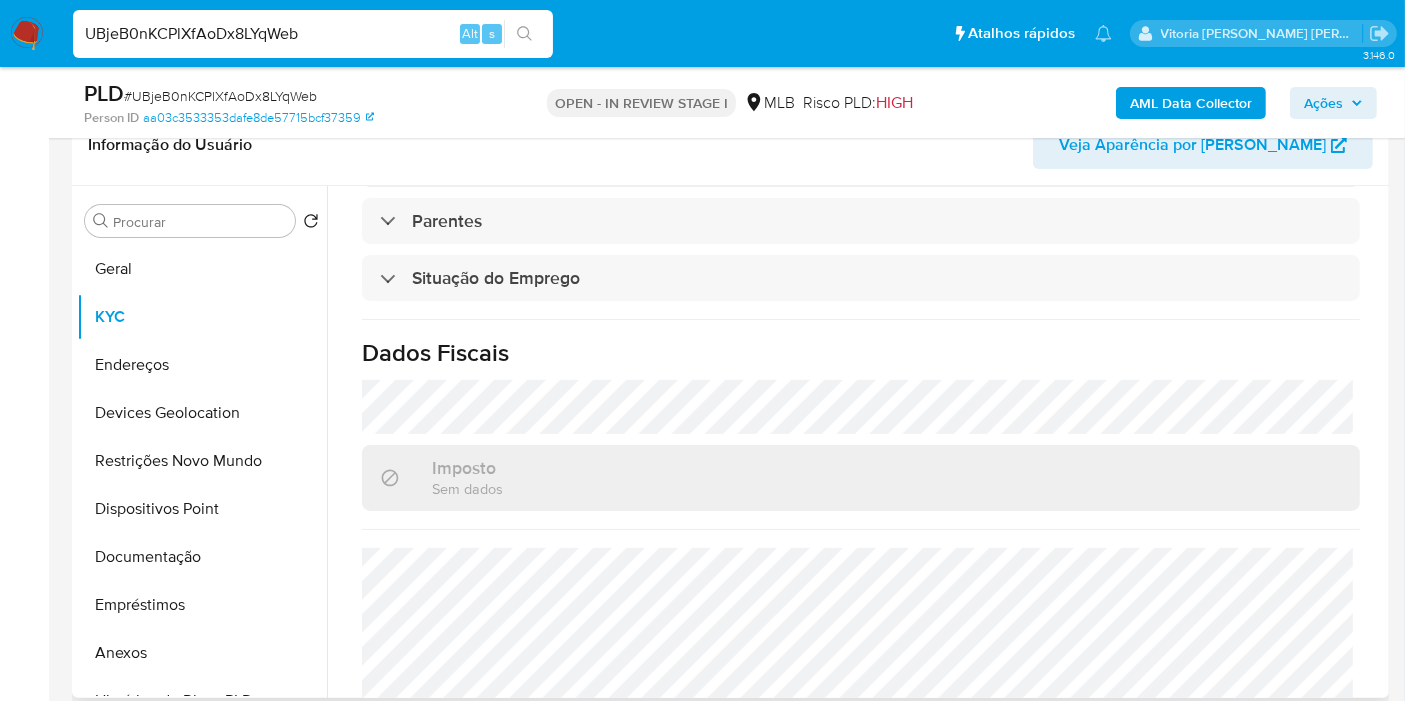 scroll, scrollTop: 950, scrollLeft: 0, axis: vertical 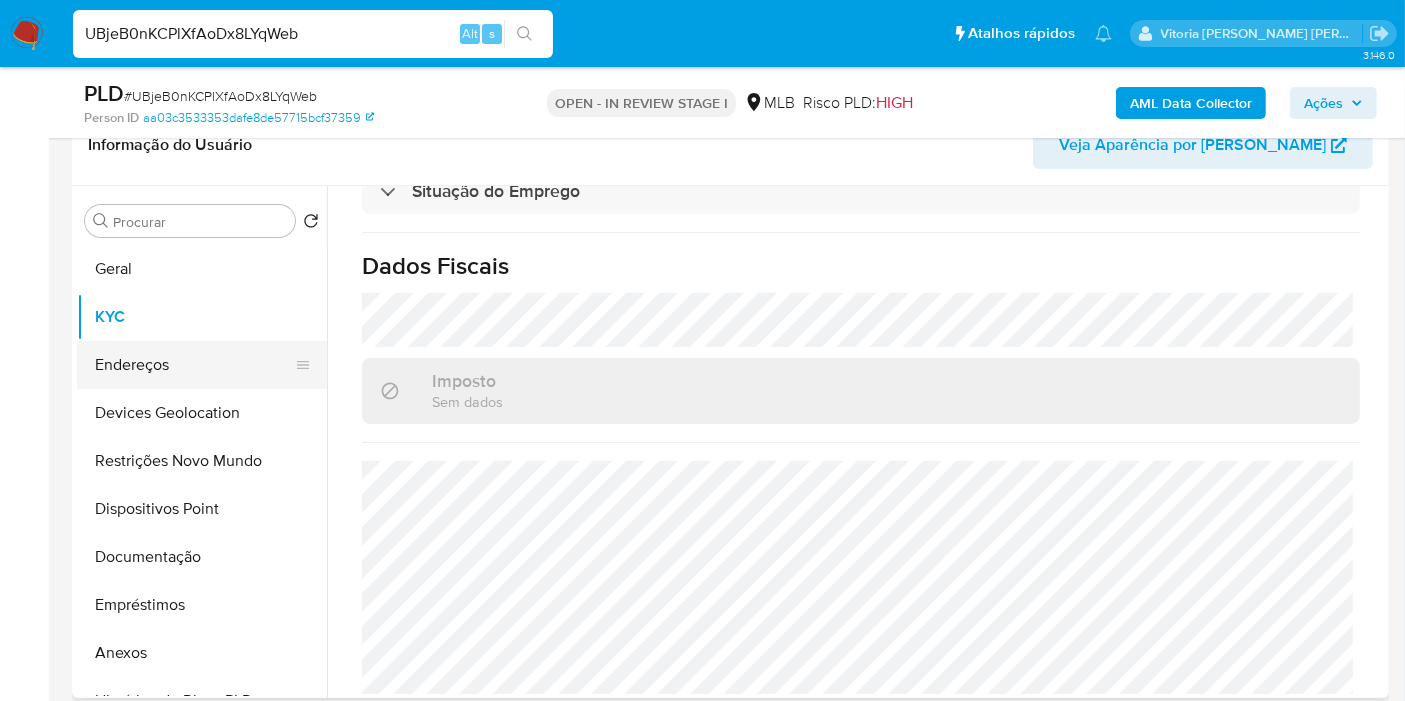 click on "Endereços" at bounding box center (194, 365) 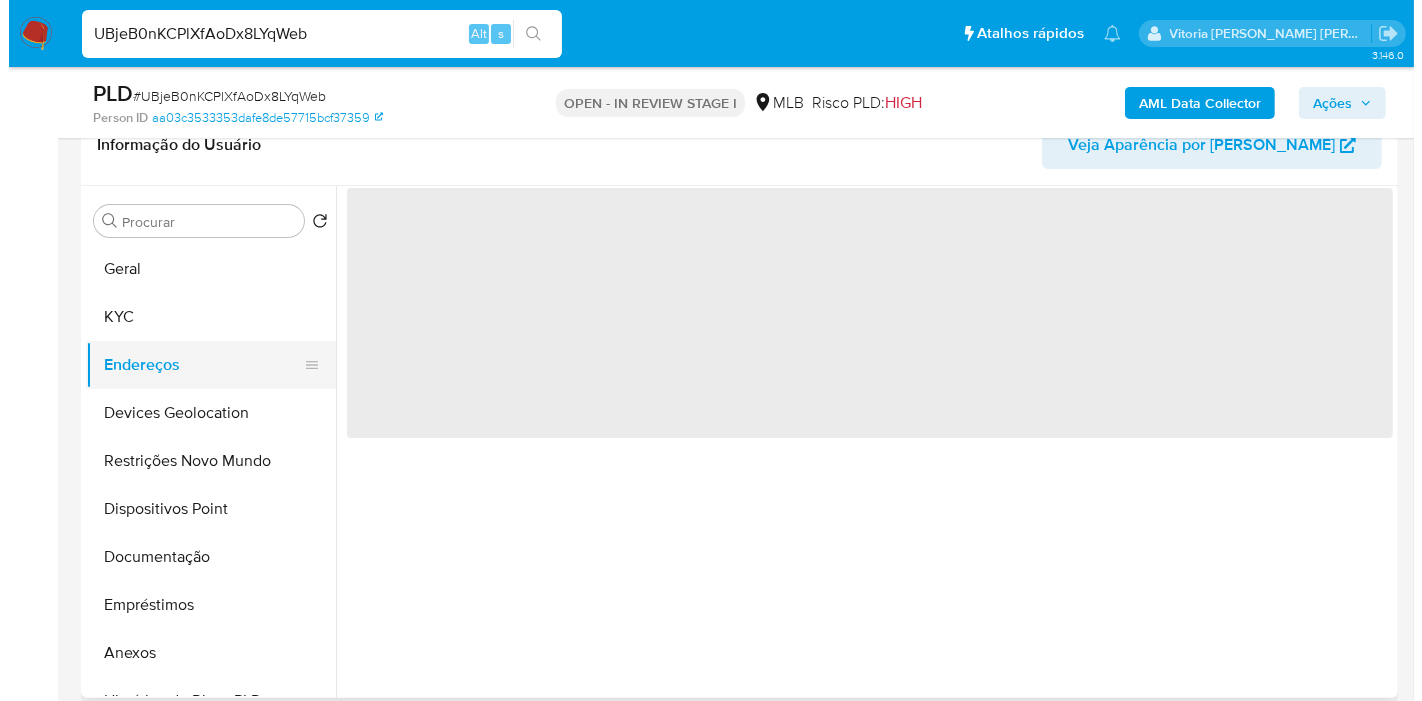 scroll, scrollTop: 0, scrollLeft: 0, axis: both 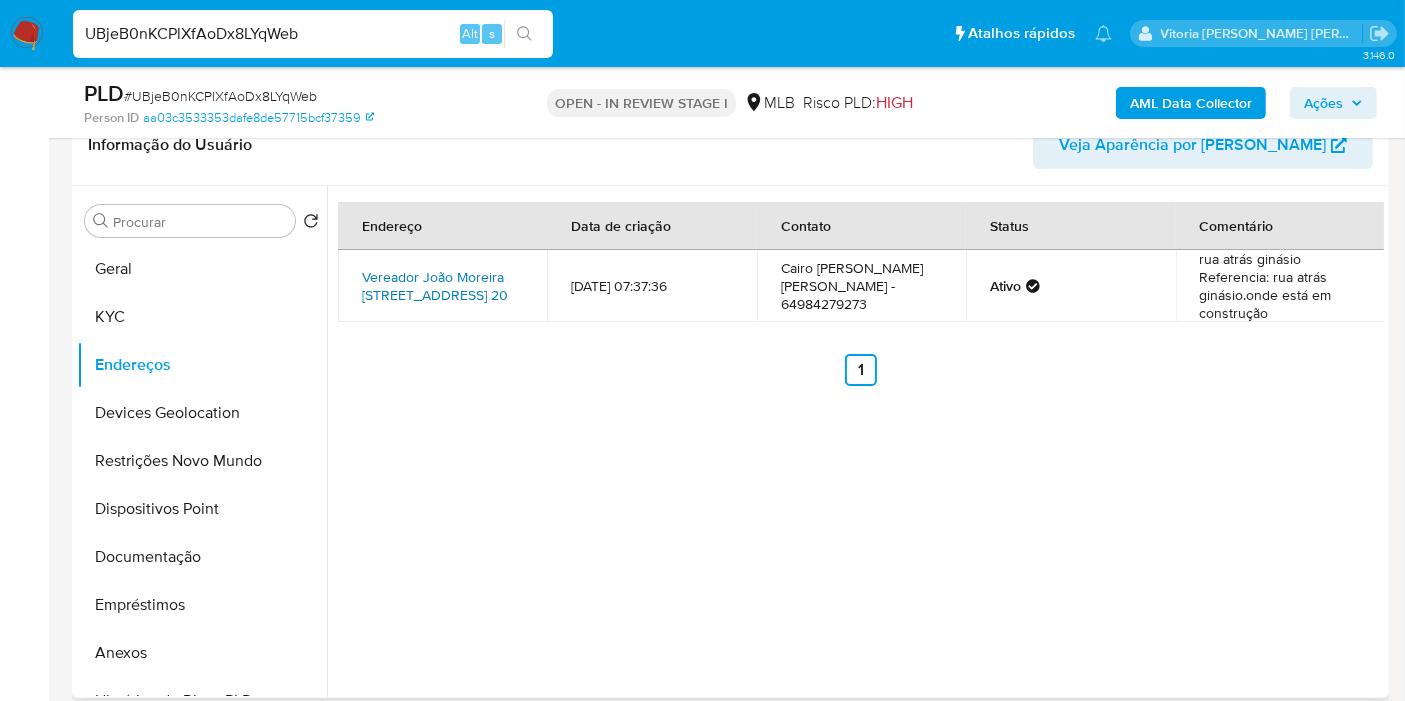 click on "Vereador João Moreira Quadra 02lote06 20, Paranaiguara, Goiás, 75880000, Brasil 20" at bounding box center (435, 286) 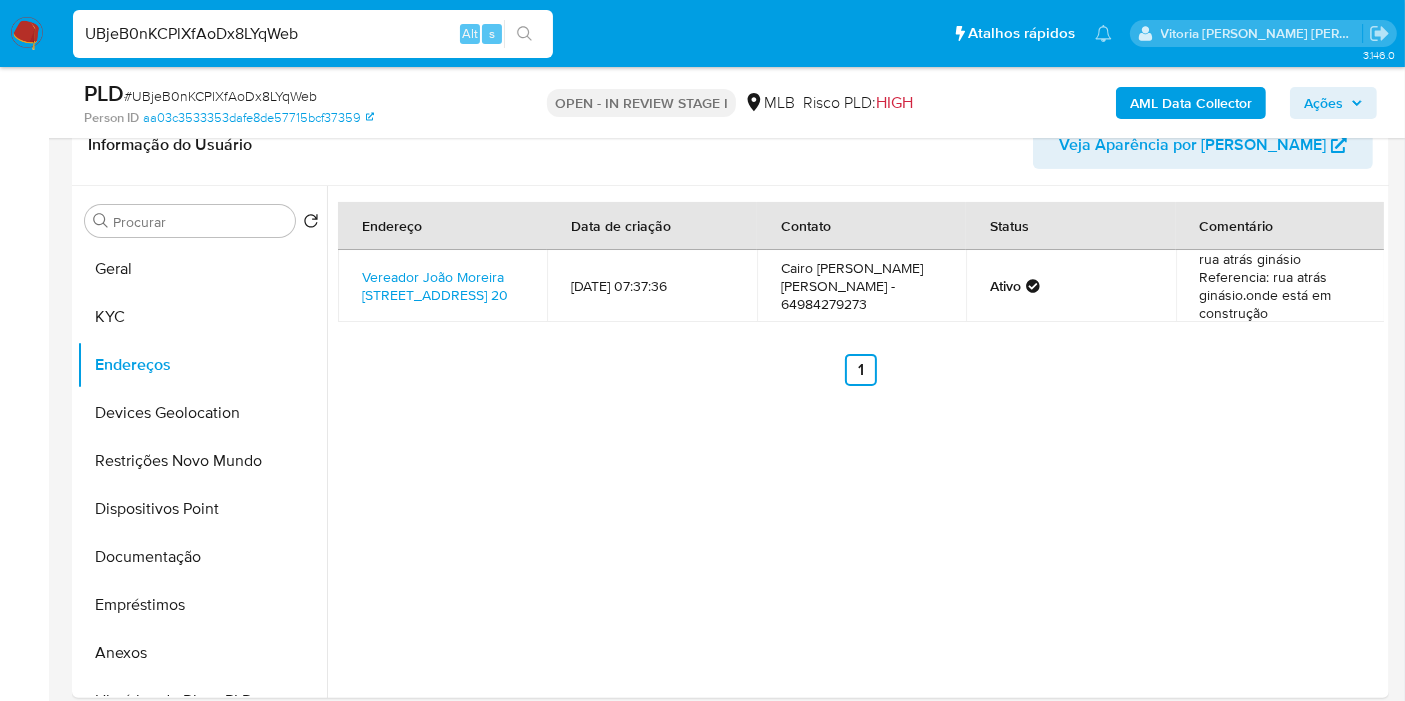 click on "AML Data Collector" at bounding box center [1191, 103] 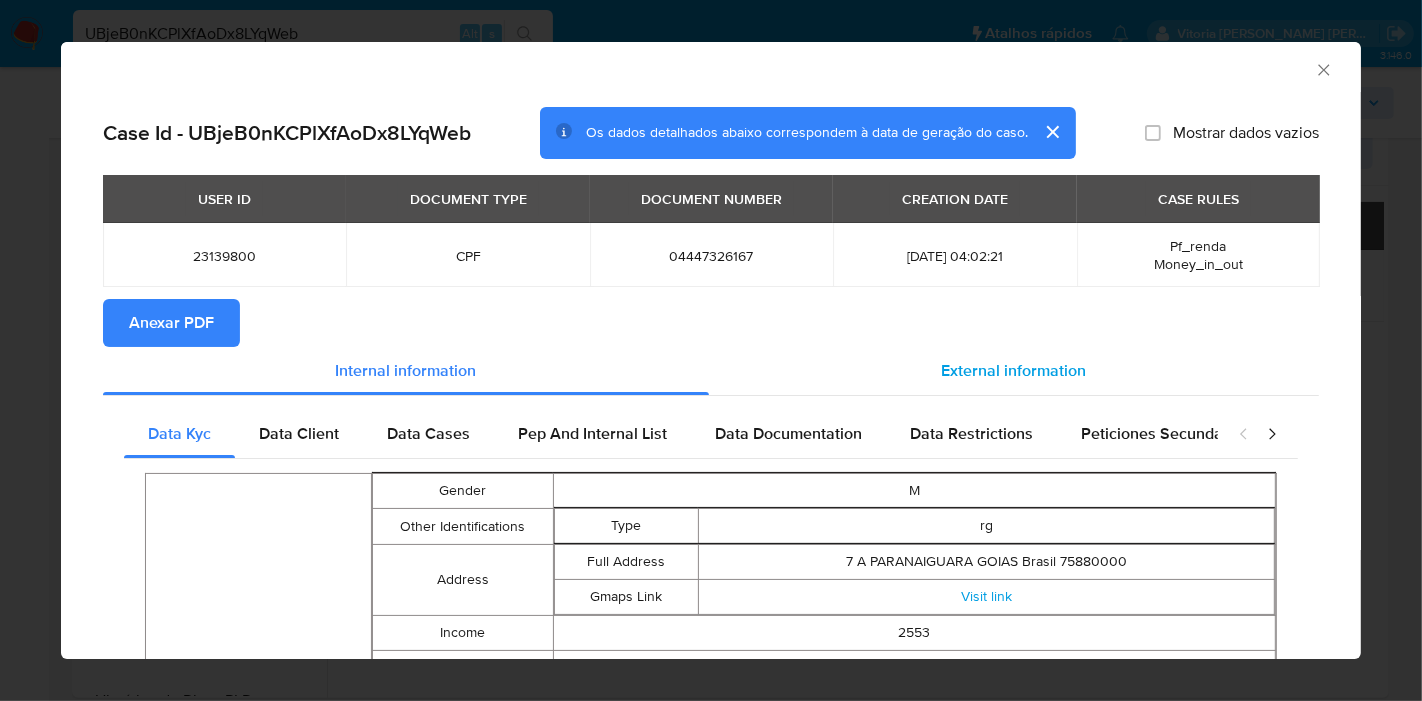 click on "External information" at bounding box center [1014, 370] 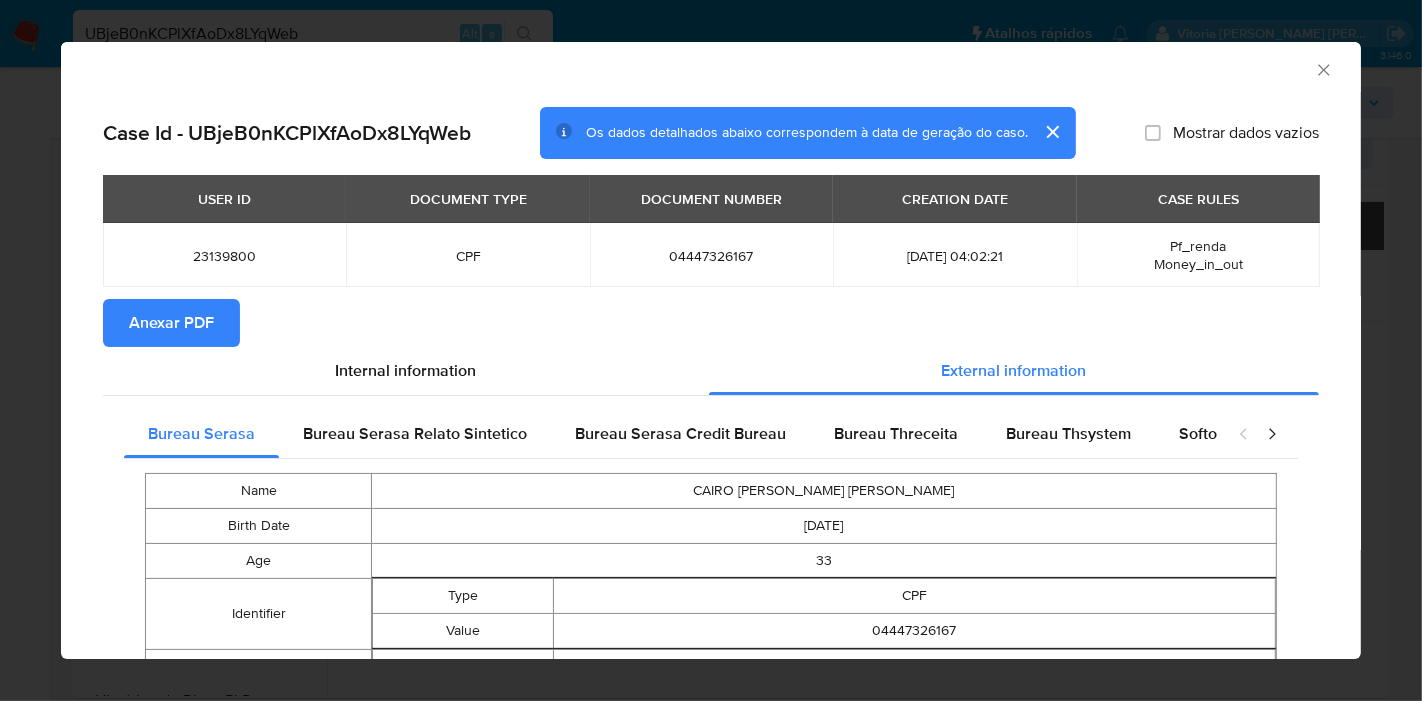 type 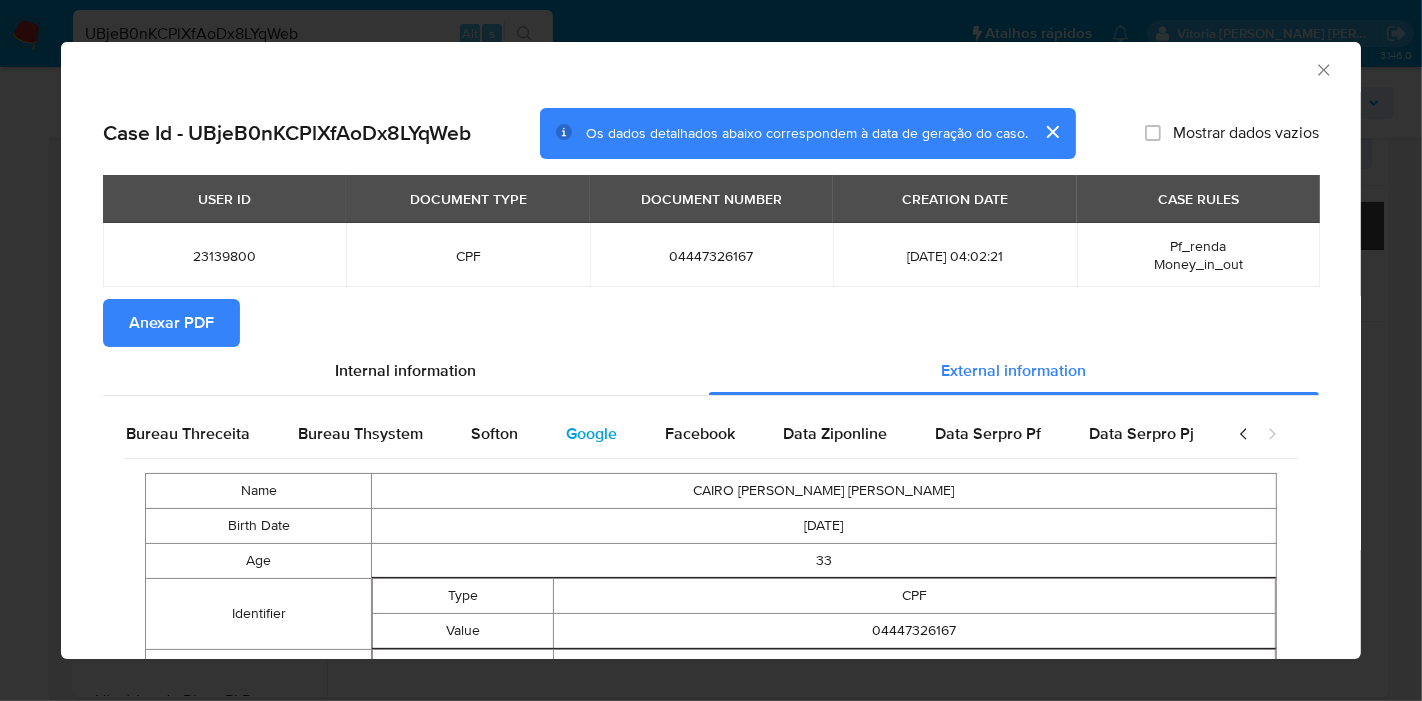 click on "Google" at bounding box center [591, 434] 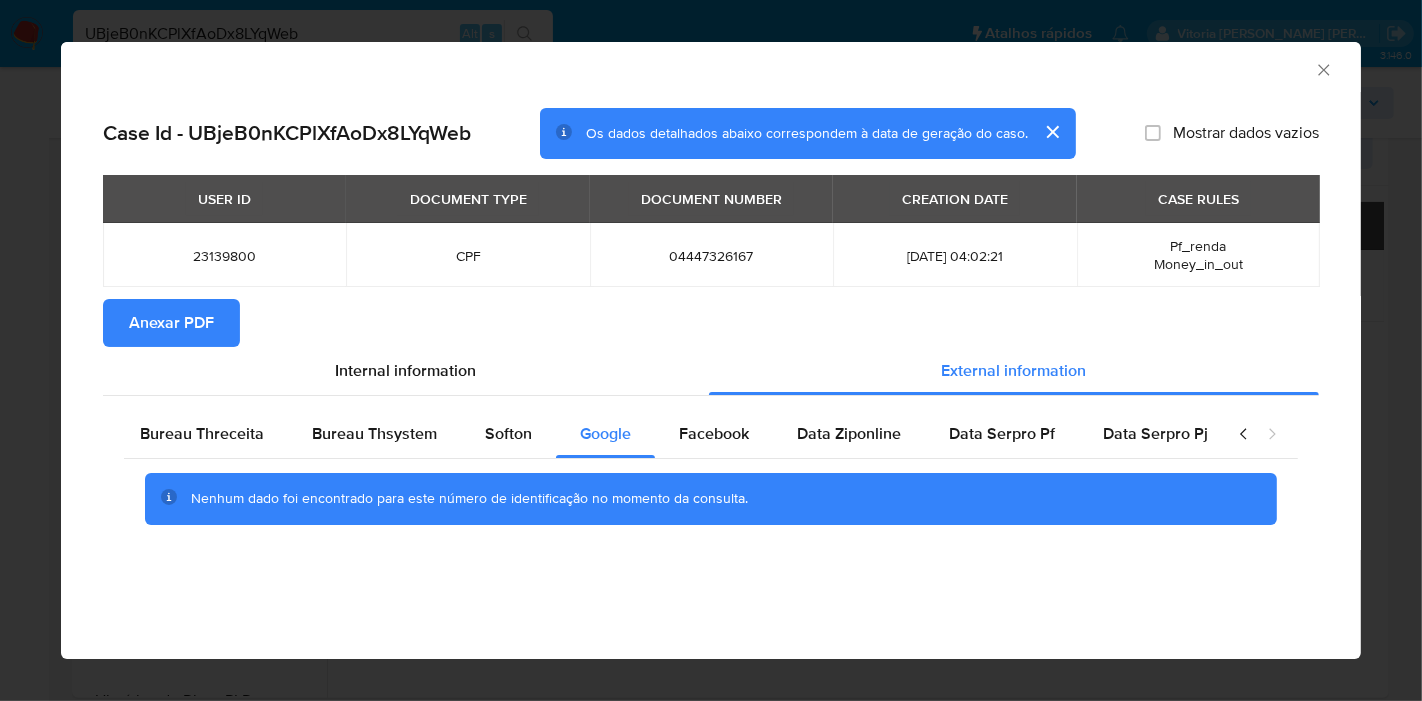 type 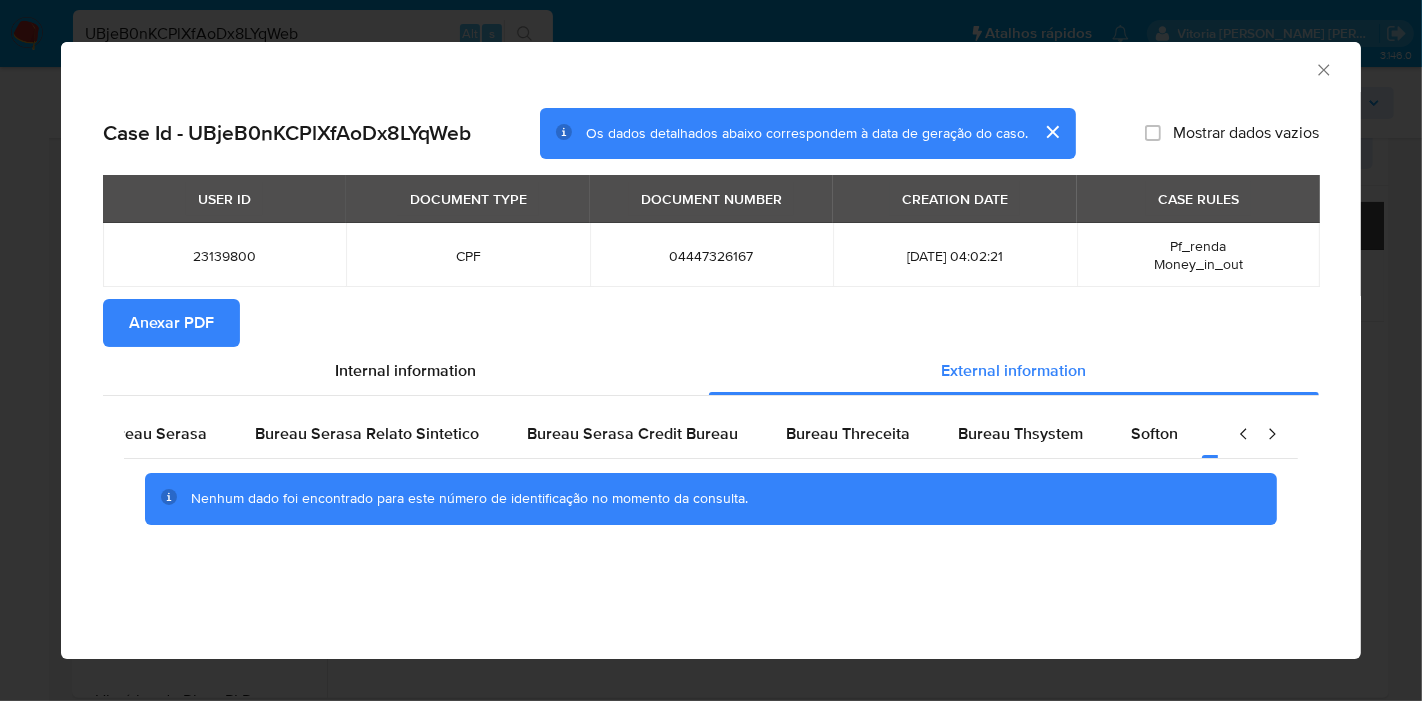 scroll, scrollTop: 0, scrollLeft: 0, axis: both 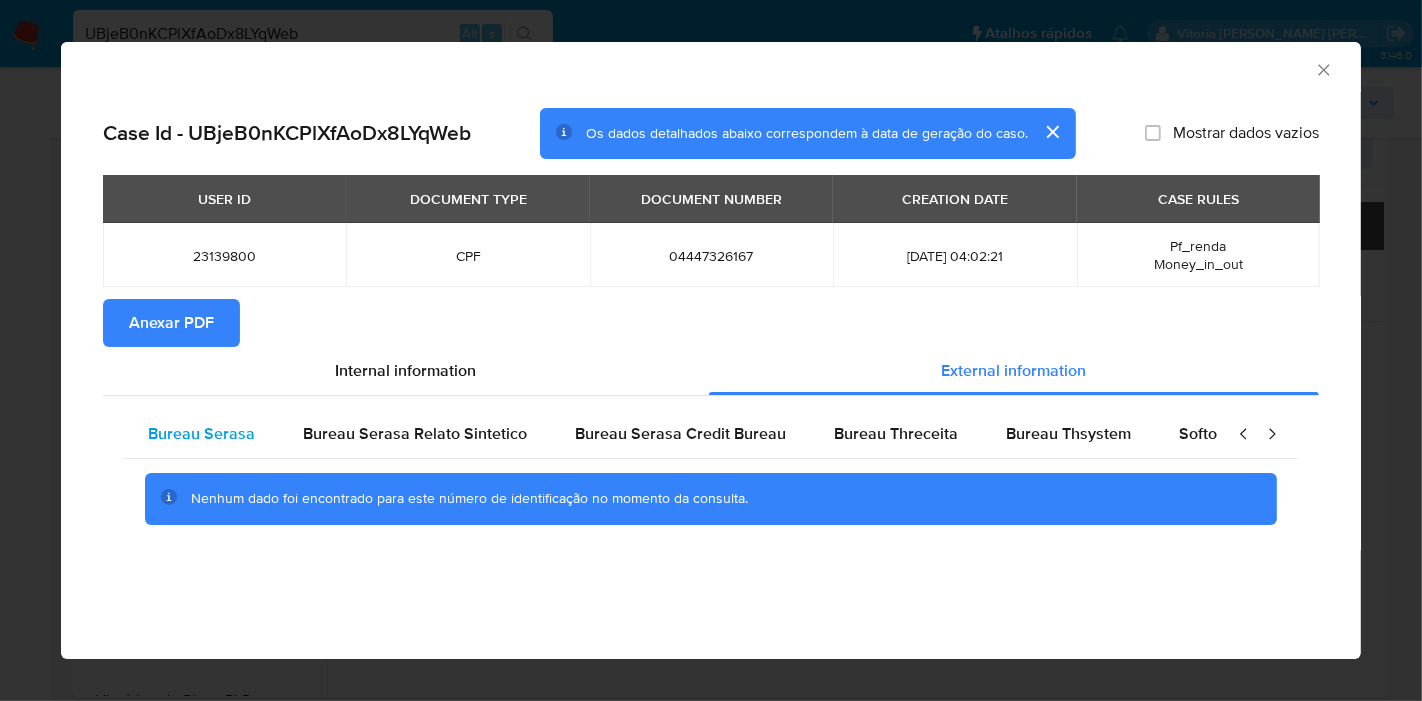 type 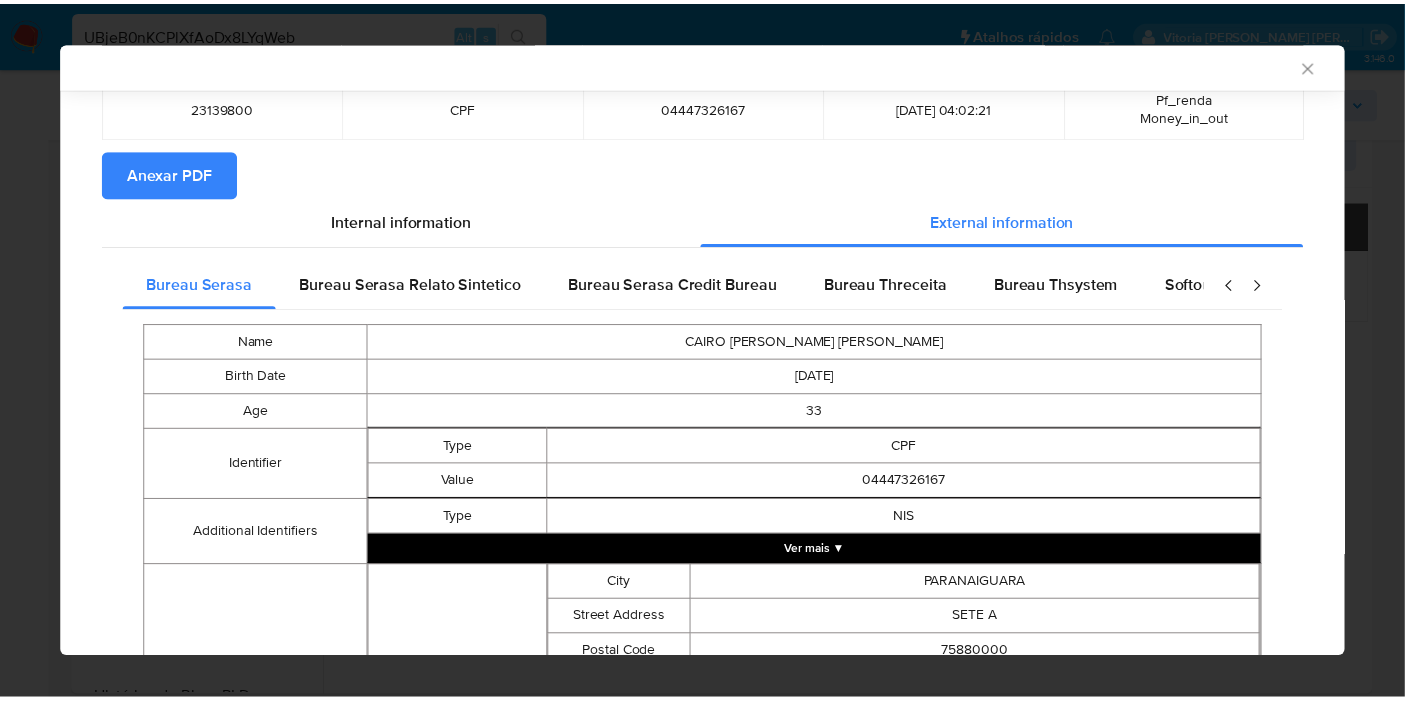 scroll, scrollTop: 551, scrollLeft: 0, axis: vertical 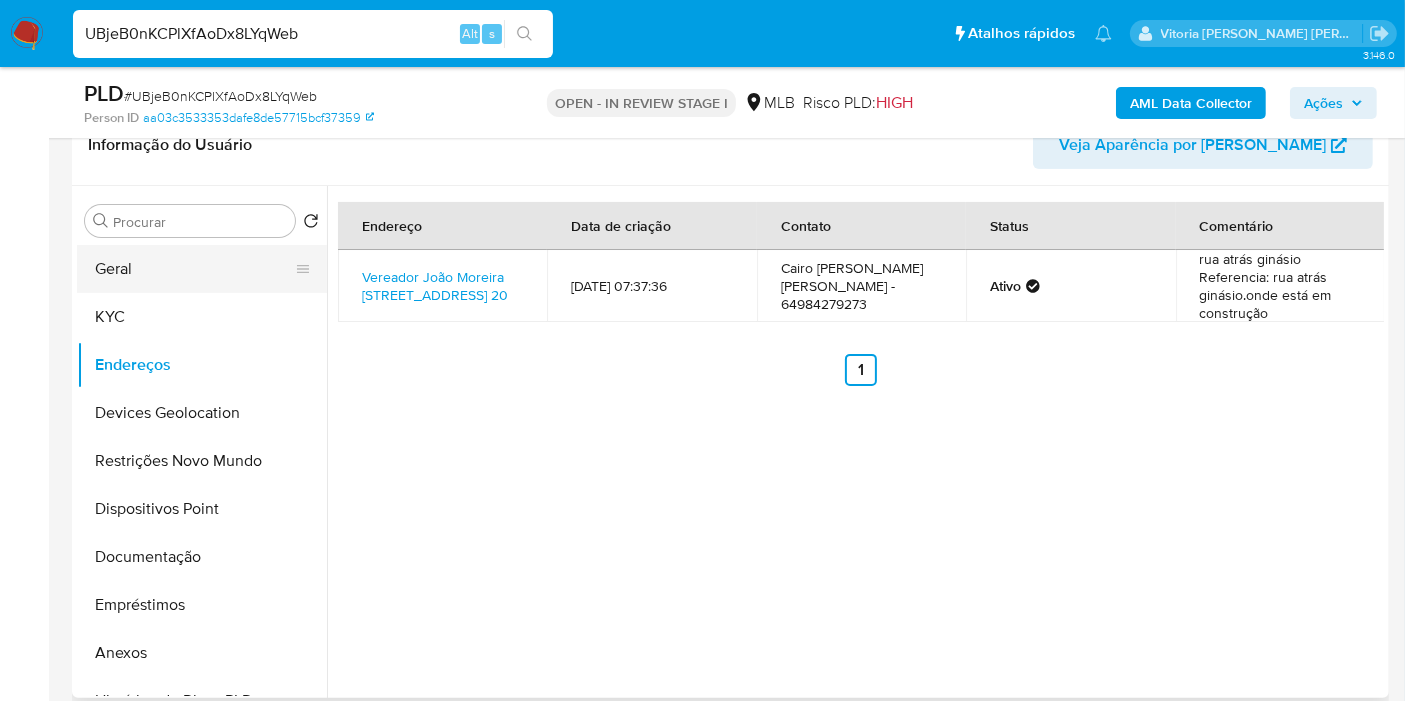 click on "Geral" at bounding box center (194, 269) 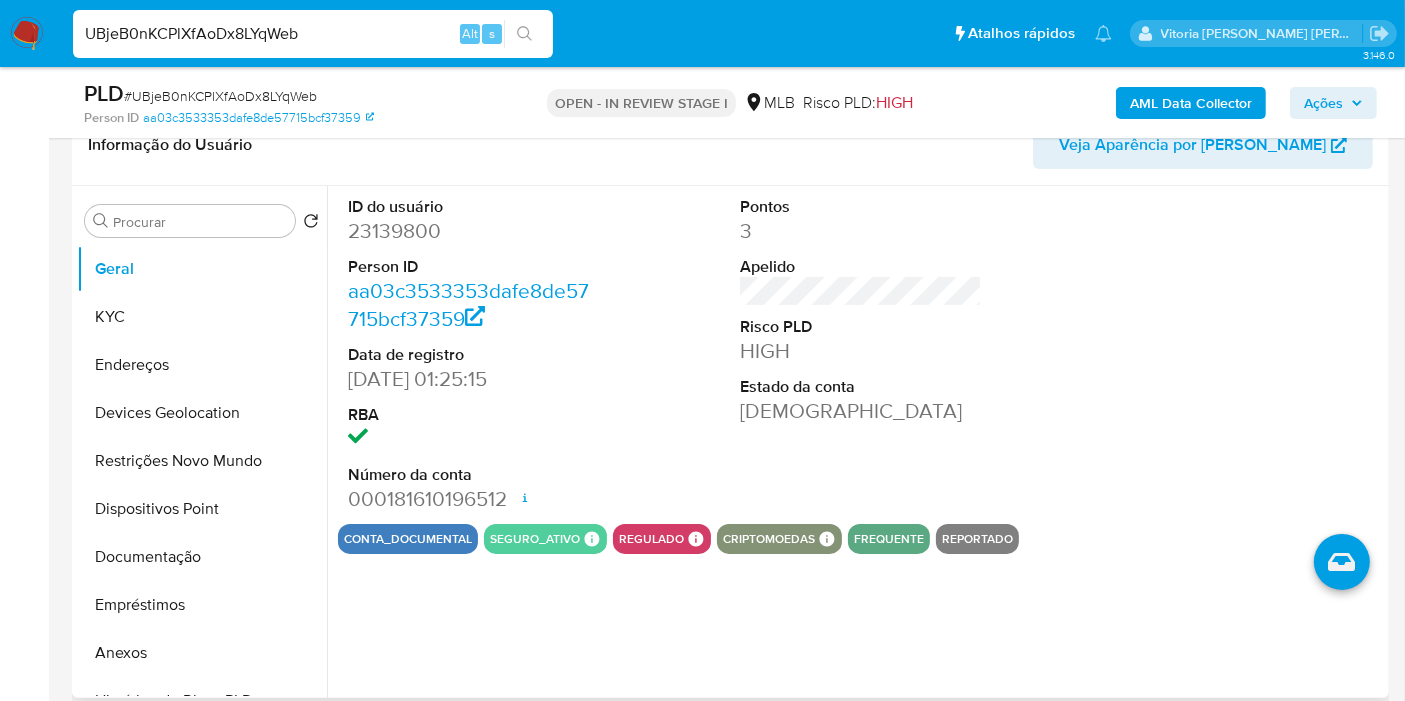type 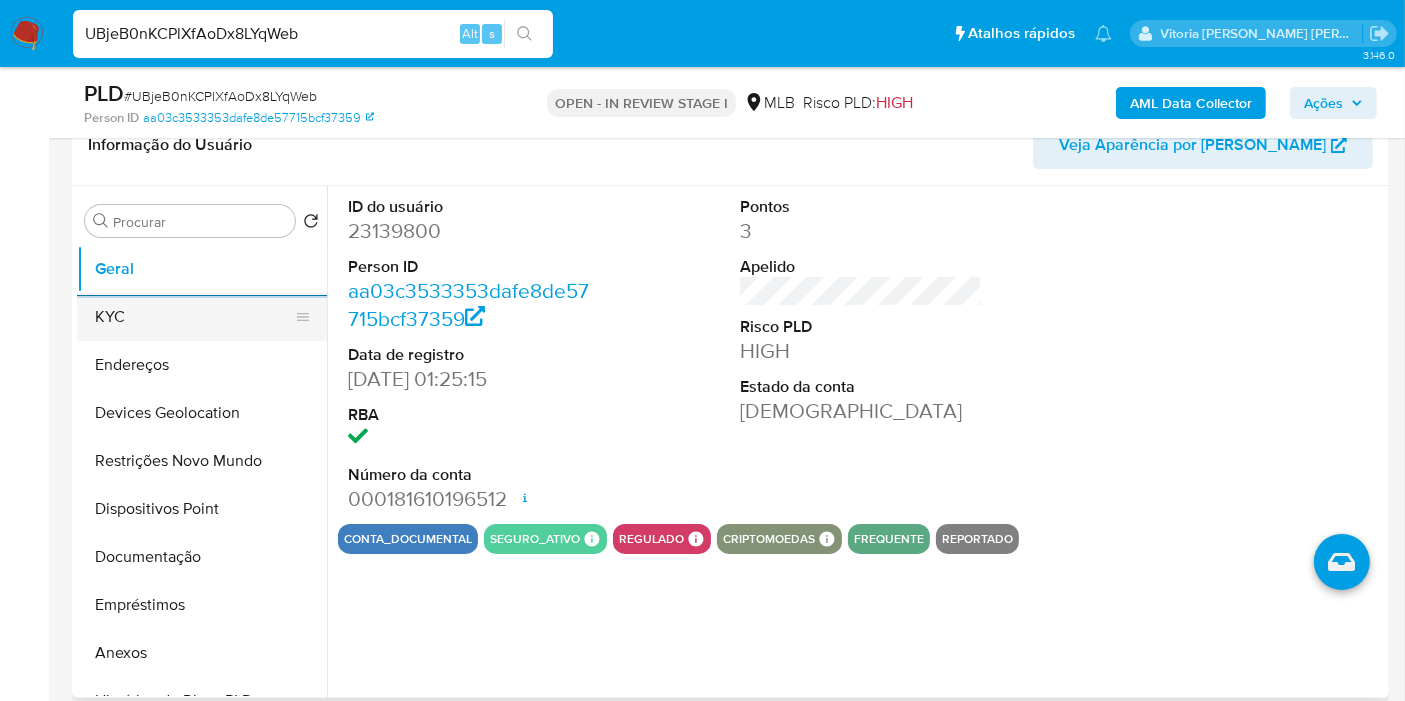 click on "KYC" at bounding box center [194, 317] 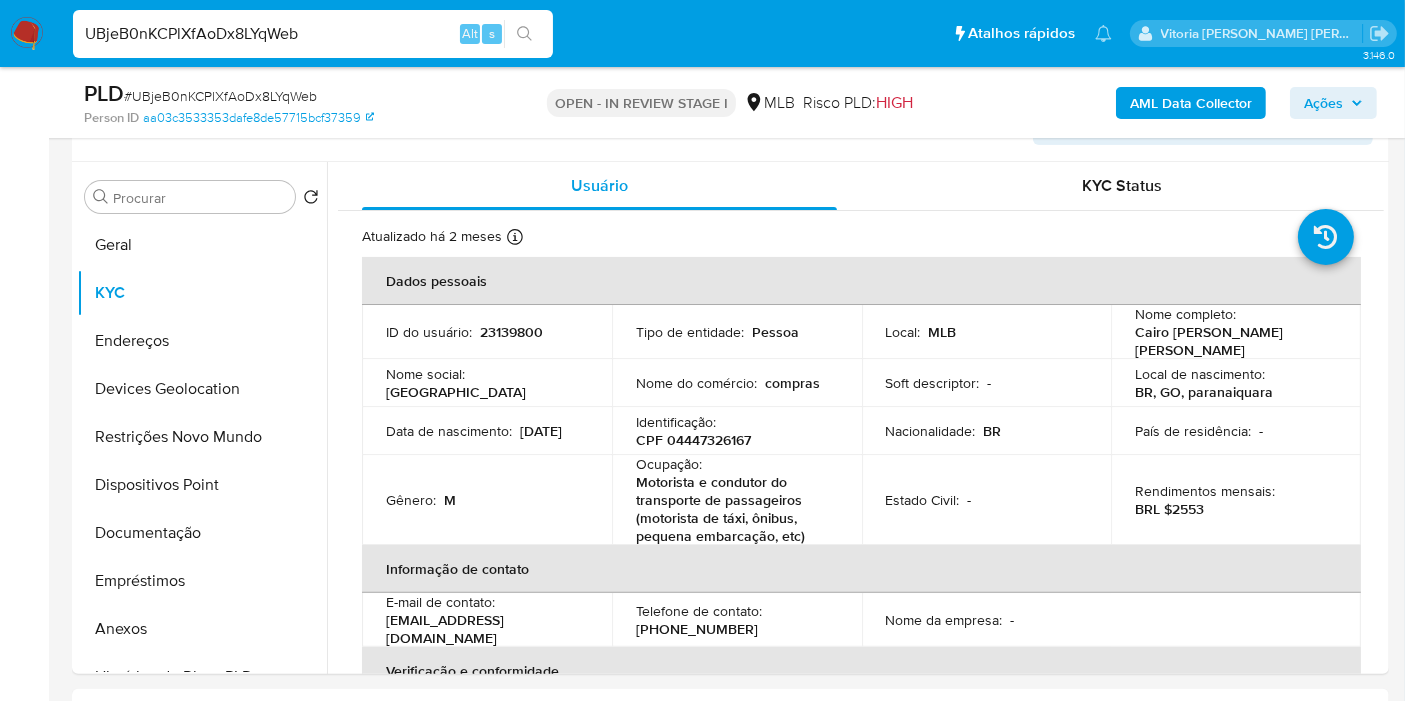 scroll, scrollTop: 385, scrollLeft: 0, axis: vertical 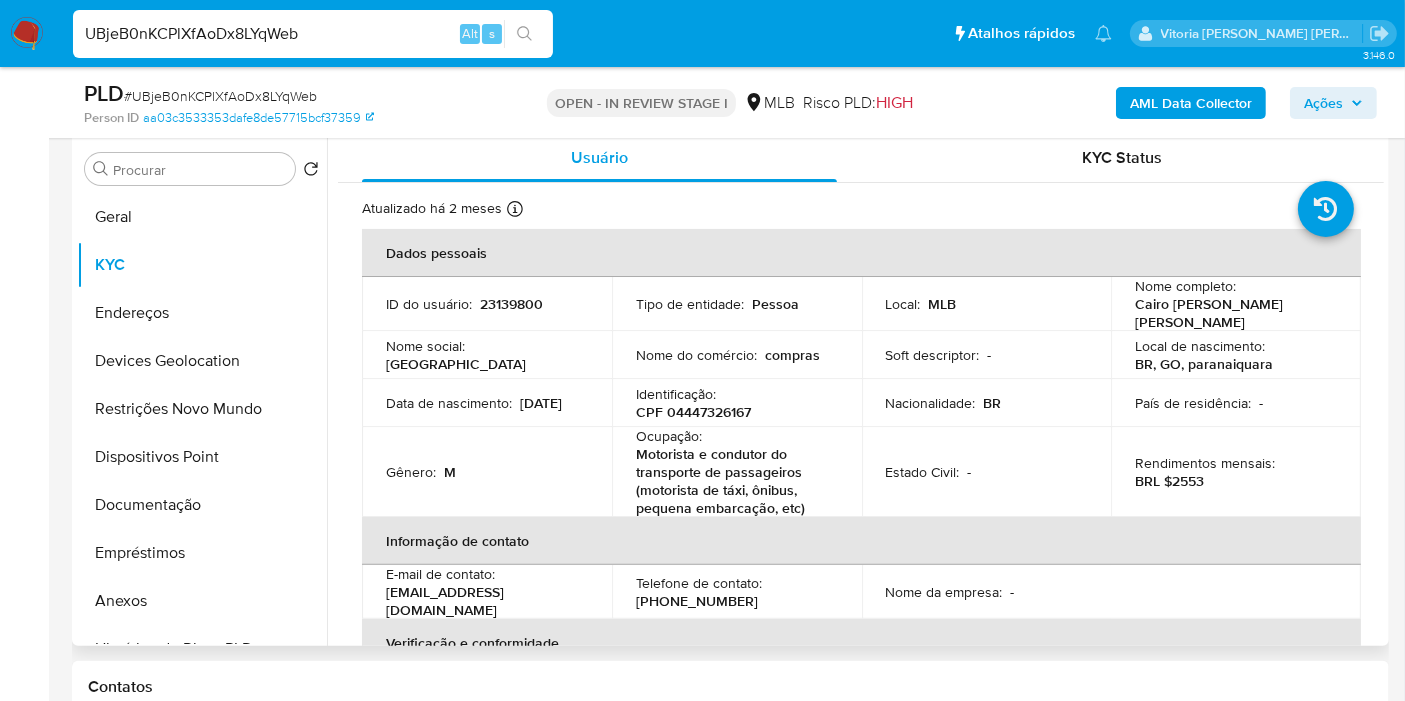 type 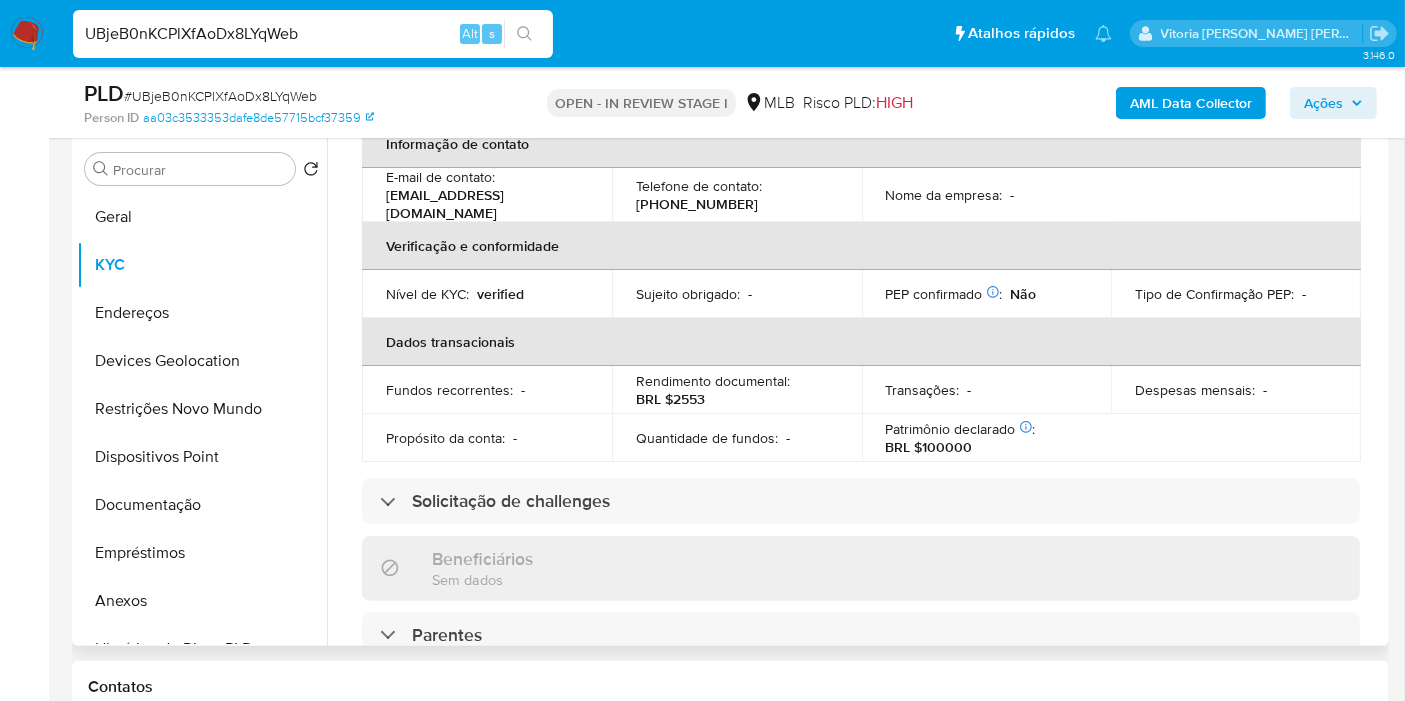 scroll, scrollTop: 444, scrollLeft: 0, axis: vertical 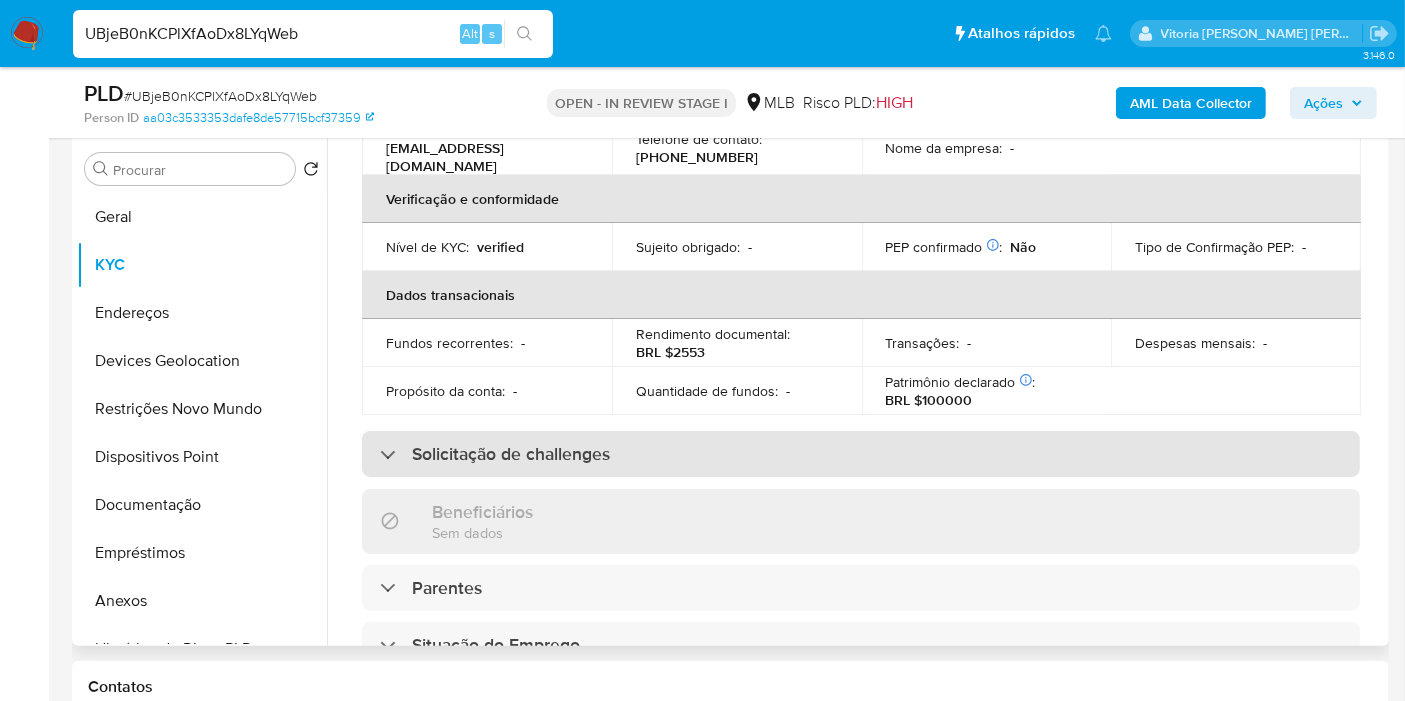 click on "Solicitação de challenges" at bounding box center (511, 454) 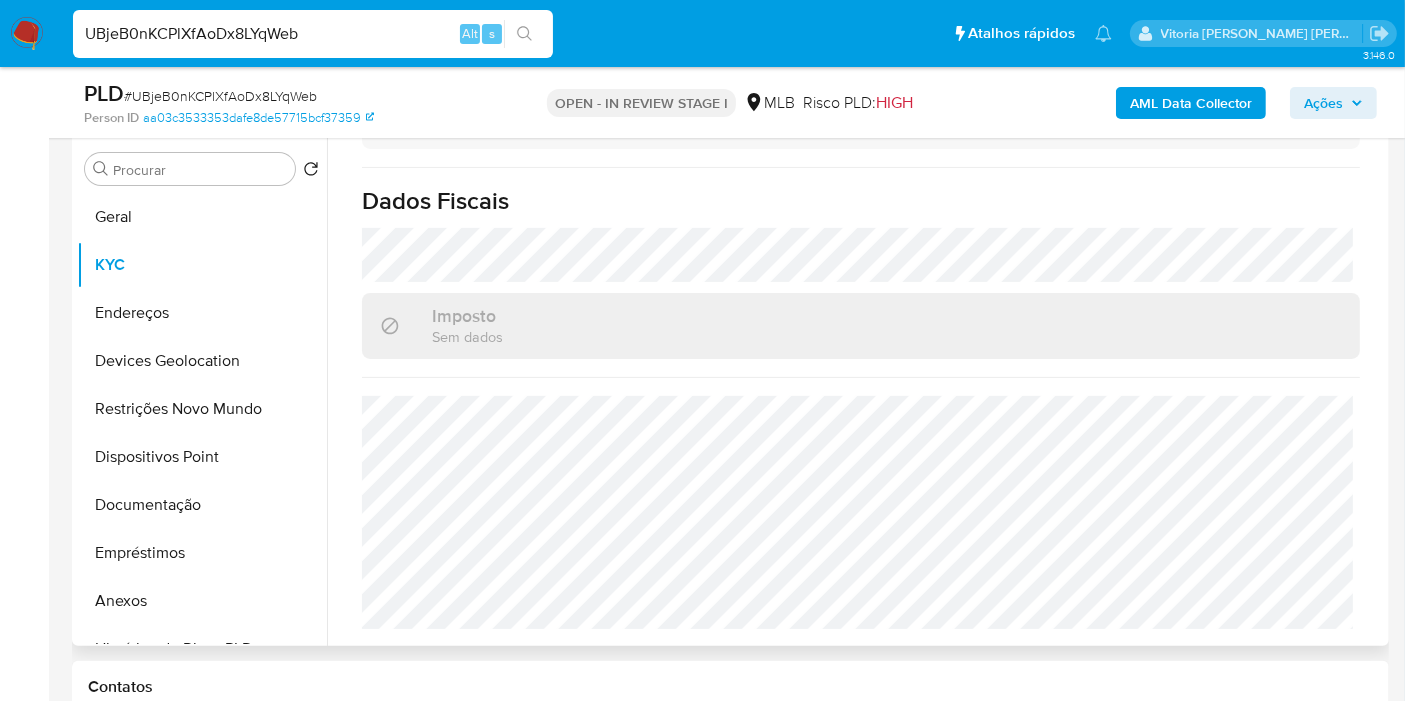 scroll, scrollTop: 1105, scrollLeft: 0, axis: vertical 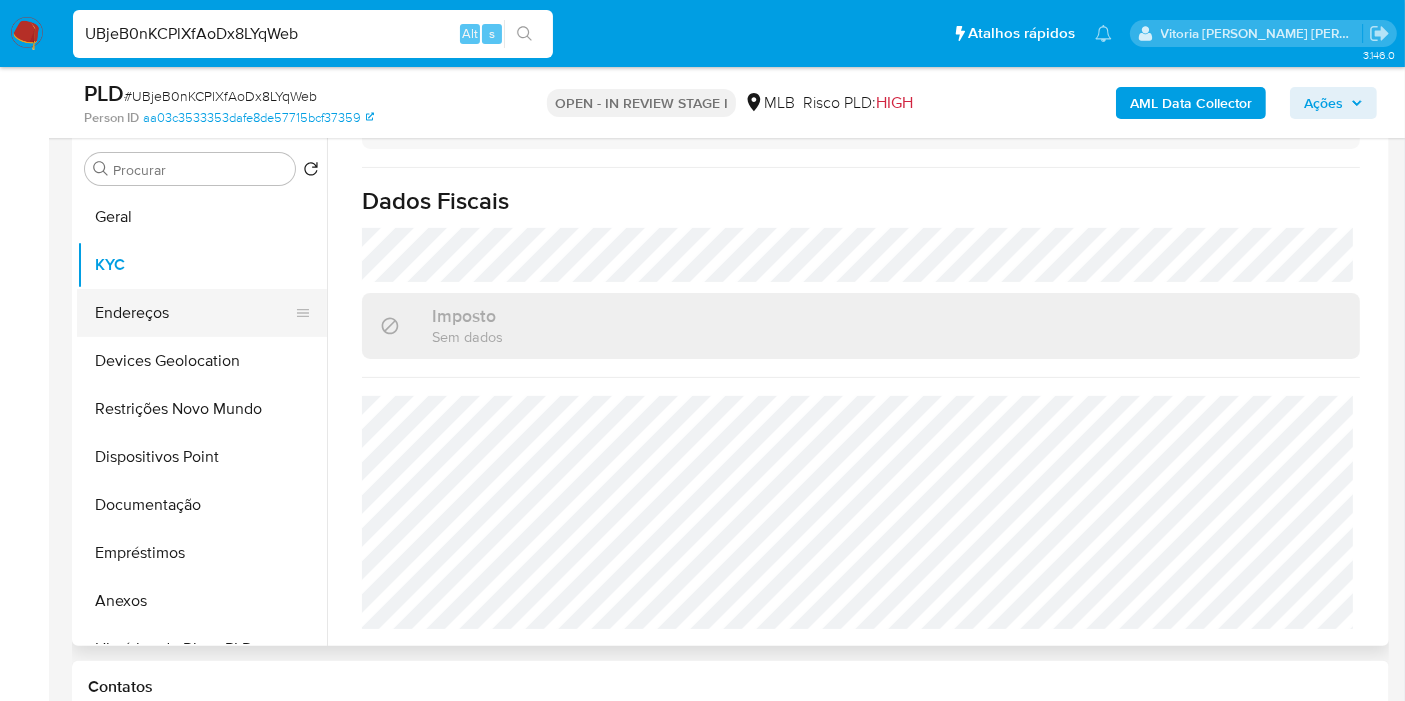 click on "Endereços" at bounding box center [194, 313] 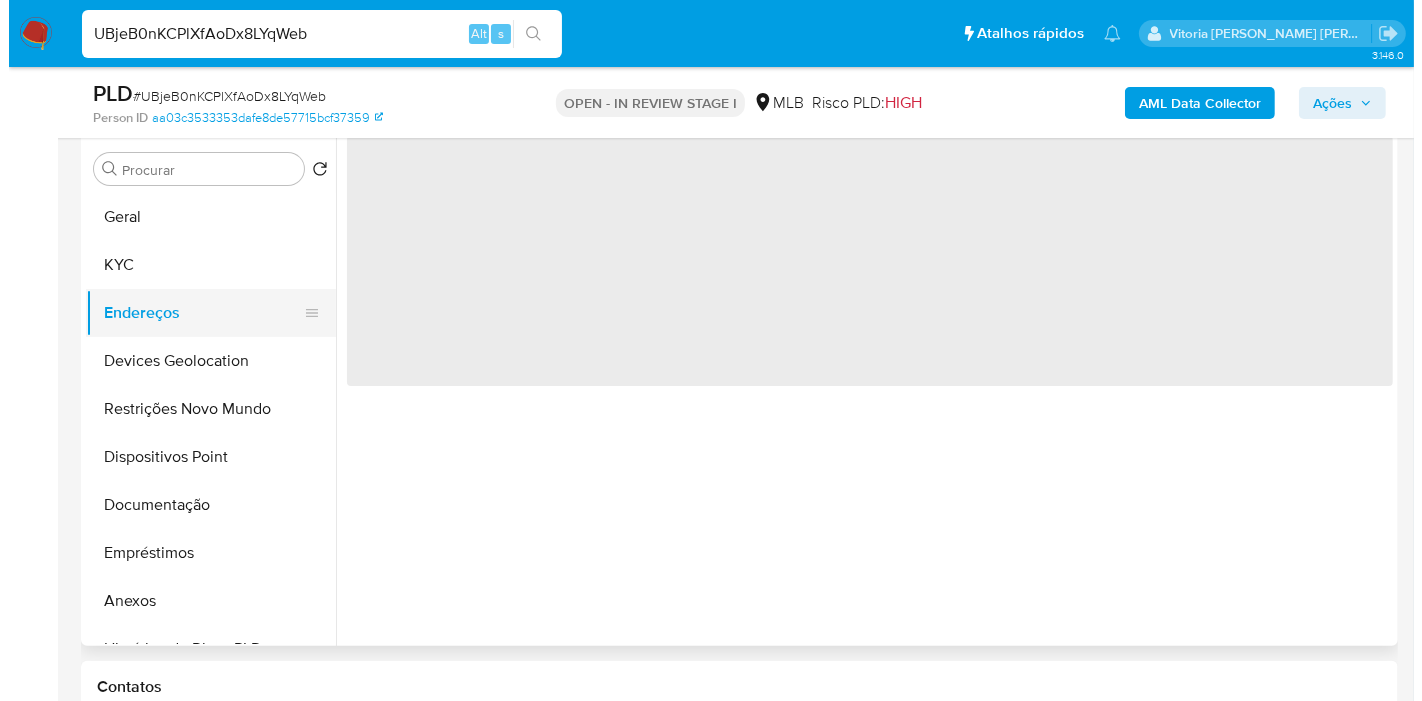 scroll, scrollTop: 0, scrollLeft: 0, axis: both 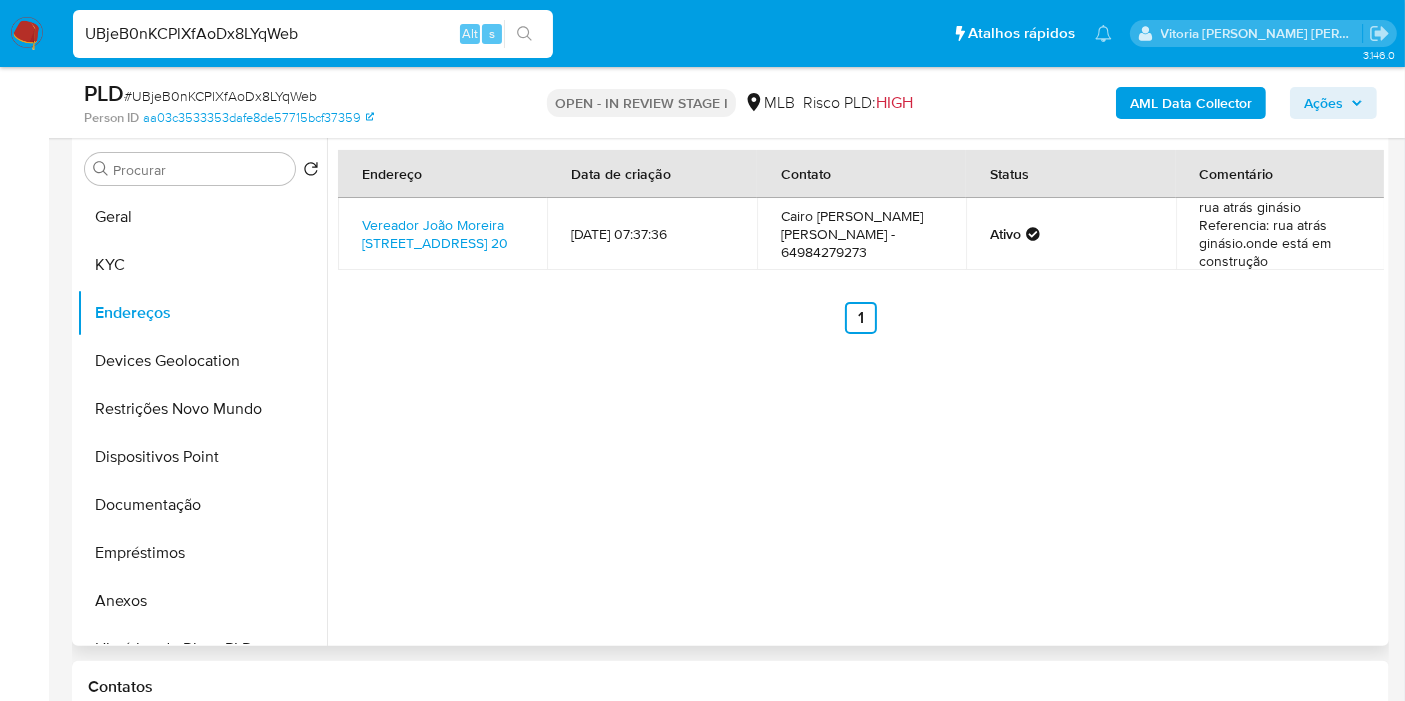type 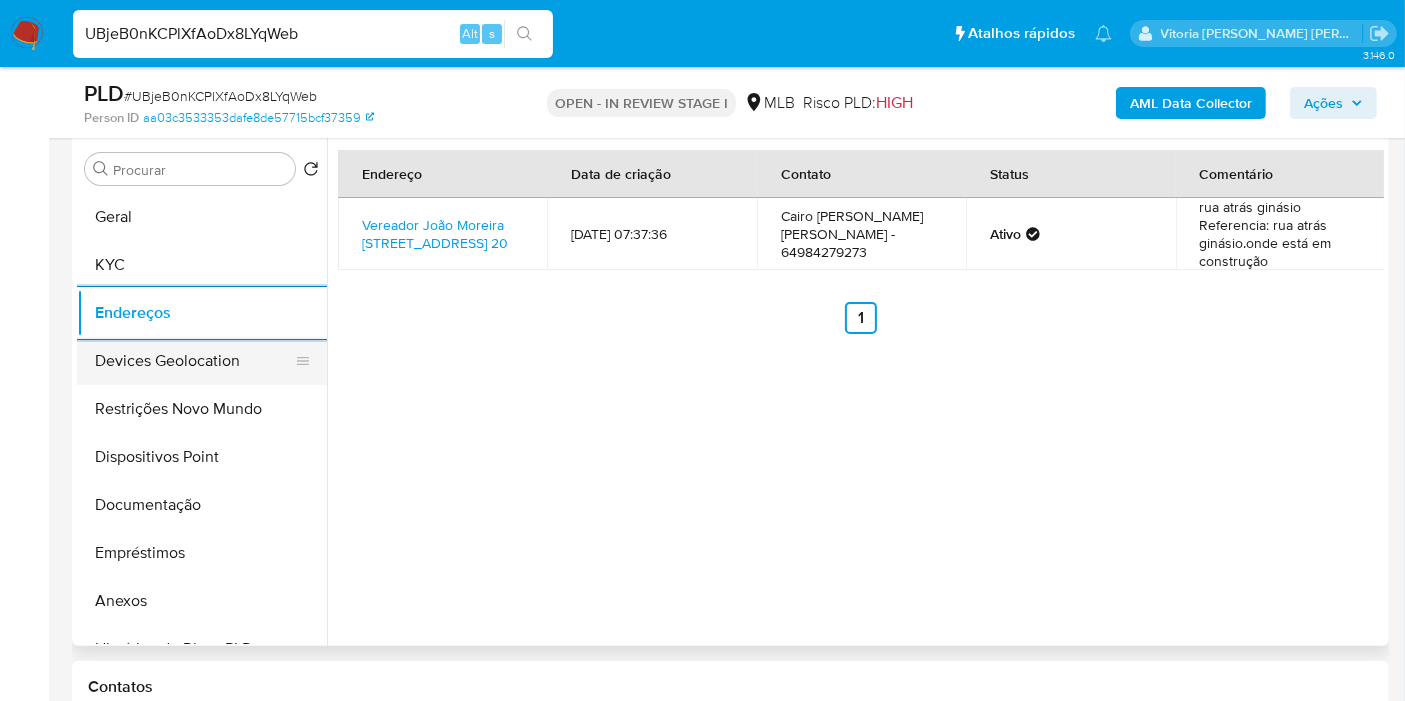 click on "Devices Geolocation" at bounding box center [194, 361] 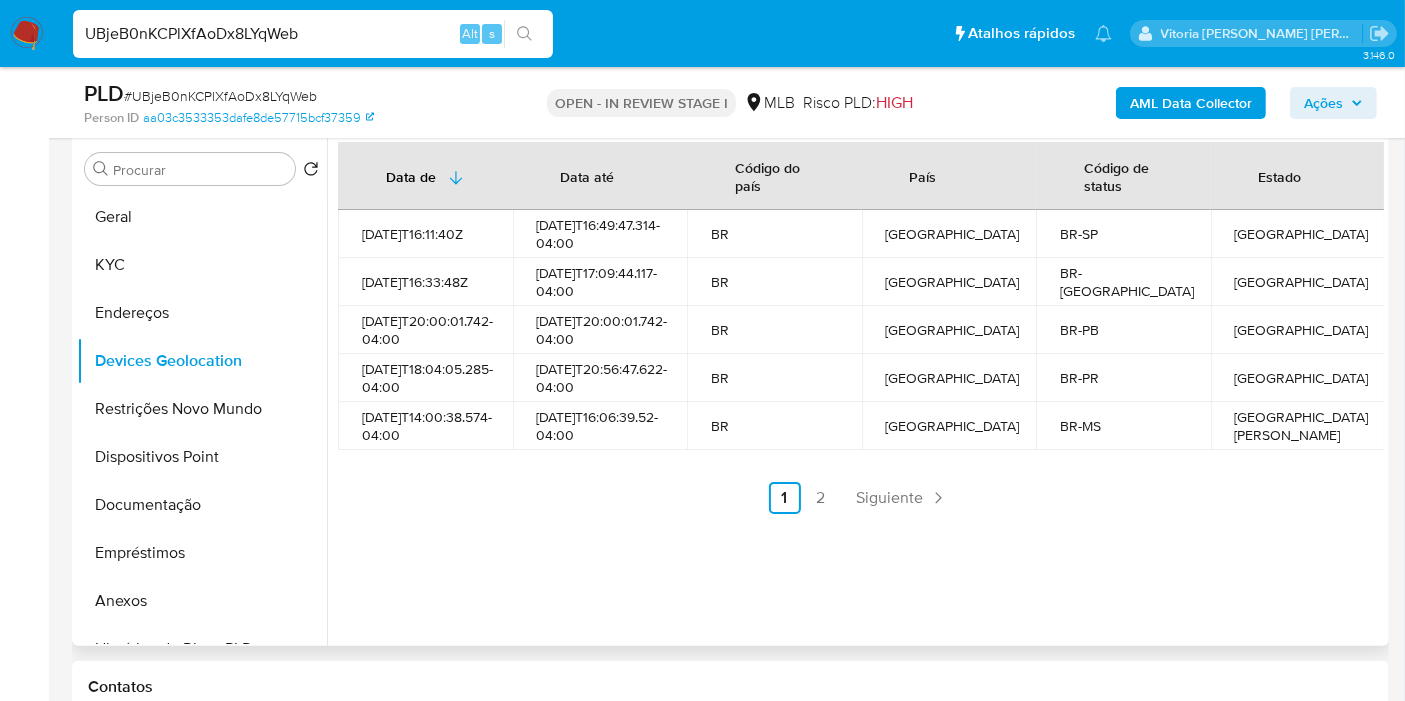 type 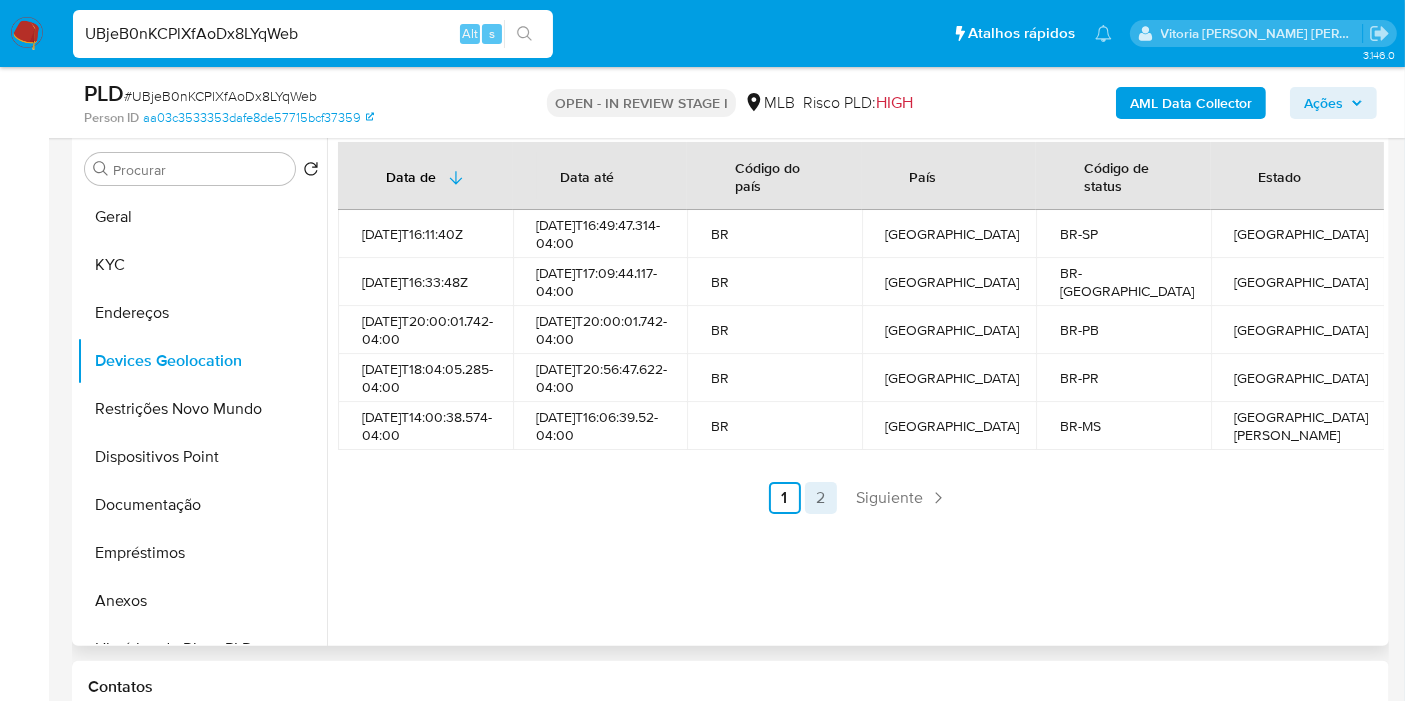 click on "2" at bounding box center (821, 498) 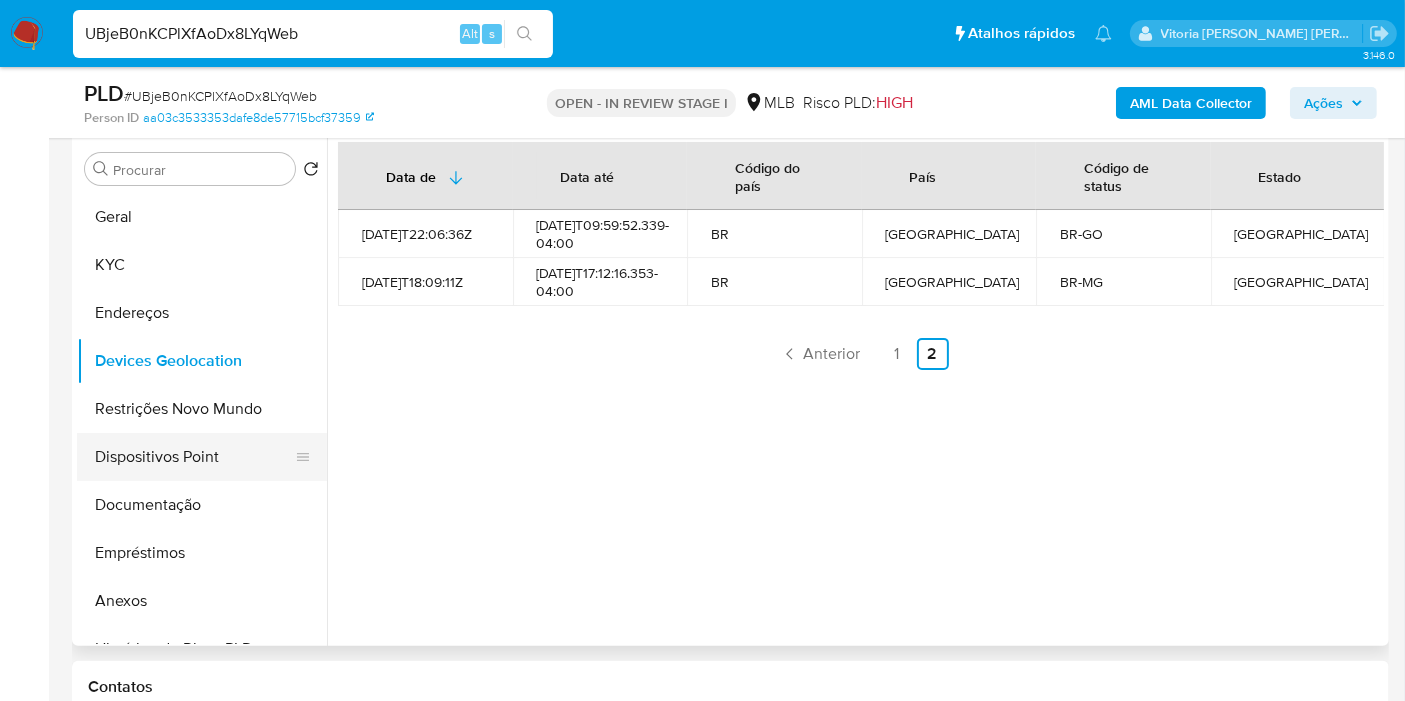 click on "Dispositivos Point" at bounding box center (194, 457) 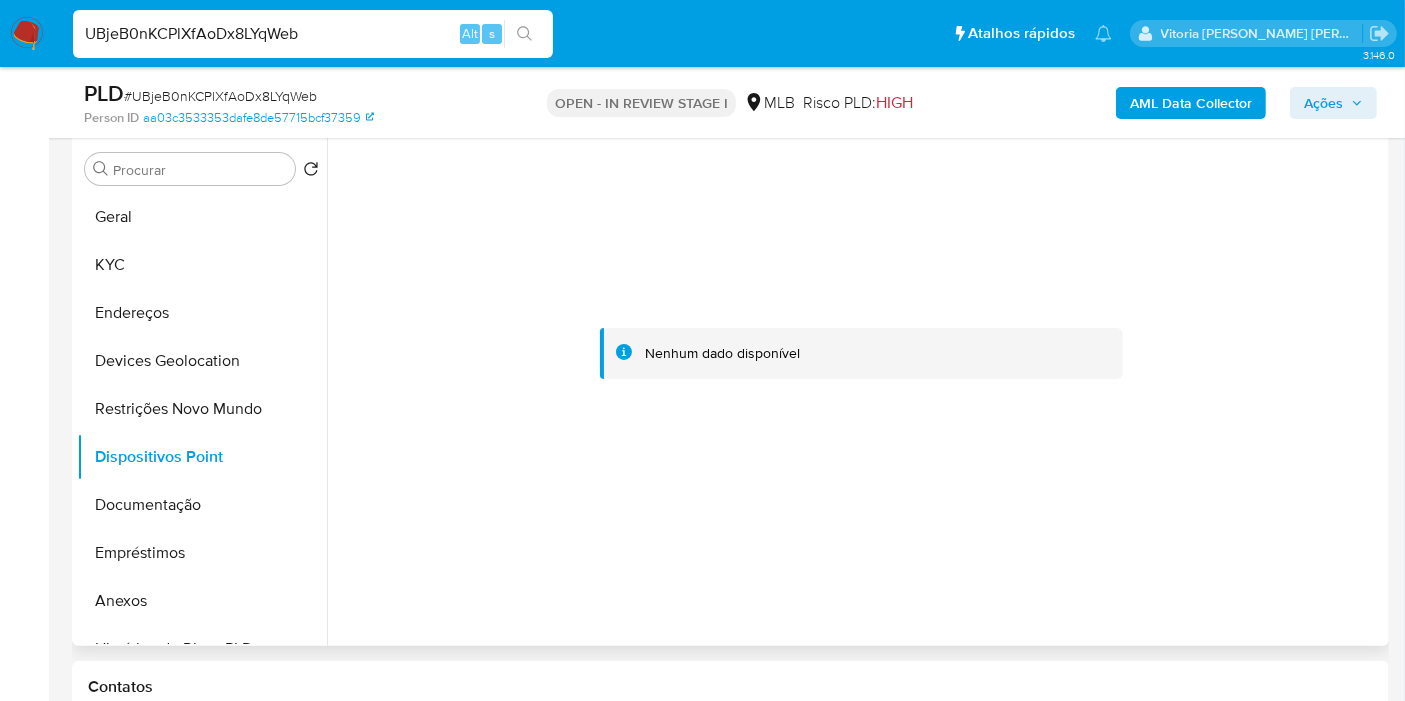 type 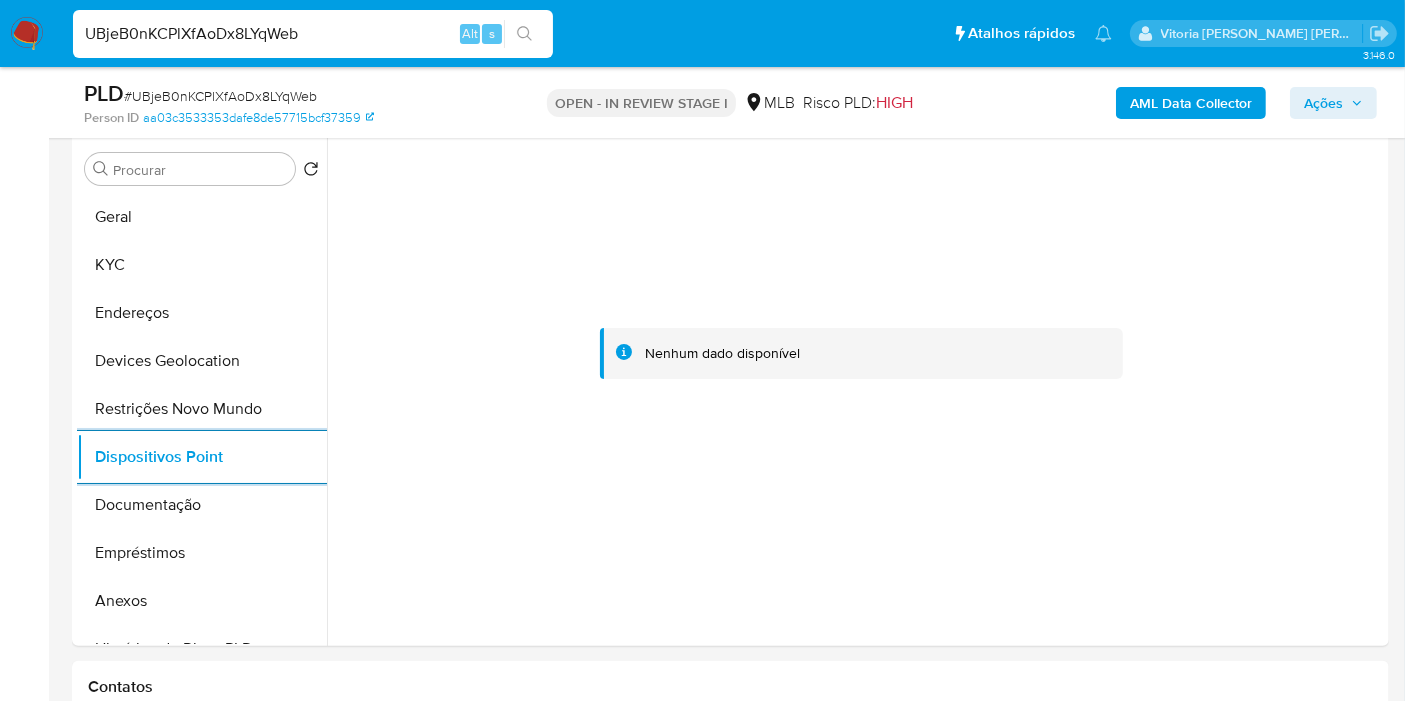 click on "Ações" at bounding box center (1323, 103) 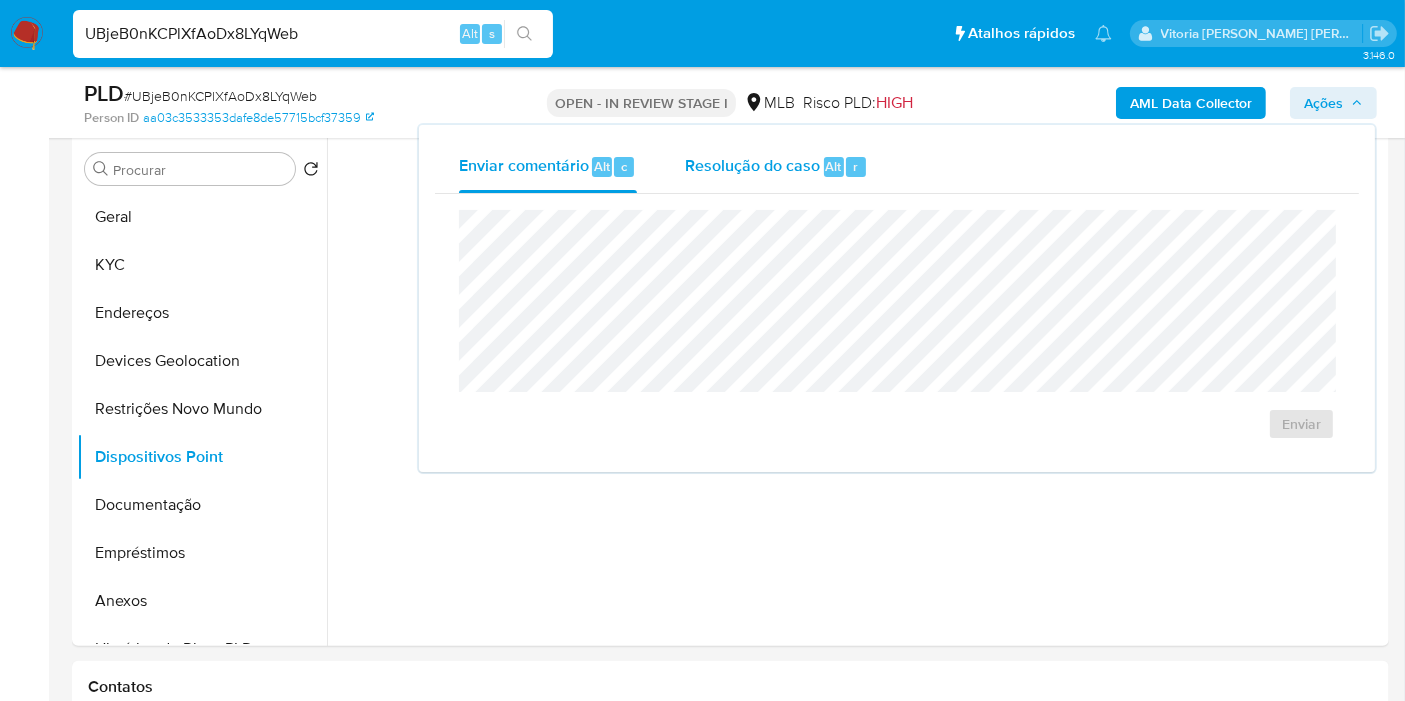 click on "Resolução do caso Alt r" at bounding box center [776, 167] 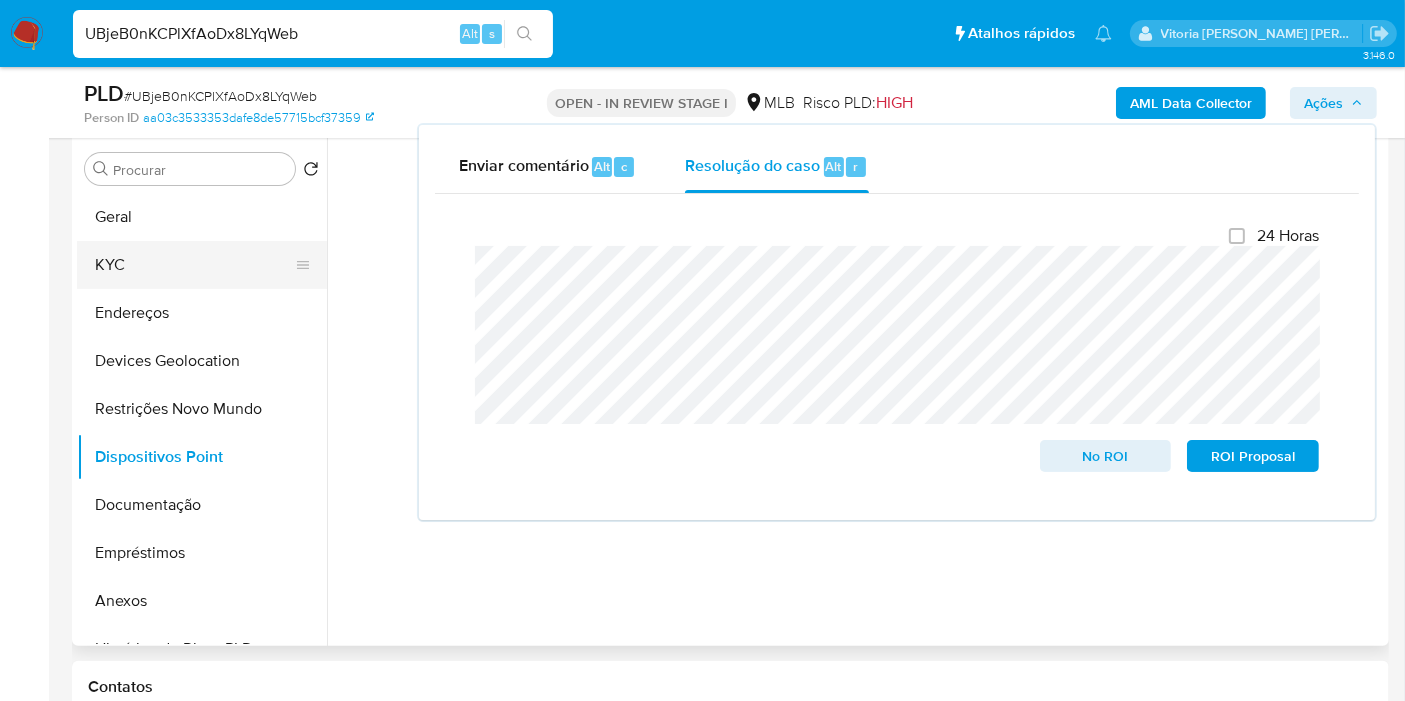 click on "KYC" at bounding box center (194, 265) 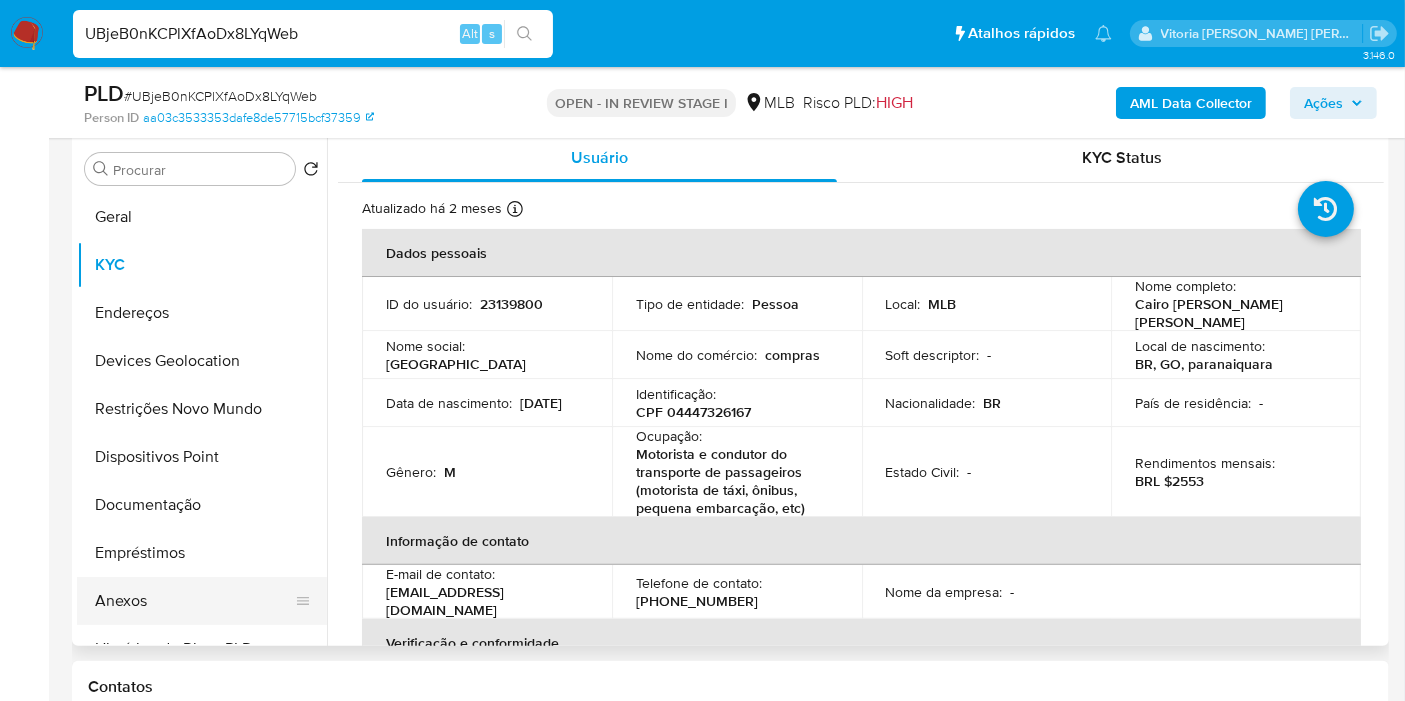 click on "Anexos" at bounding box center [194, 601] 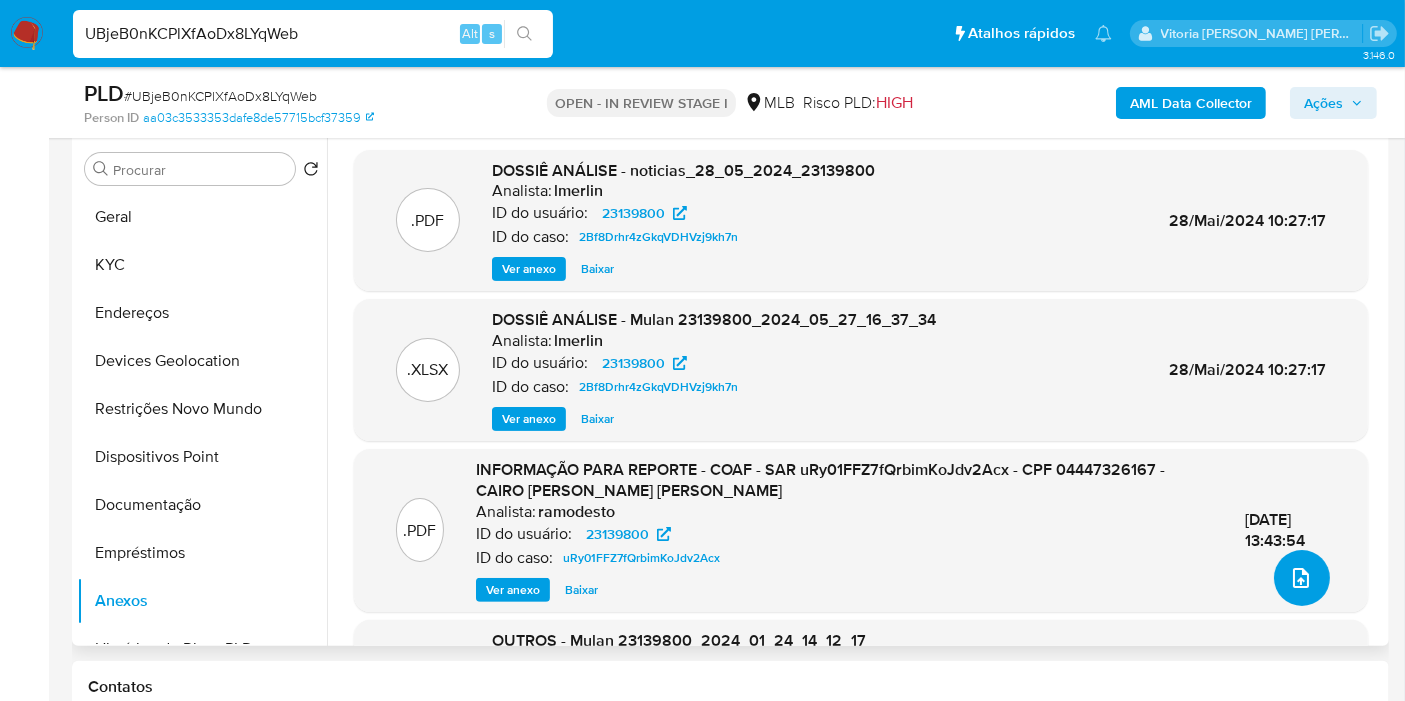 click at bounding box center (1302, 578) 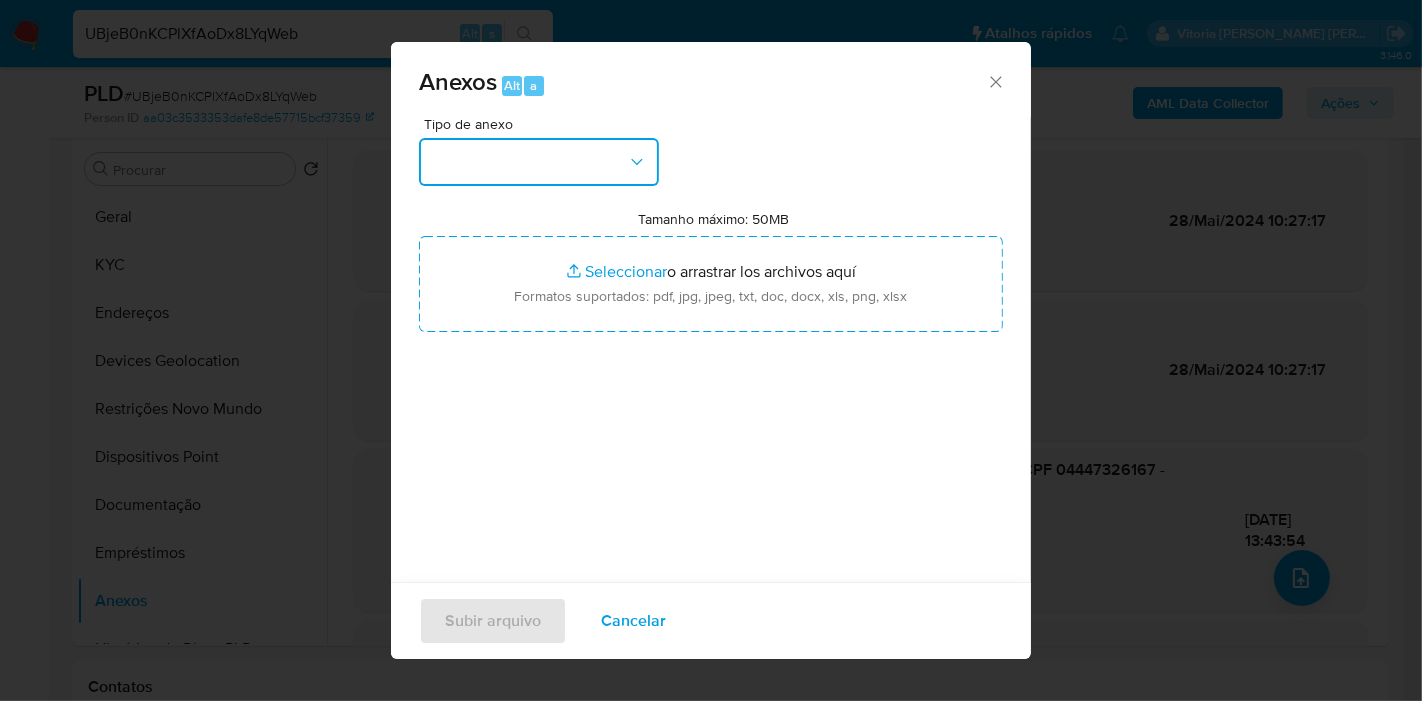 click at bounding box center [539, 162] 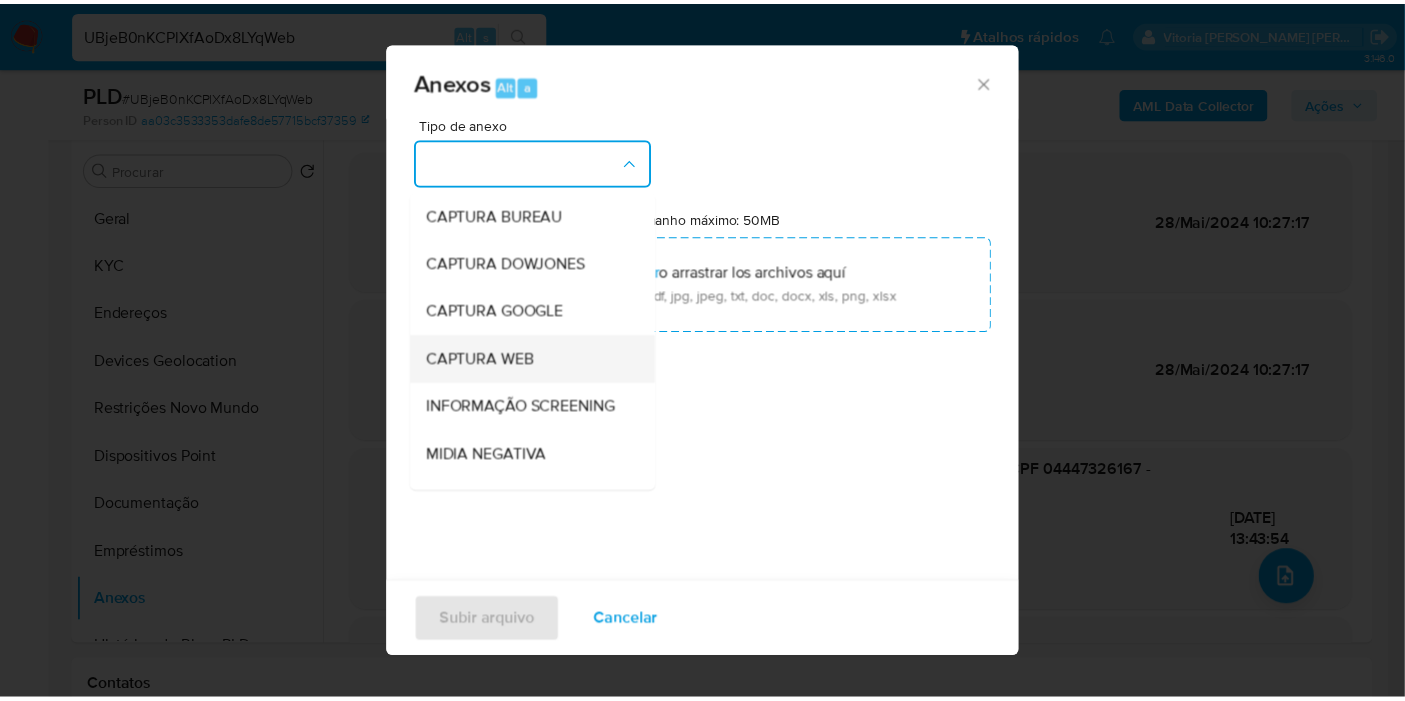 scroll, scrollTop: 222, scrollLeft: 0, axis: vertical 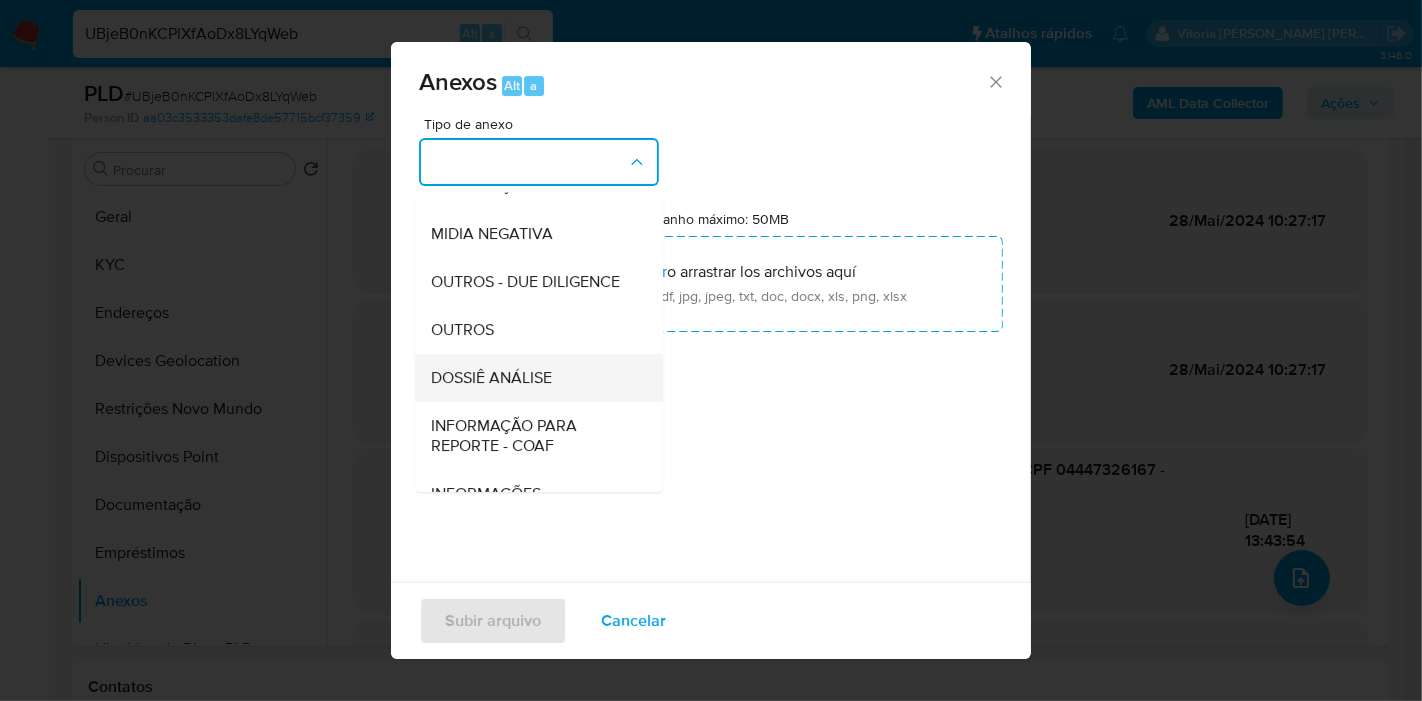click on "DOSSIÊ ANÁLISE" at bounding box center [491, 378] 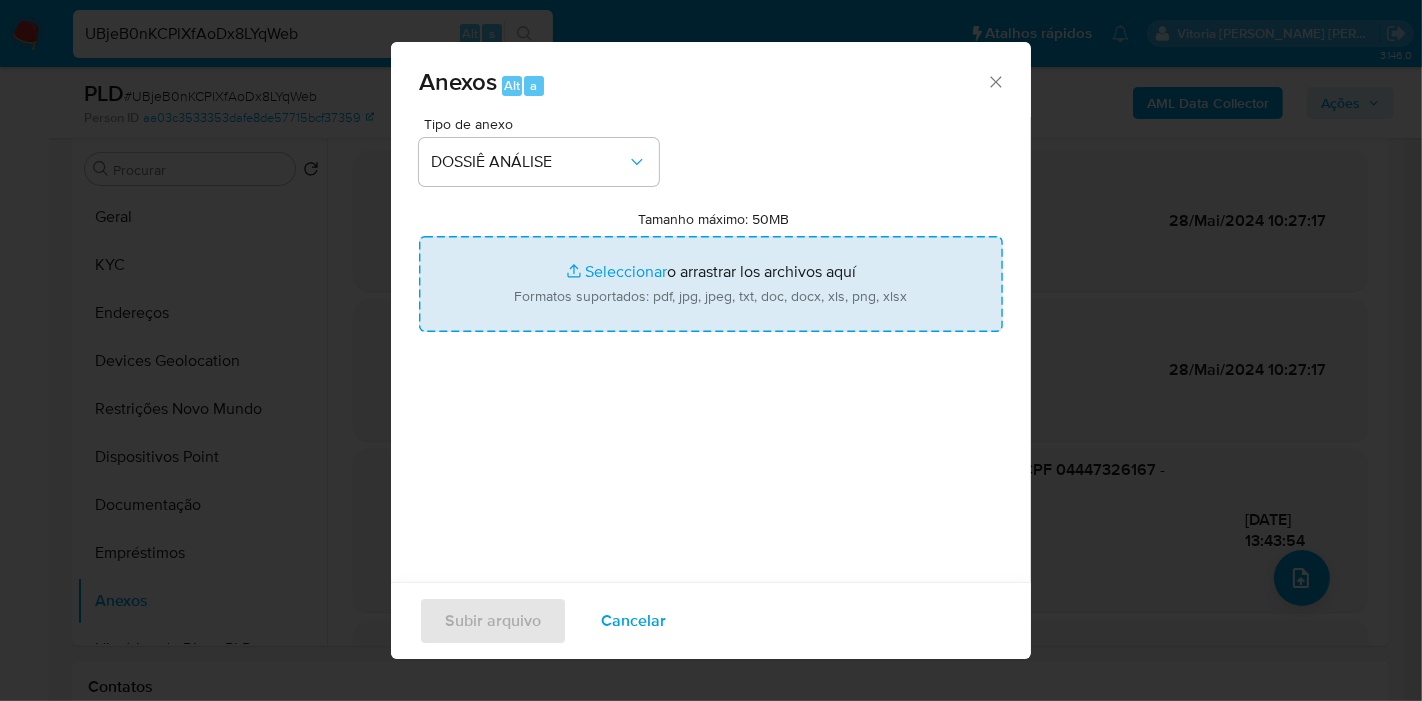 type on "C:\fakepath\2º SAR XXXX_XX - CPF 04447326167 - CAIRO CABRAL RODRIGUES.pdf" 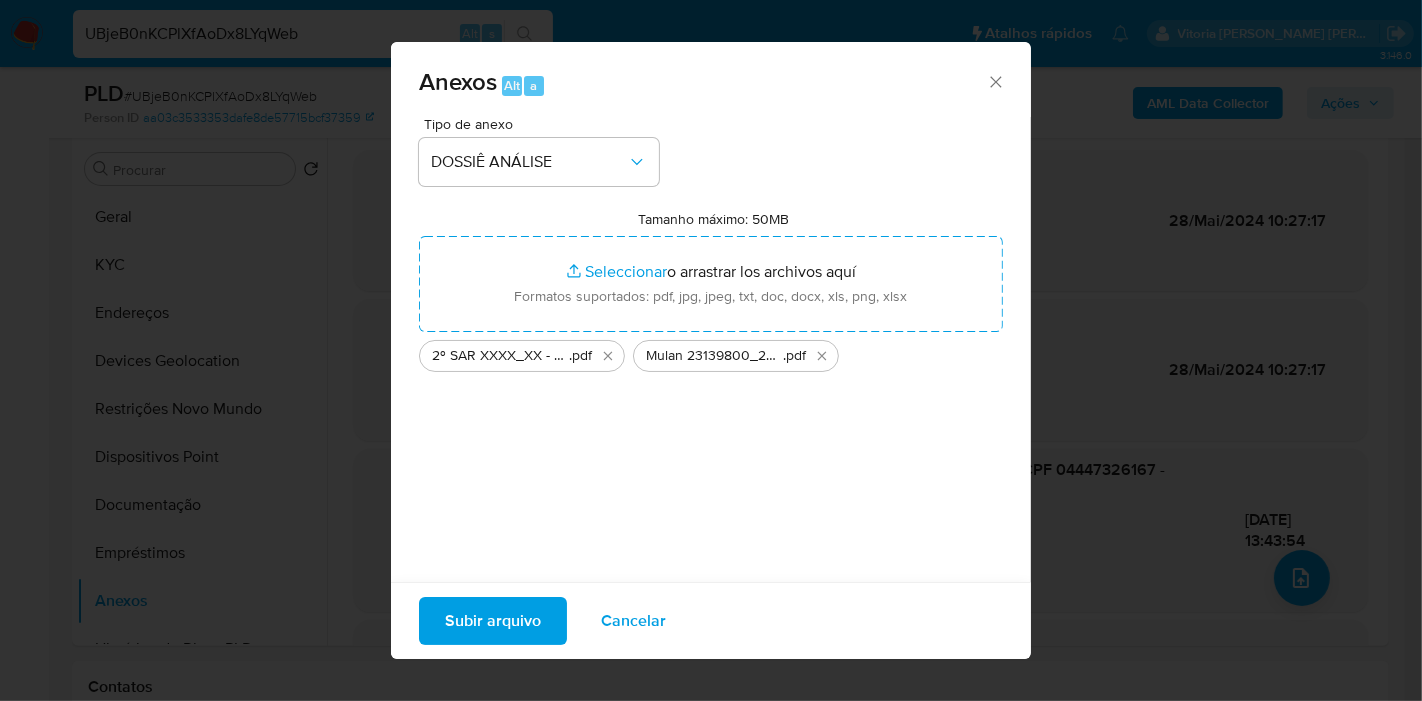 click on "Tipo de anexo DOSSIÊ ANÁLISE Tamanho máximo: 50MB Seleccionar archivos Seleccionar  o arrastrar los archivos aquí Formatos suportados: pdf, jpg, jpeg, txt, doc, docx, xls, png, xlsx 2º SAR XXXX_XX - CPF 04447326167 - CAIRO CABRAL RODRIGUES .pdf Mulan 23139800_2025_07_28_06_40_57 .pdf" at bounding box center [711, 353] 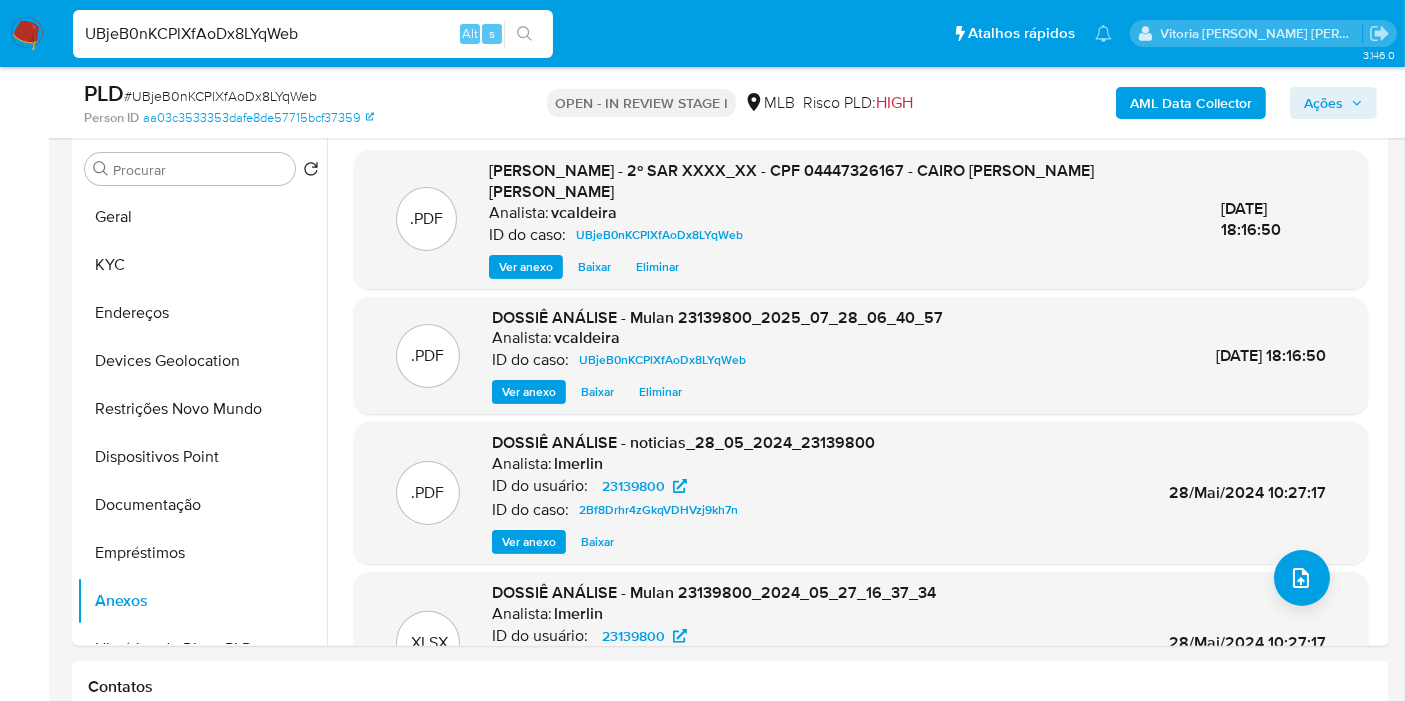 click on "Ações" at bounding box center [1323, 103] 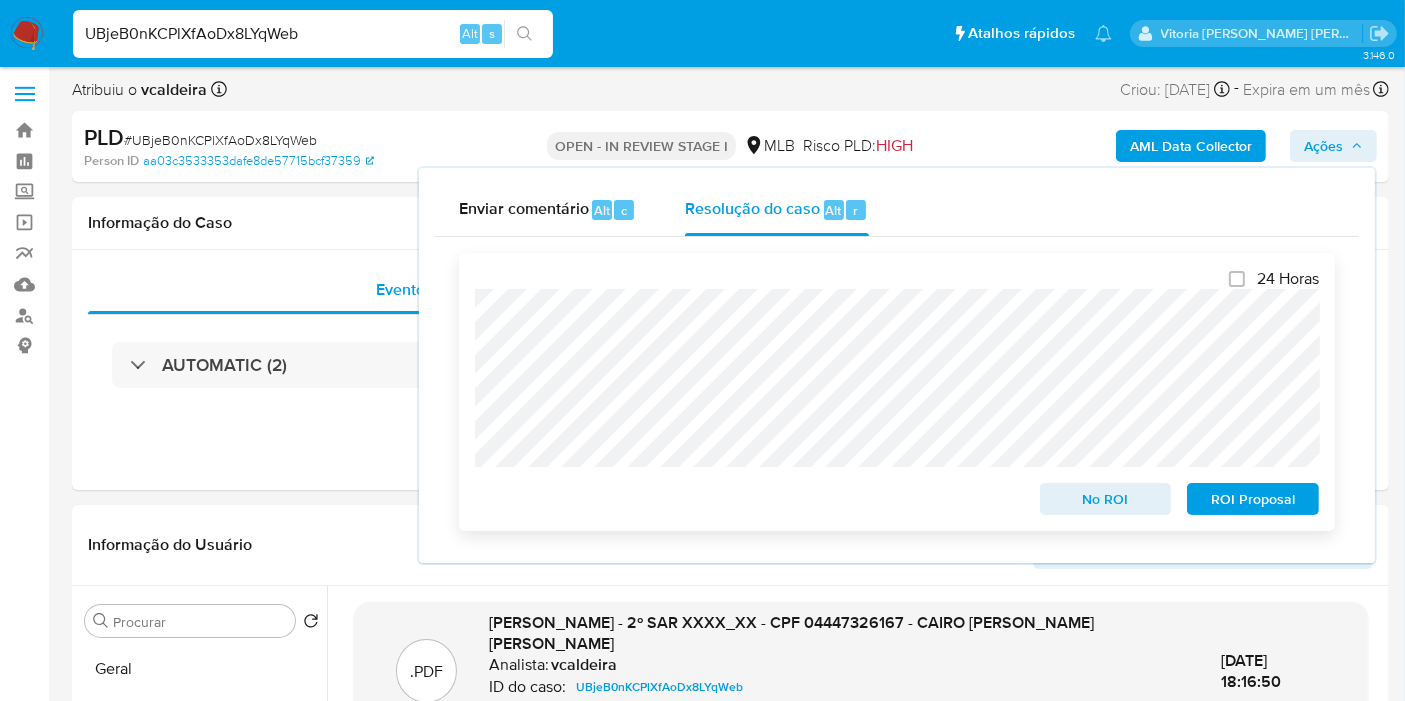 scroll, scrollTop: 0, scrollLeft: 0, axis: both 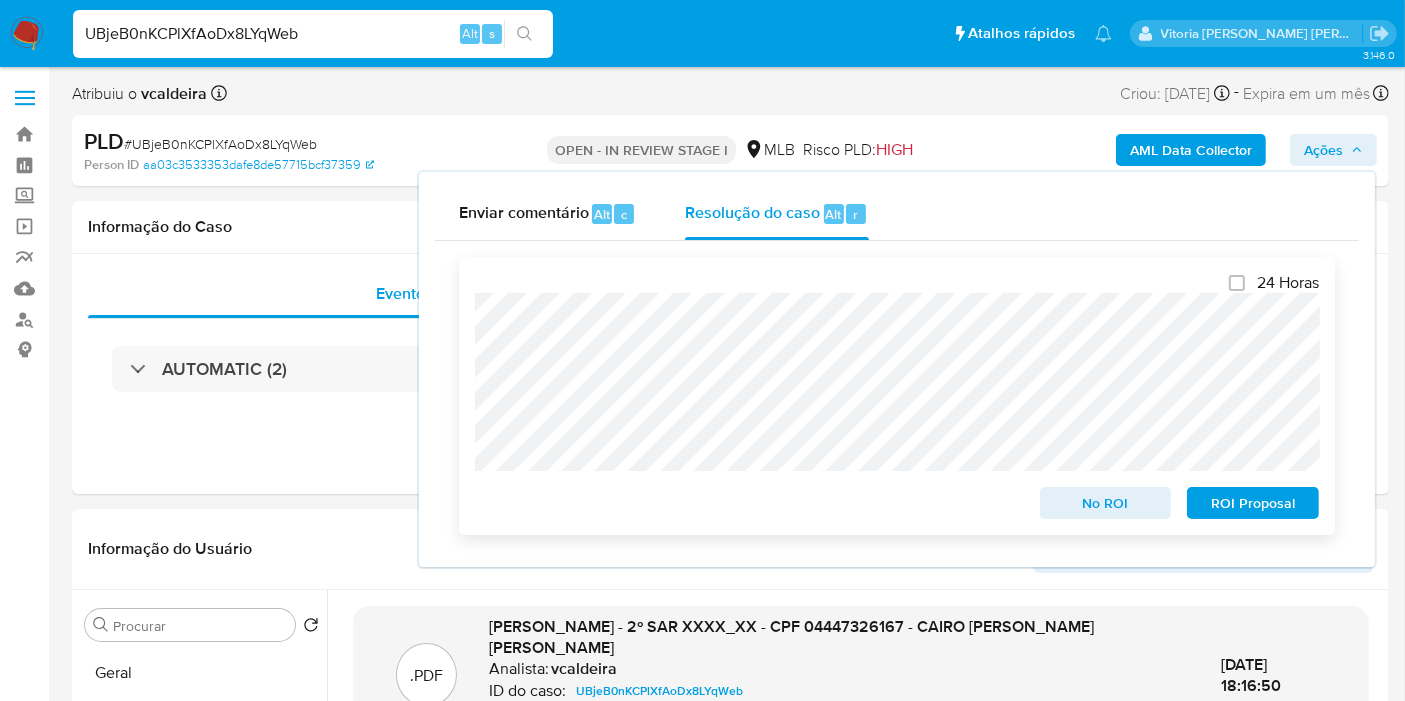 click on "ROI Proposal" at bounding box center (1253, 503) 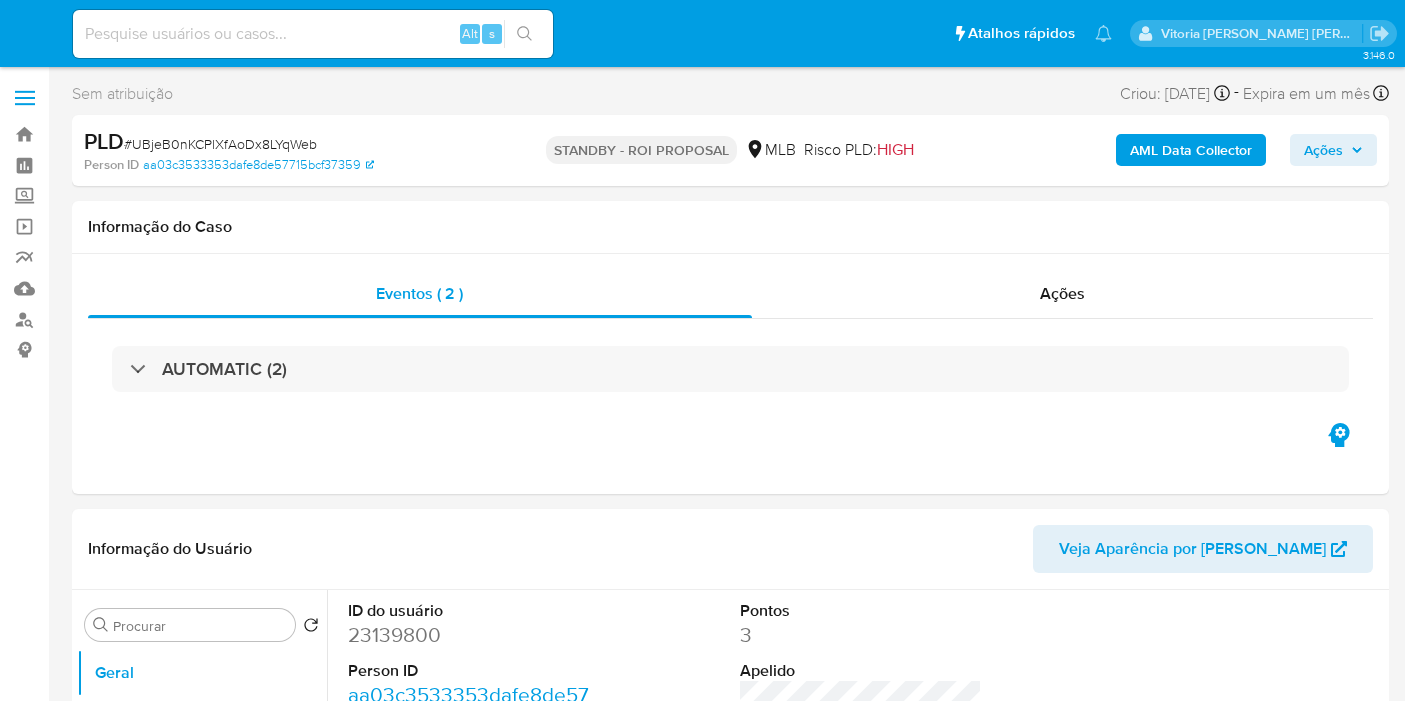 scroll, scrollTop: 0, scrollLeft: 0, axis: both 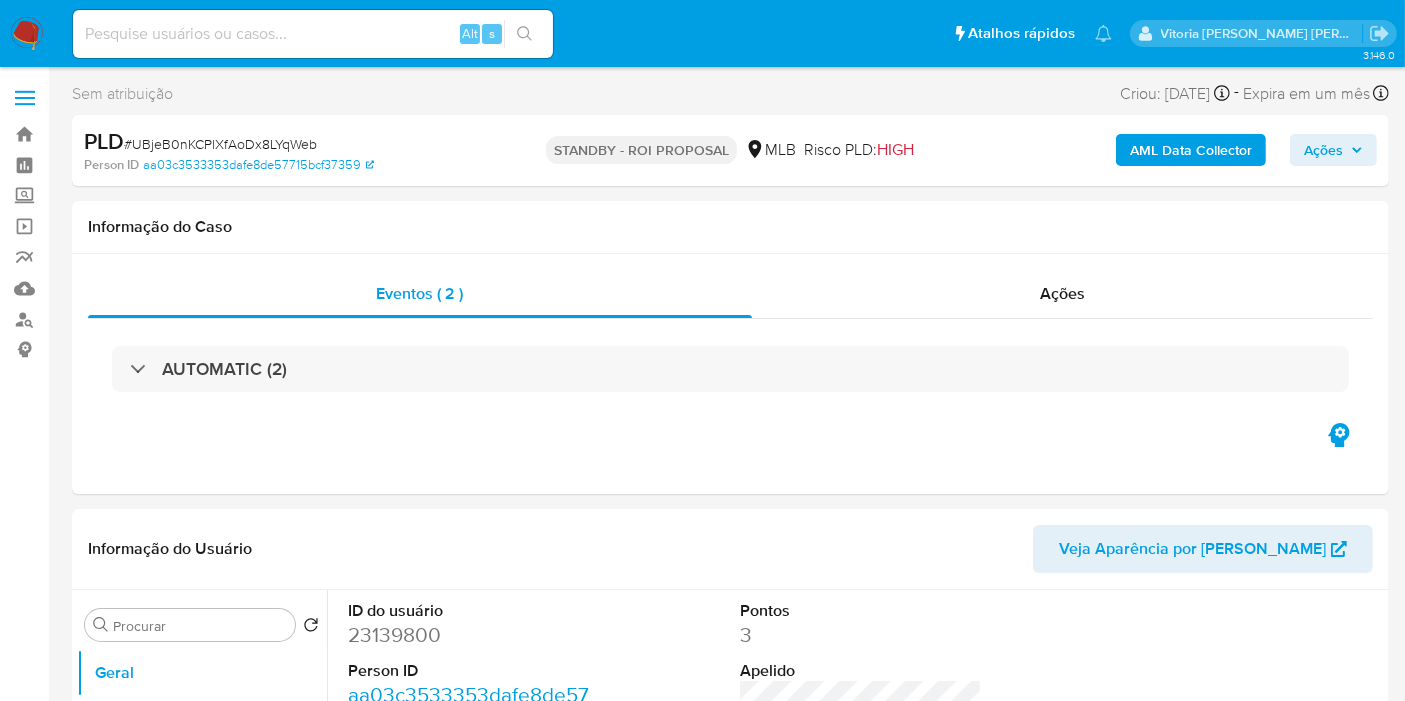 select on "10" 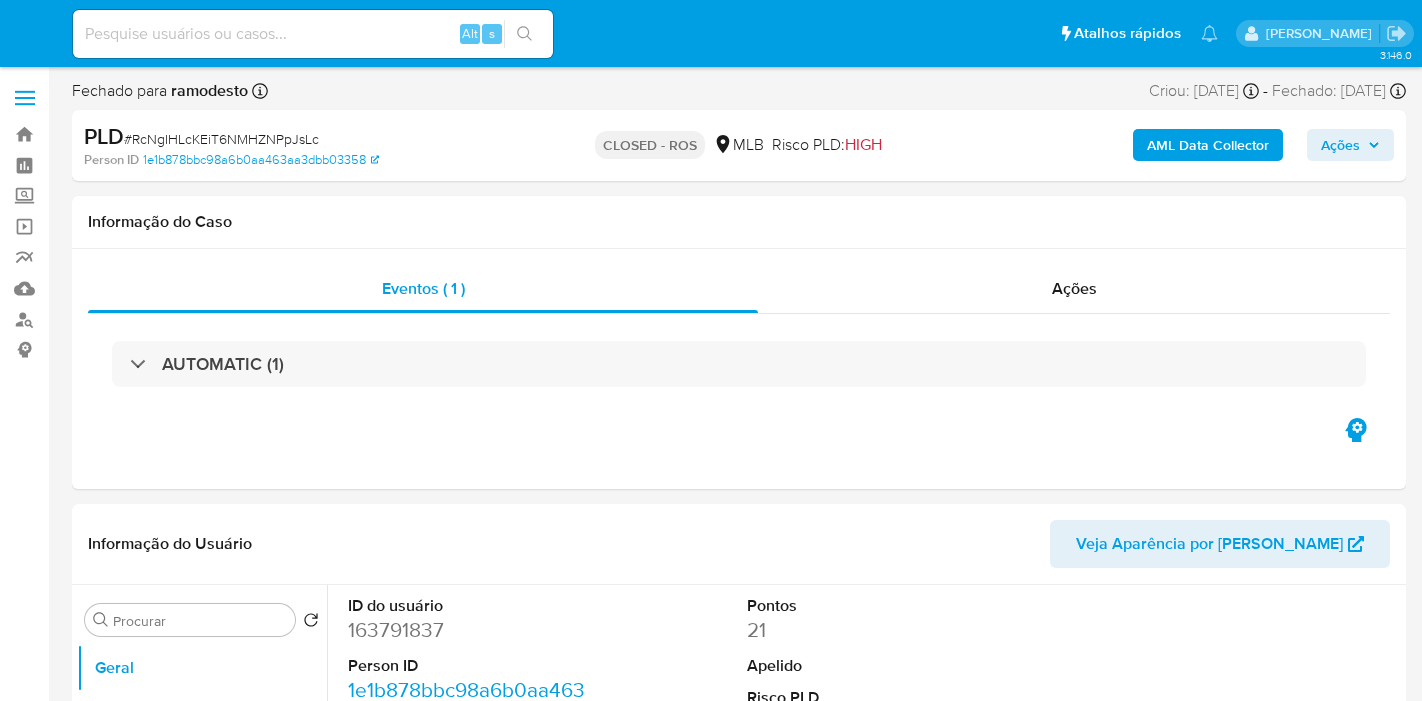 select on "10" 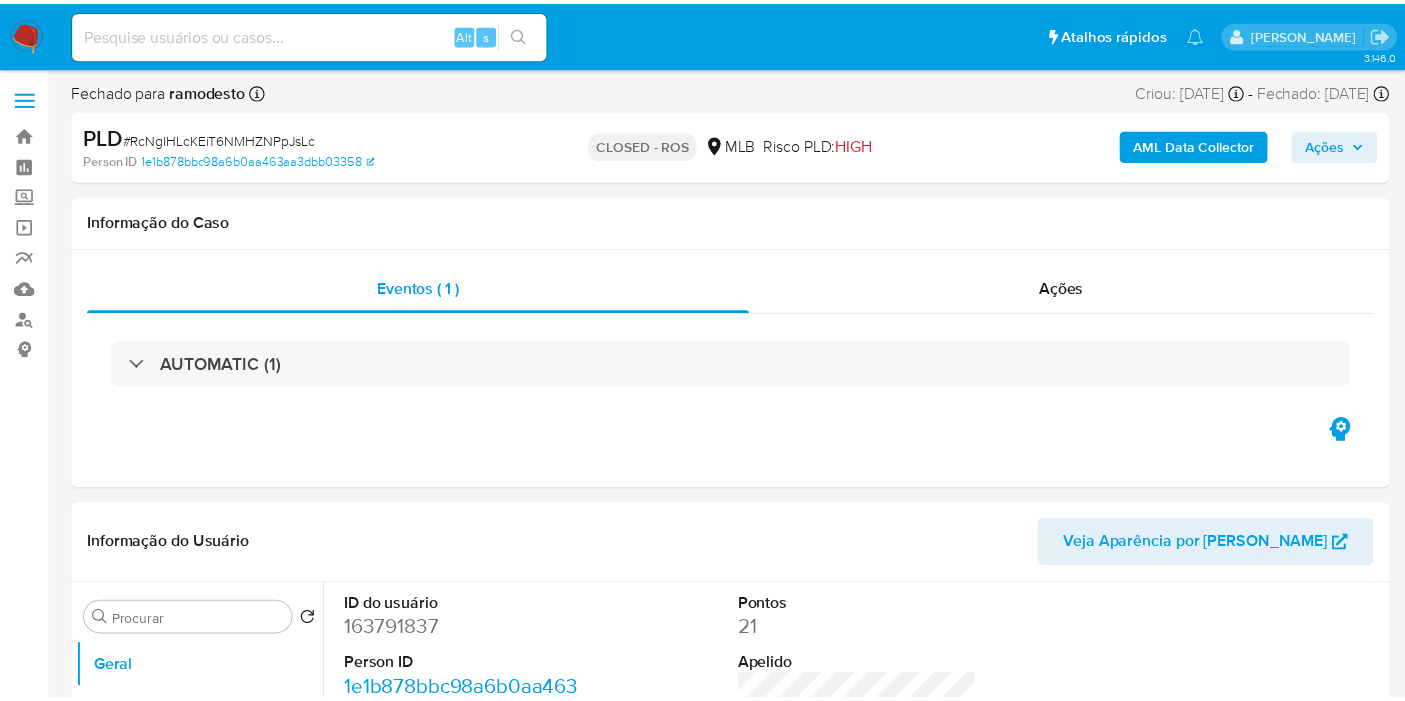 scroll, scrollTop: 0, scrollLeft: 0, axis: both 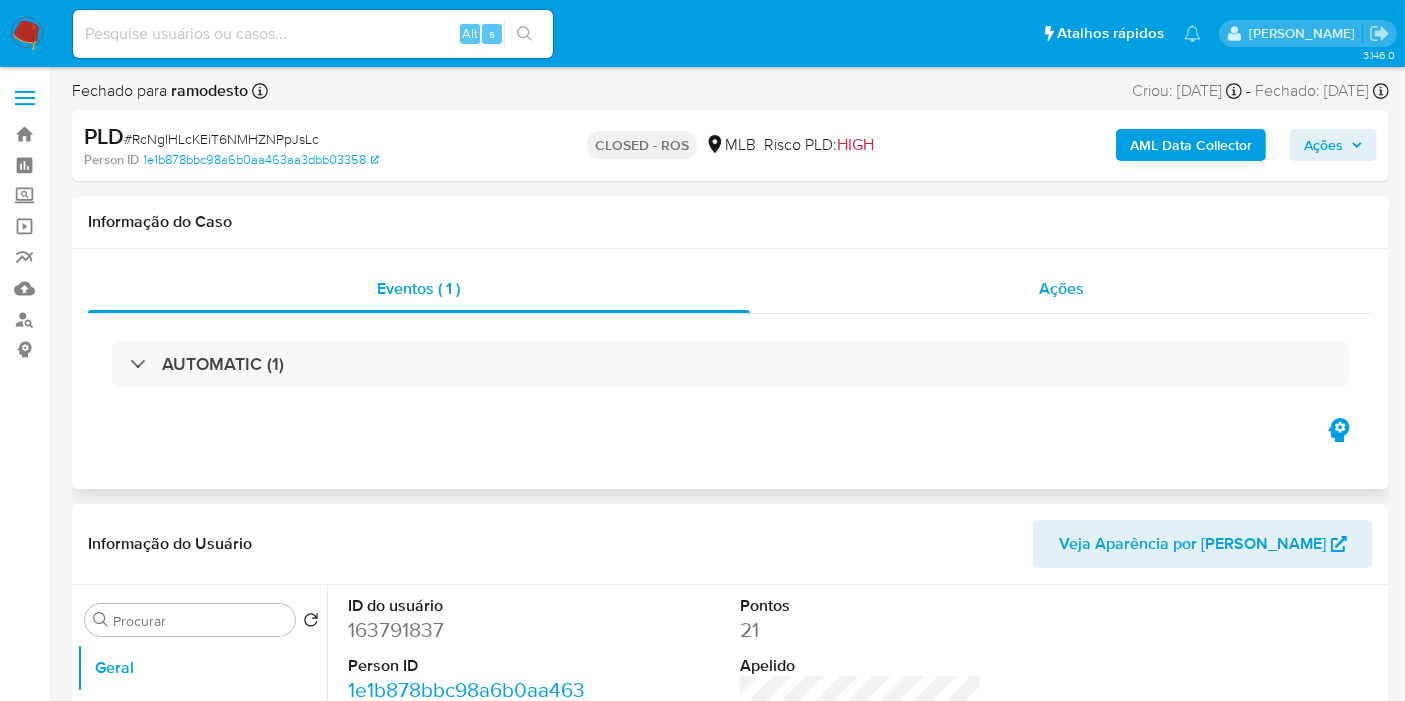 click on "Ações" at bounding box center [1061, 288] 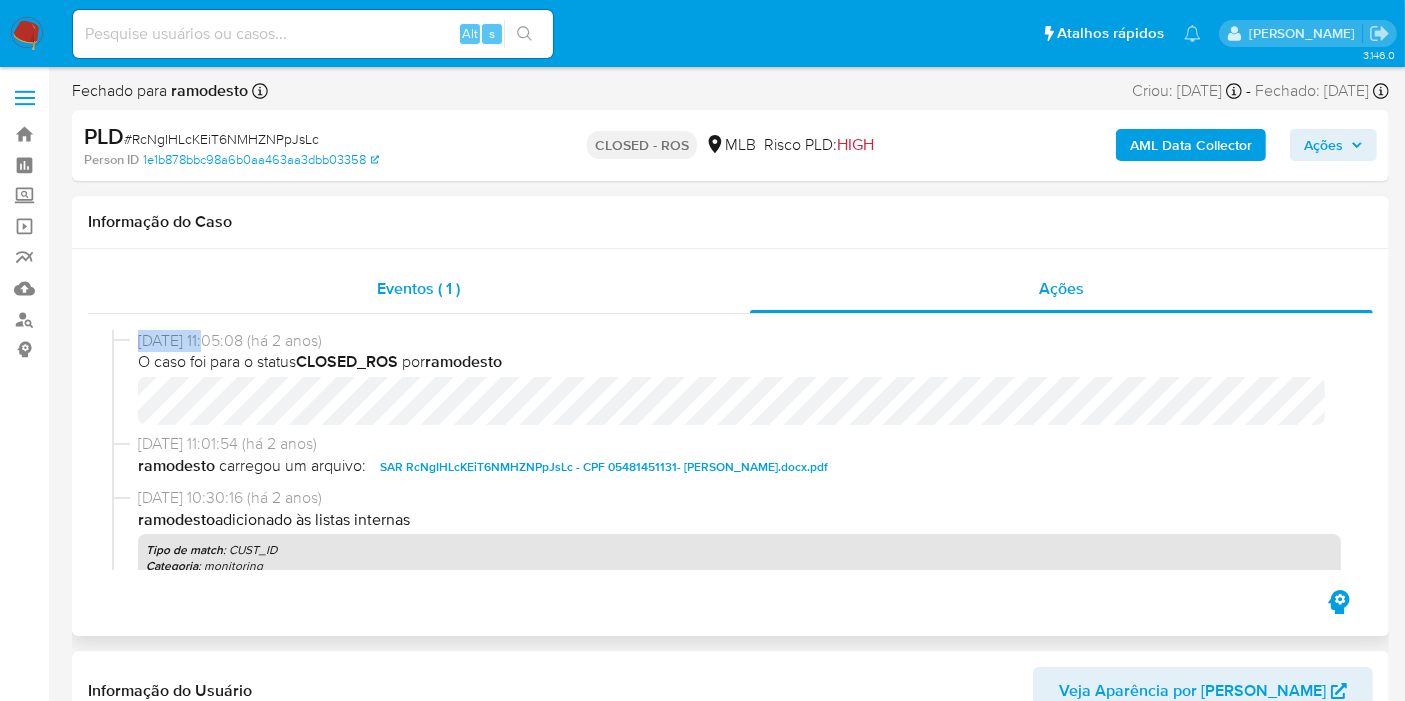 drag, startPoint x: 214, startPoint y: 341, endPoint x: 243, endPoint y: 283, distance: 64.84597 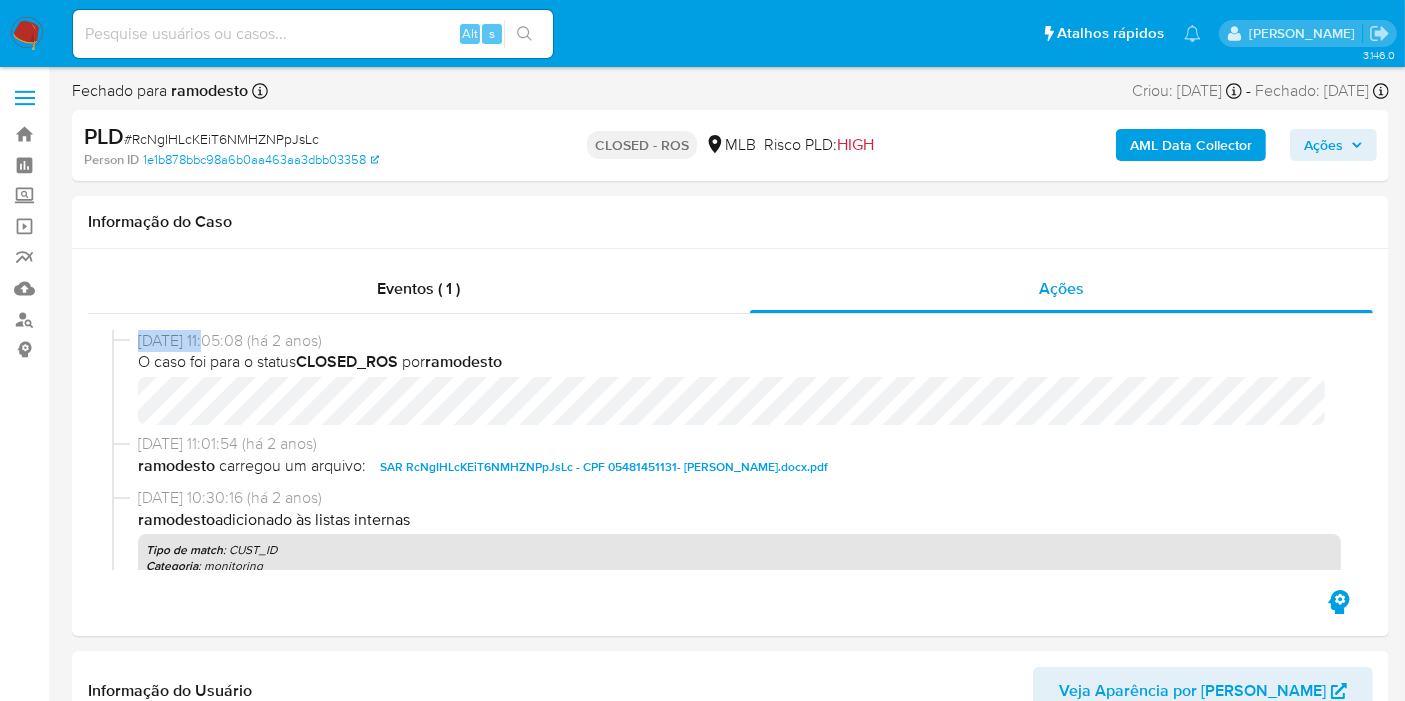 copy on "[DATE]" 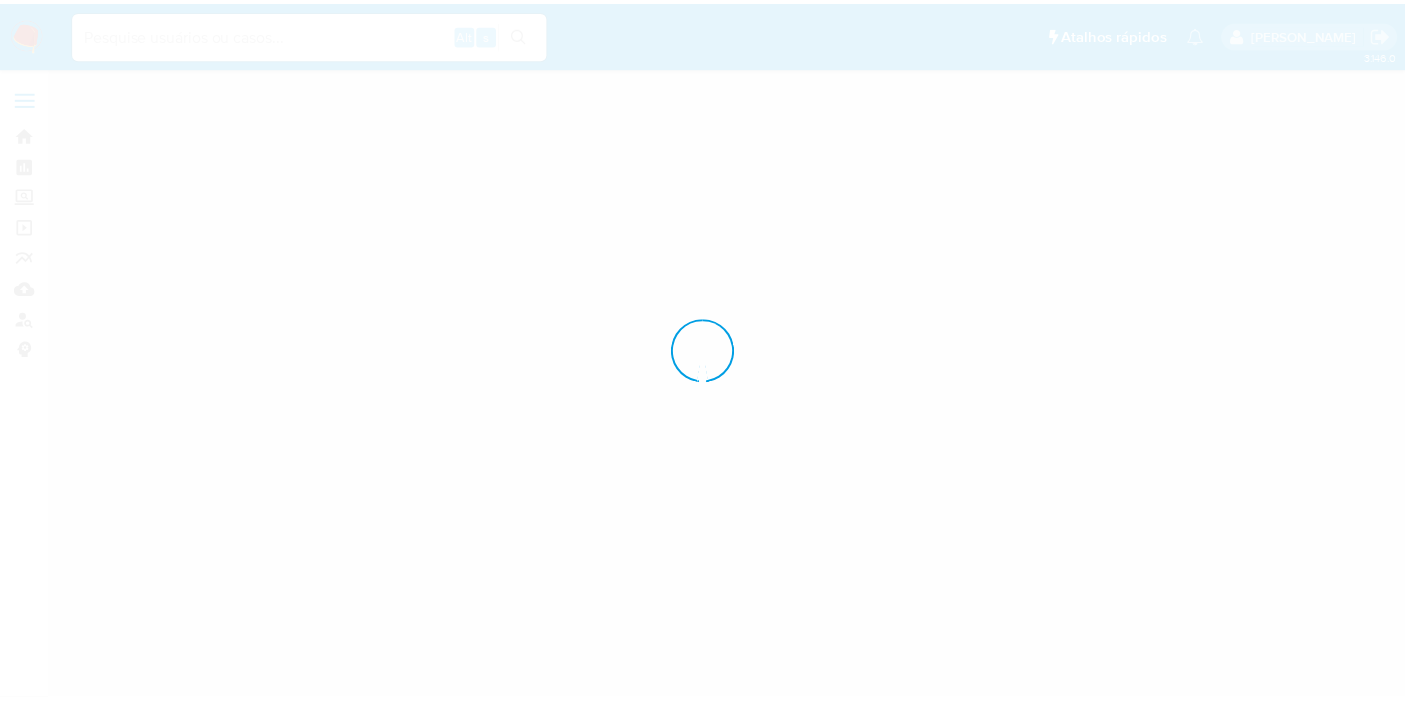 scroll, scrollTop: 0, scrollLeft: 0, axis: both 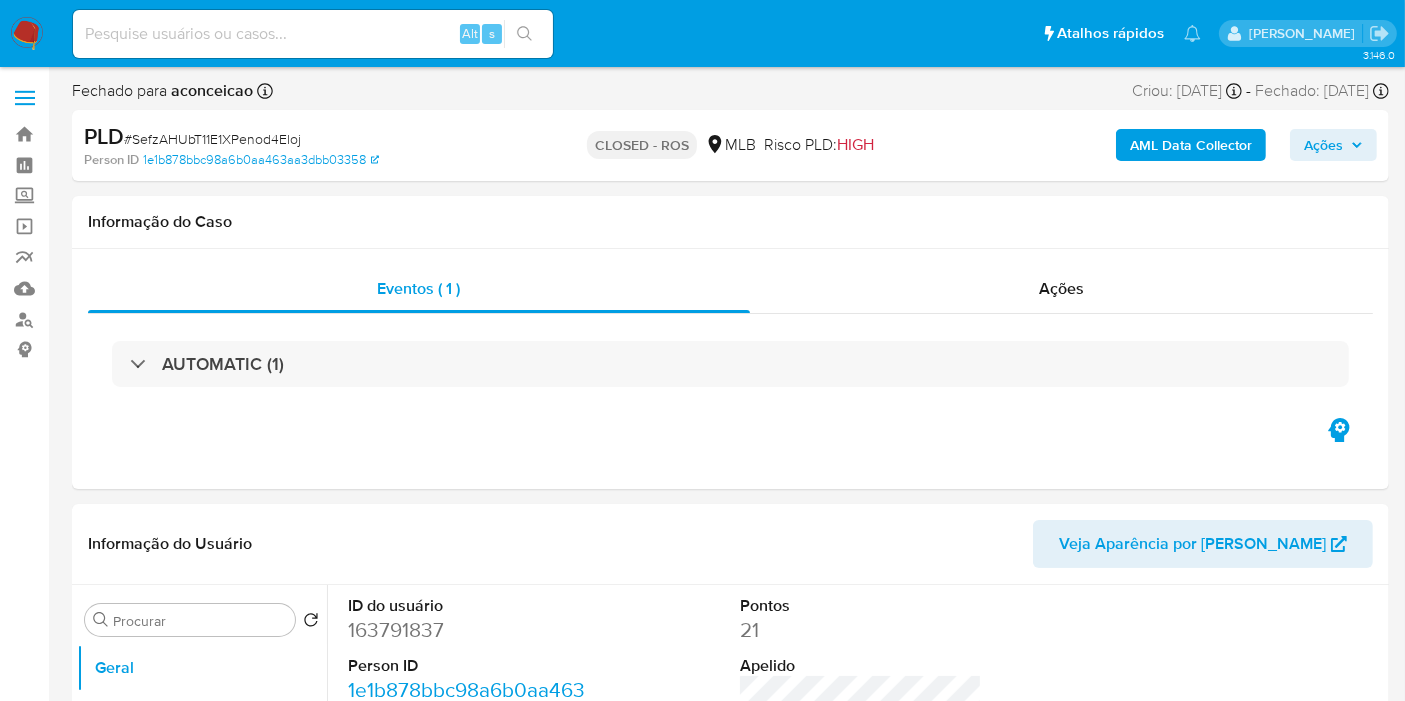 select on "10" 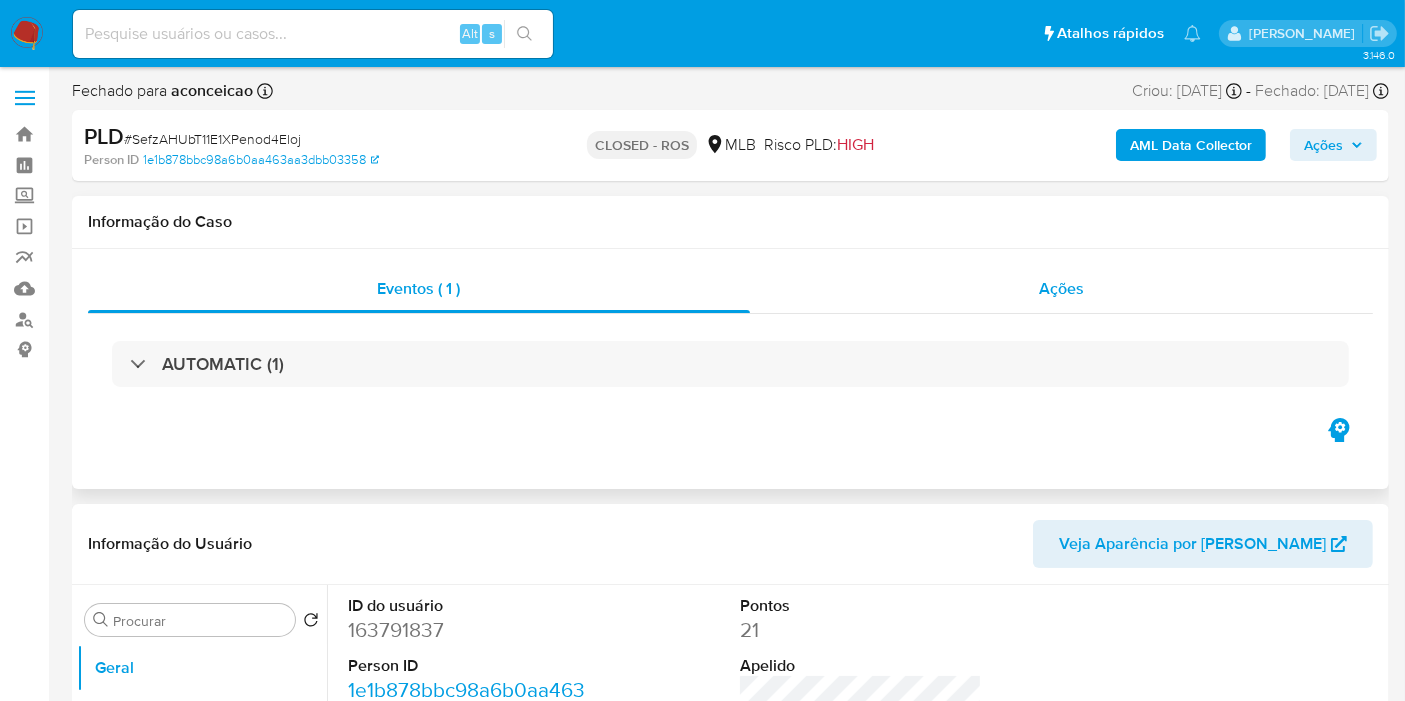 click on "Ações" at bounding box center (1061, 288) 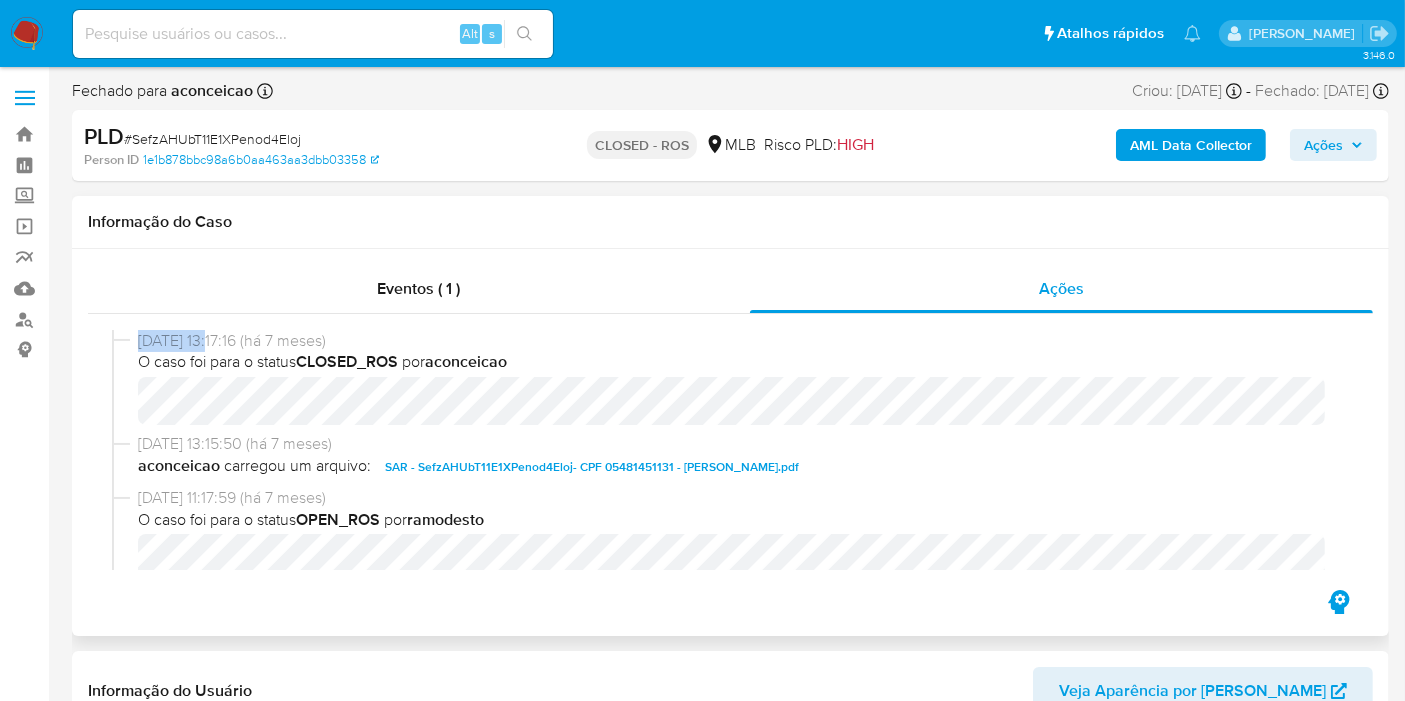 drag, startPoint x: 214, startPoint y: 337, endPoint x: 137, endPoint y: 337, distance: 77 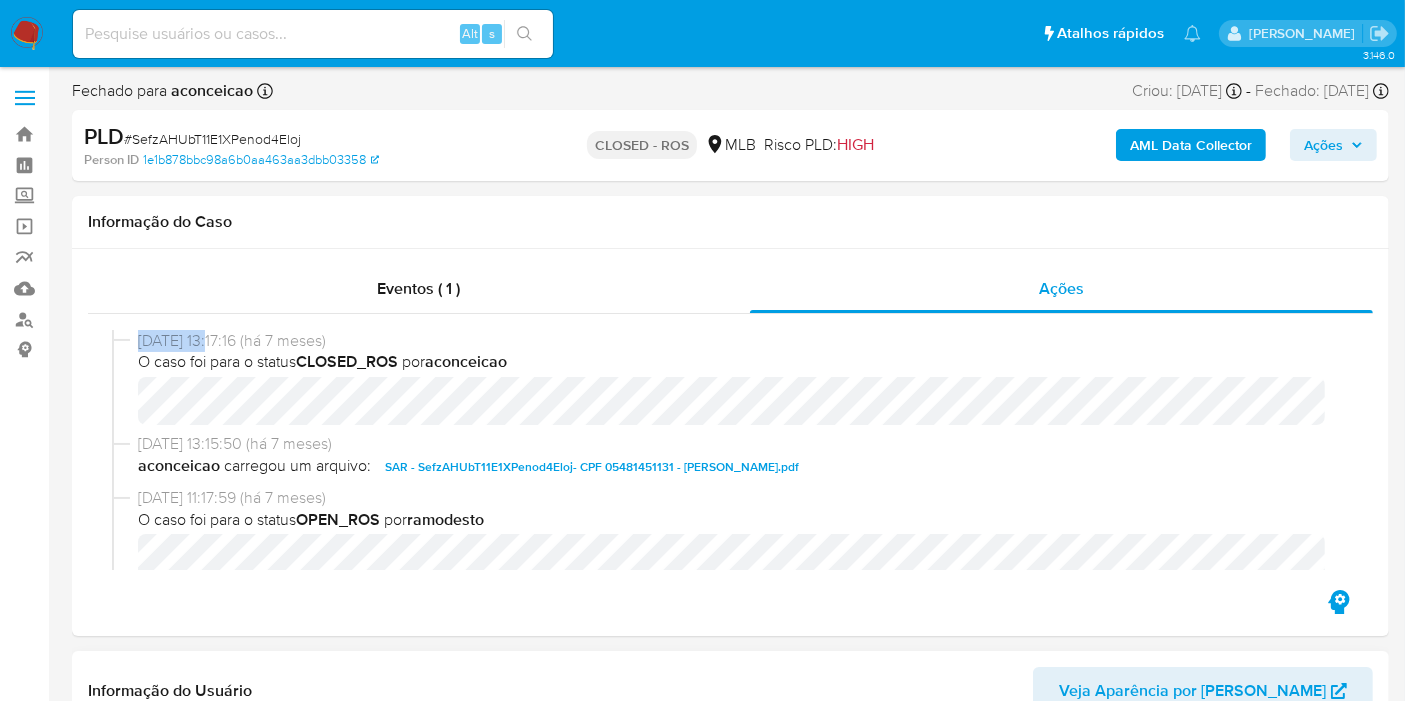 copy on "[DATE]" 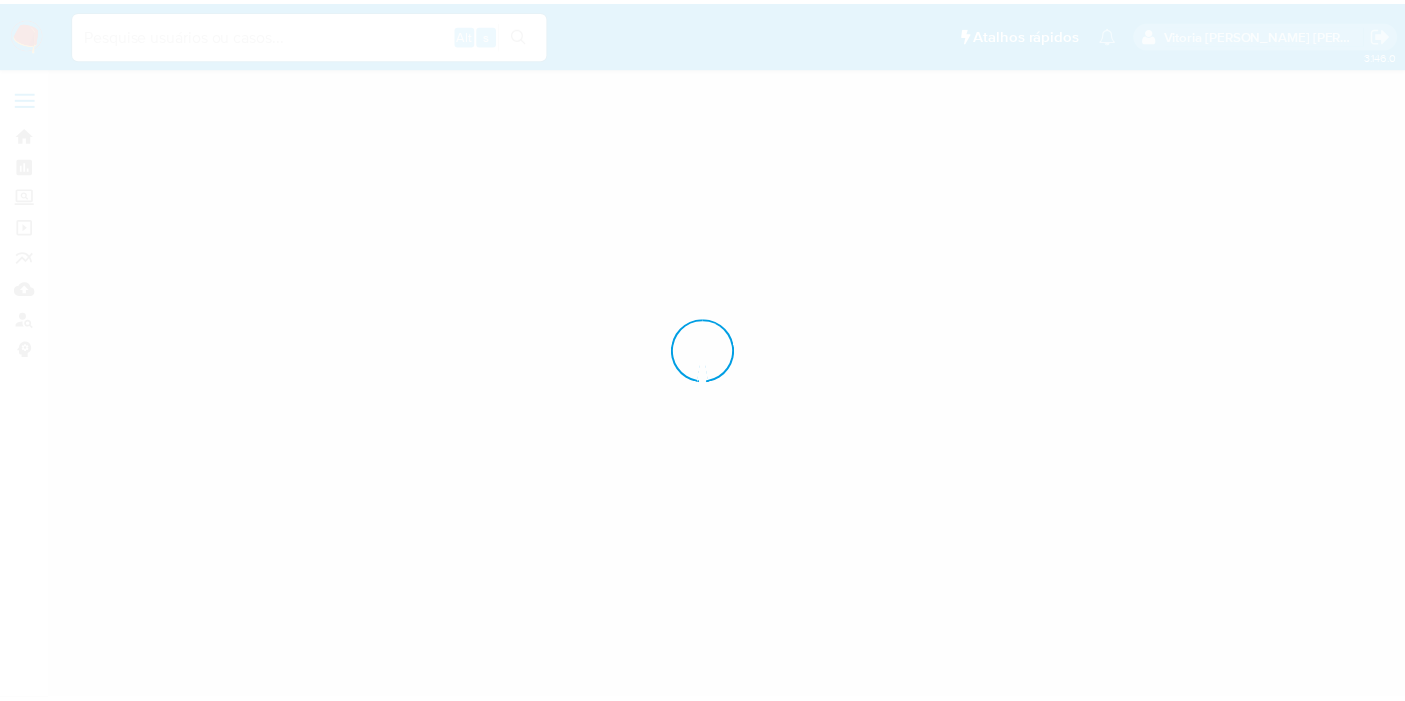 scroll, scrollTop: 0, scrollLeft: 0, axis: both 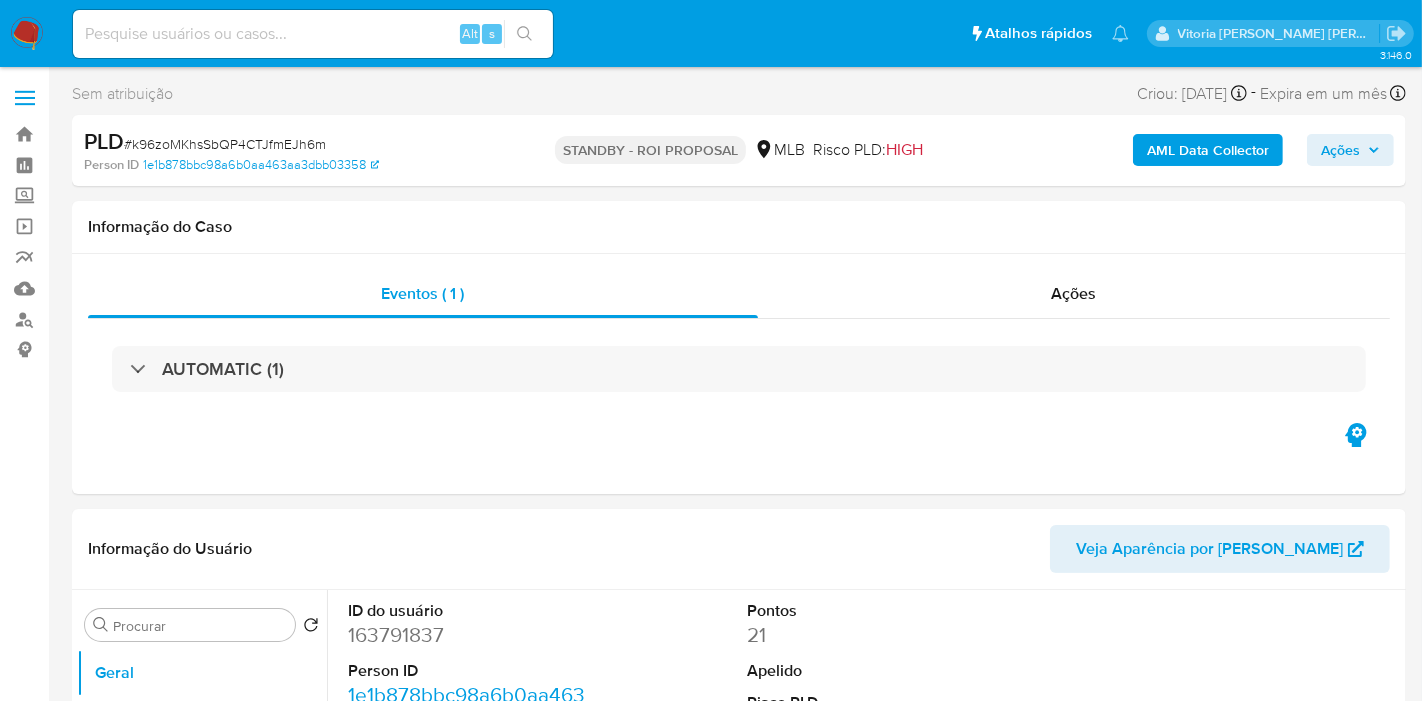 select on "10" 